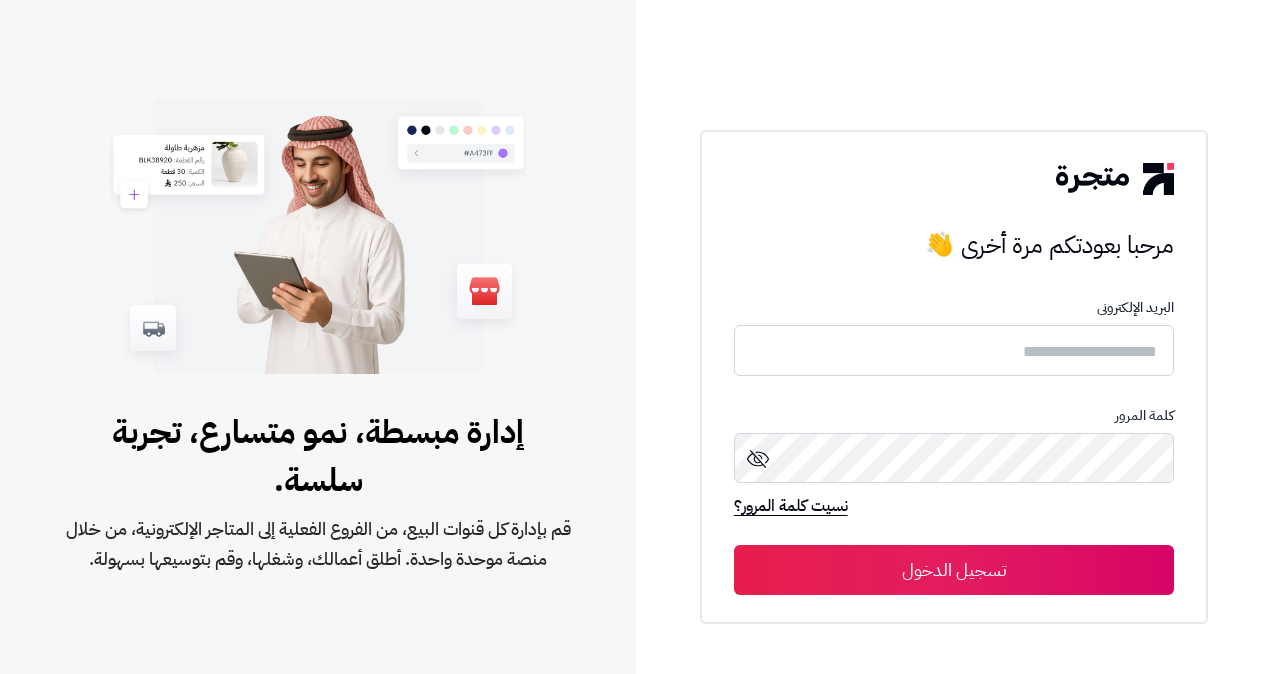 scroll, scrollTop: 0, scrollLeft: 0, axis: both 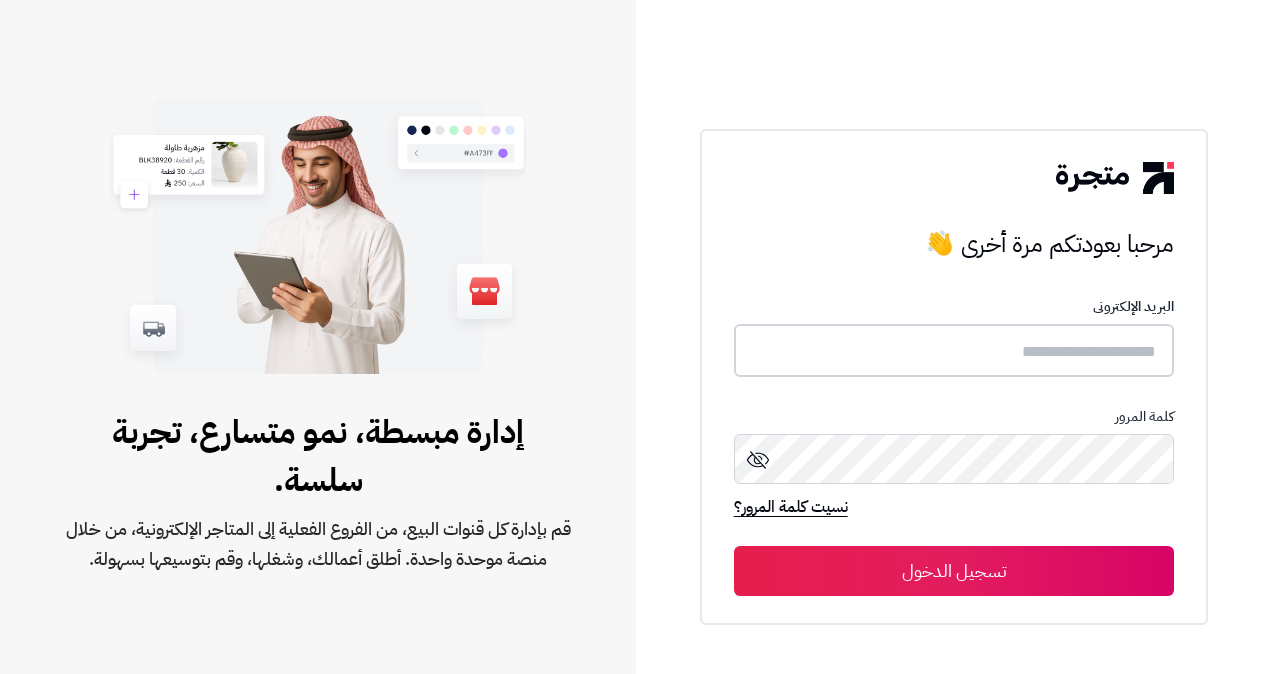 type on "**********" 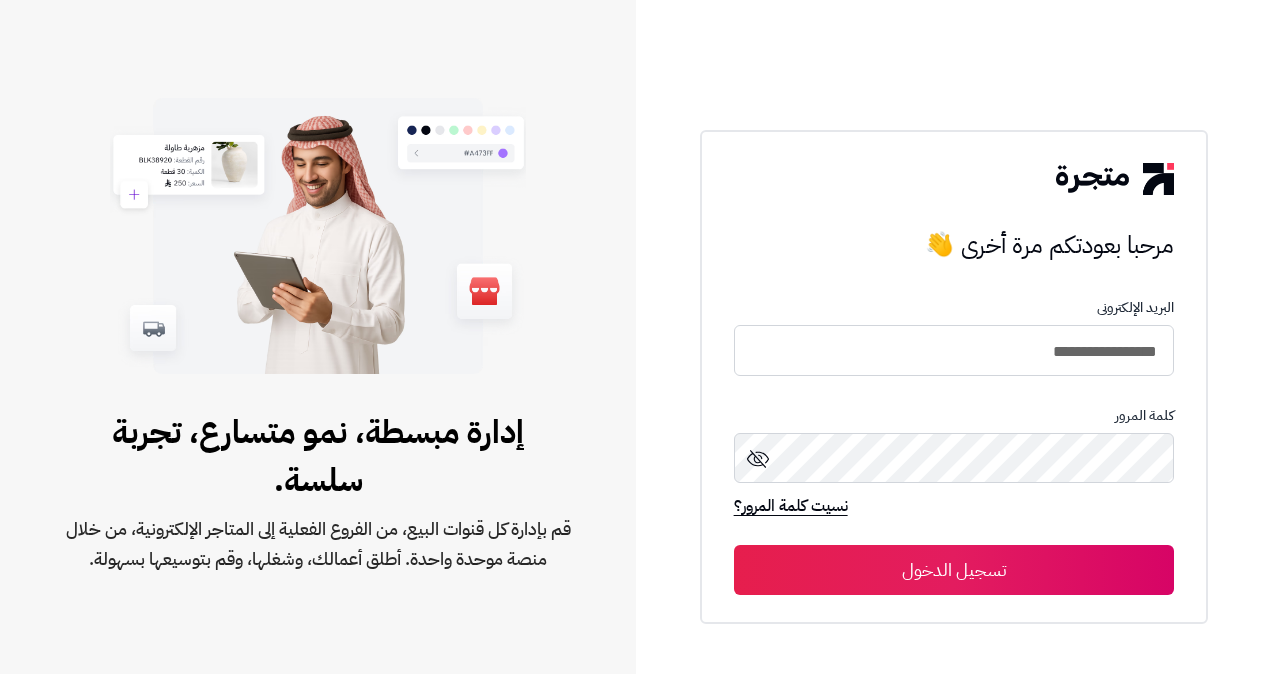 click on "تسجيل الدخول" at bounding box center [954, 570] 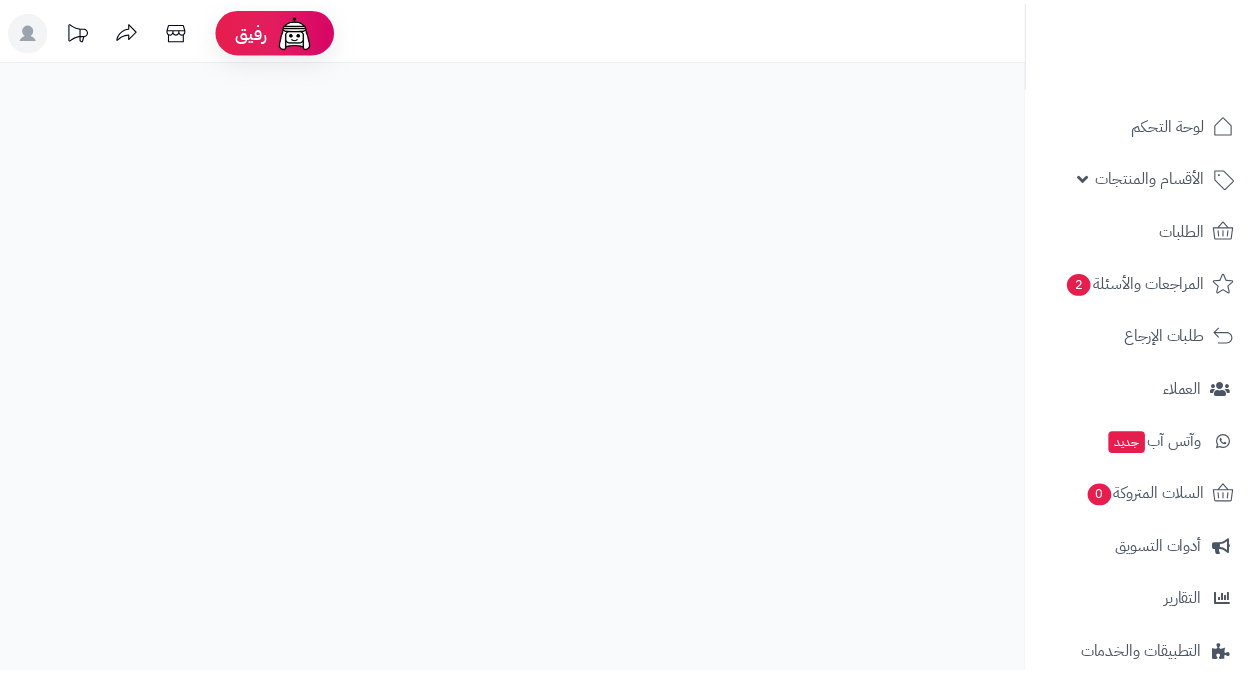 scroll, scrollTop: 0, scrollLeft: 0, axis: both 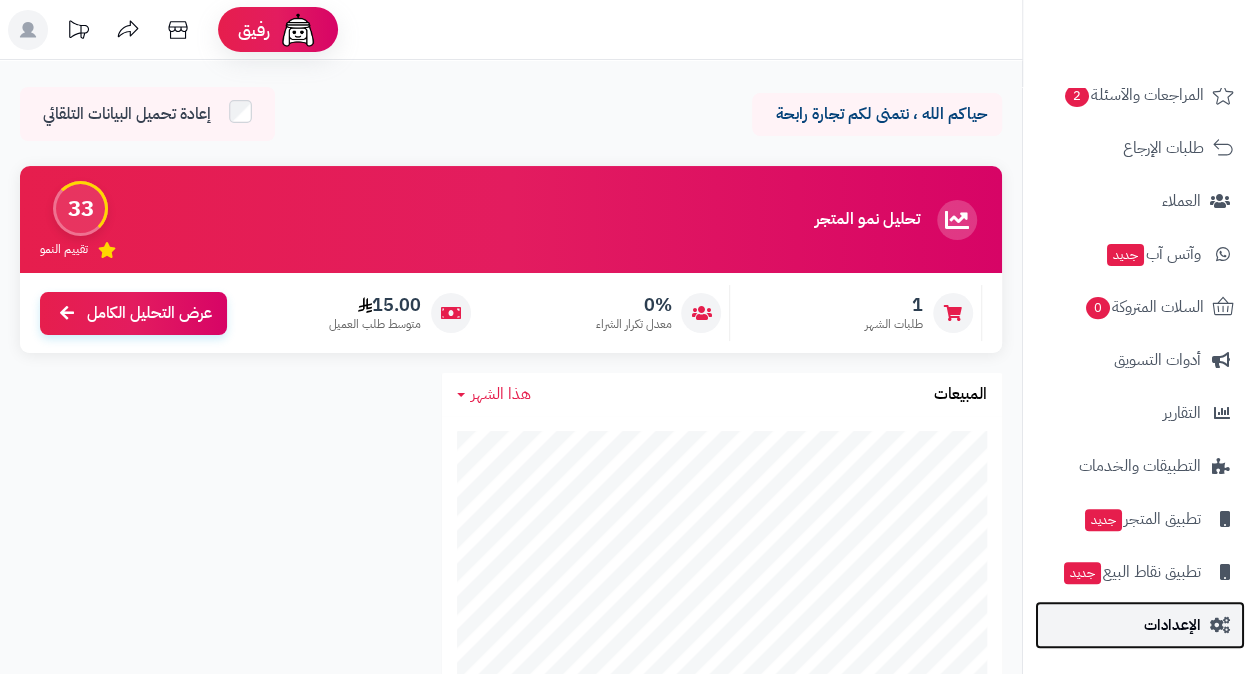click on "الإعدادات" at bounding box center (1140, 625) 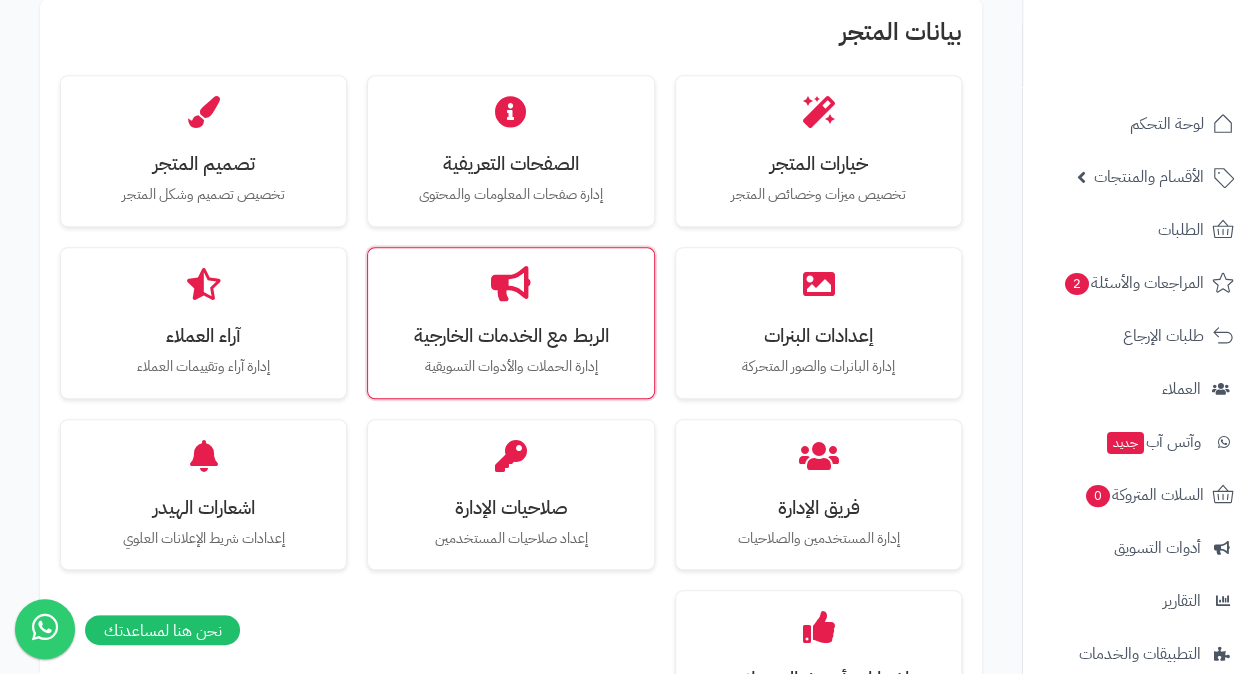 scroll, scrollTop: 600, scrollLeft: 0, axis: vertical 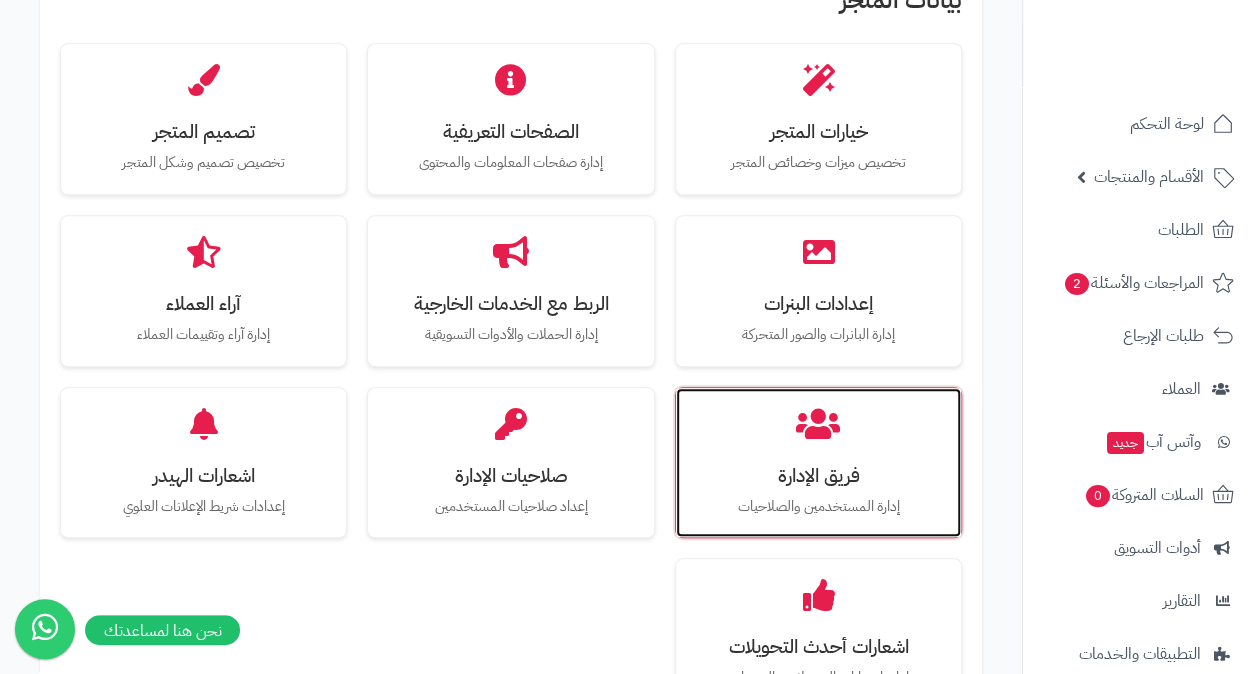 click on "فريق الإدارة" at bounding box center (818, 475) 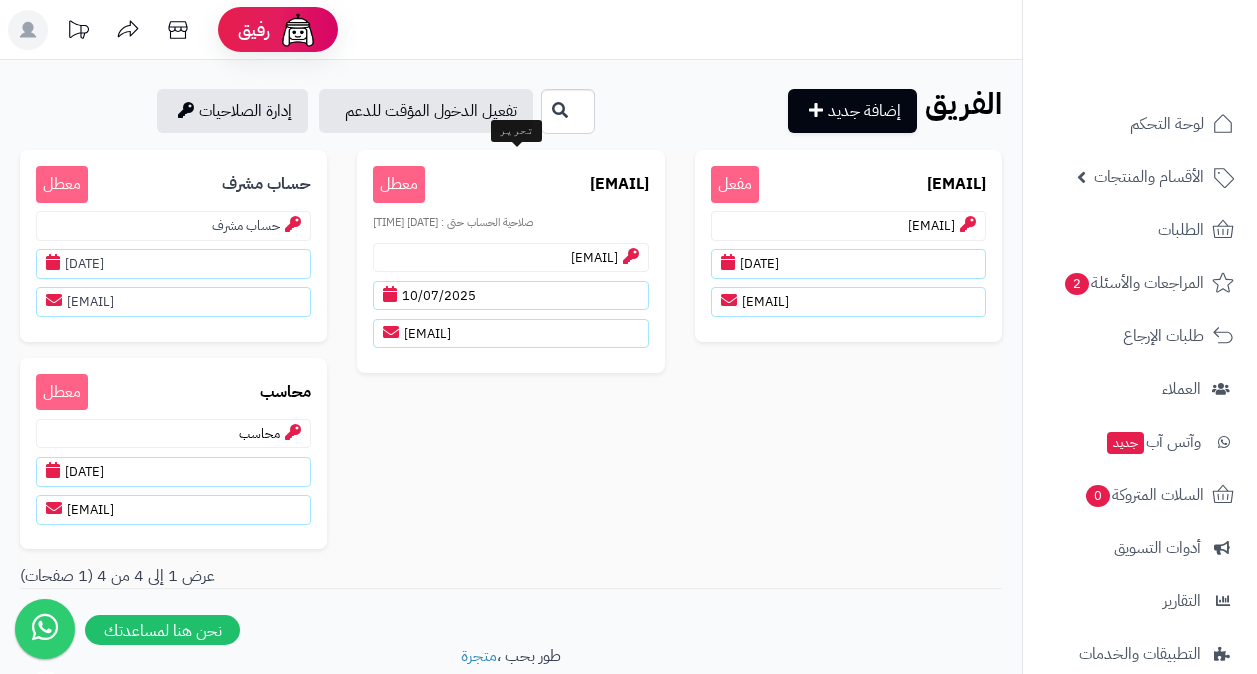 scroll, scrollTop: 0, scrollLeft: 0, axis: both 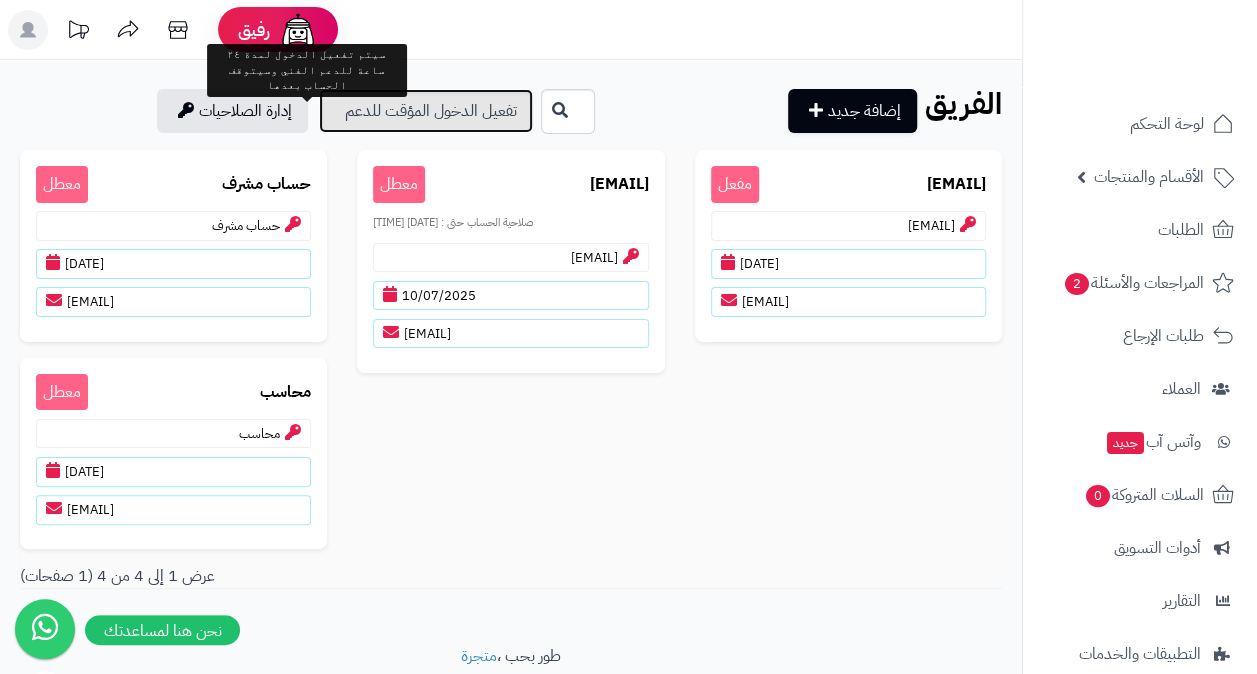 click on "تفعيل الدخول المؤقت للدعم" at bounding box center (426, 111) 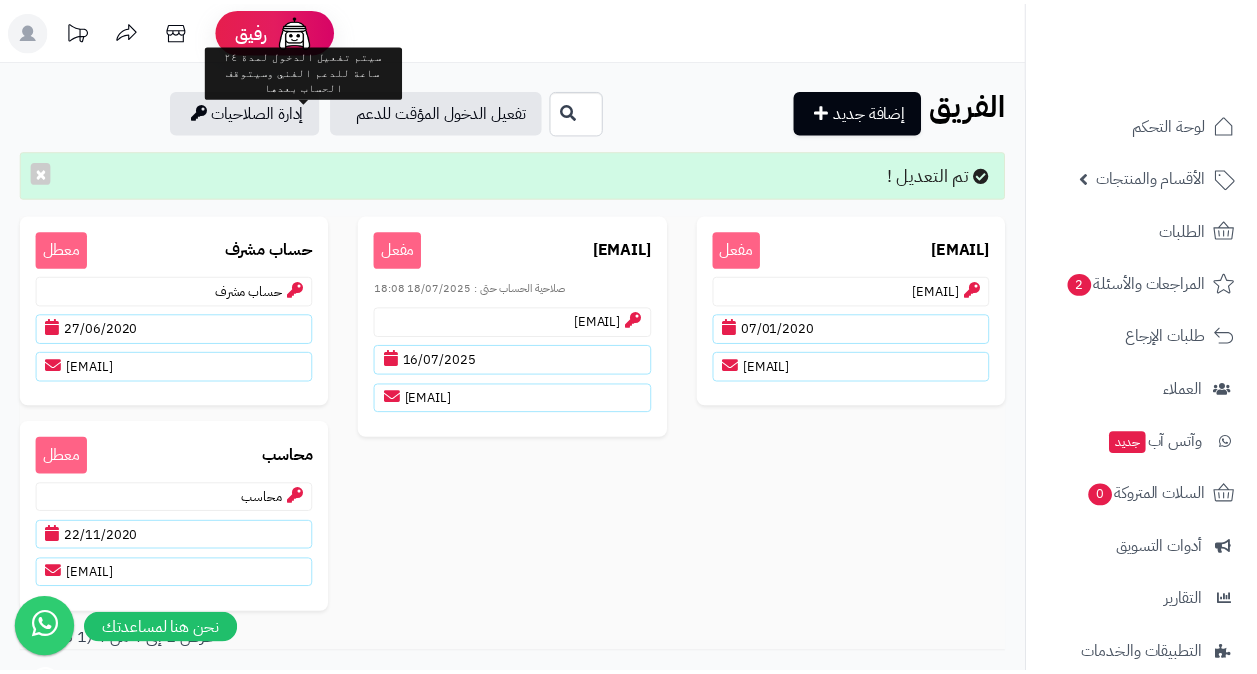 scroll, scrollTop: 0, scrollLeft: 0, axis: both 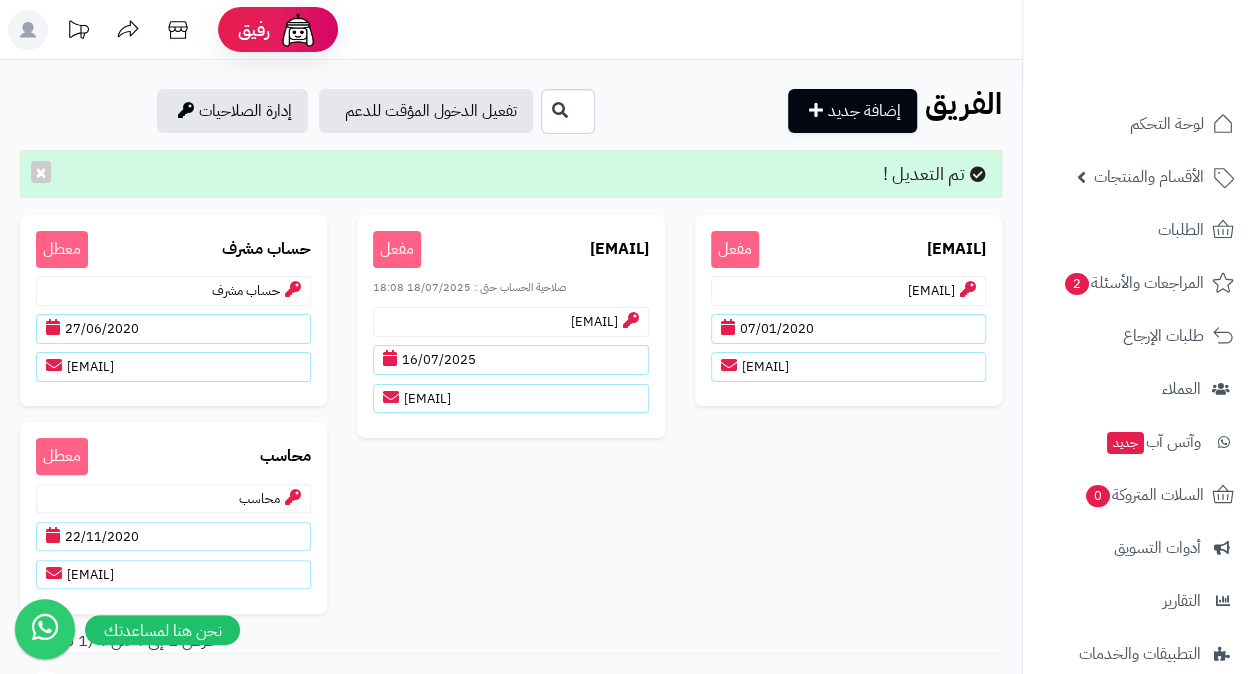 click on "omas353@gmail.com
مفعل
omas353@gmail.com  07/01/2020 omas353@gmail.com
support@matjrah.com
مفعل
صلاحية الحساب حتى : 18/07/2025 18:08 support@matjrah.com  16/07/2025 support@matjrah.com
حساب مشرف
معطل
حساب مشرف  27/06/2020 test@test.com
محاسب
معطل
محاسب  22/11/2020 tester@khtwah.com" at bounding box center (511, 422) 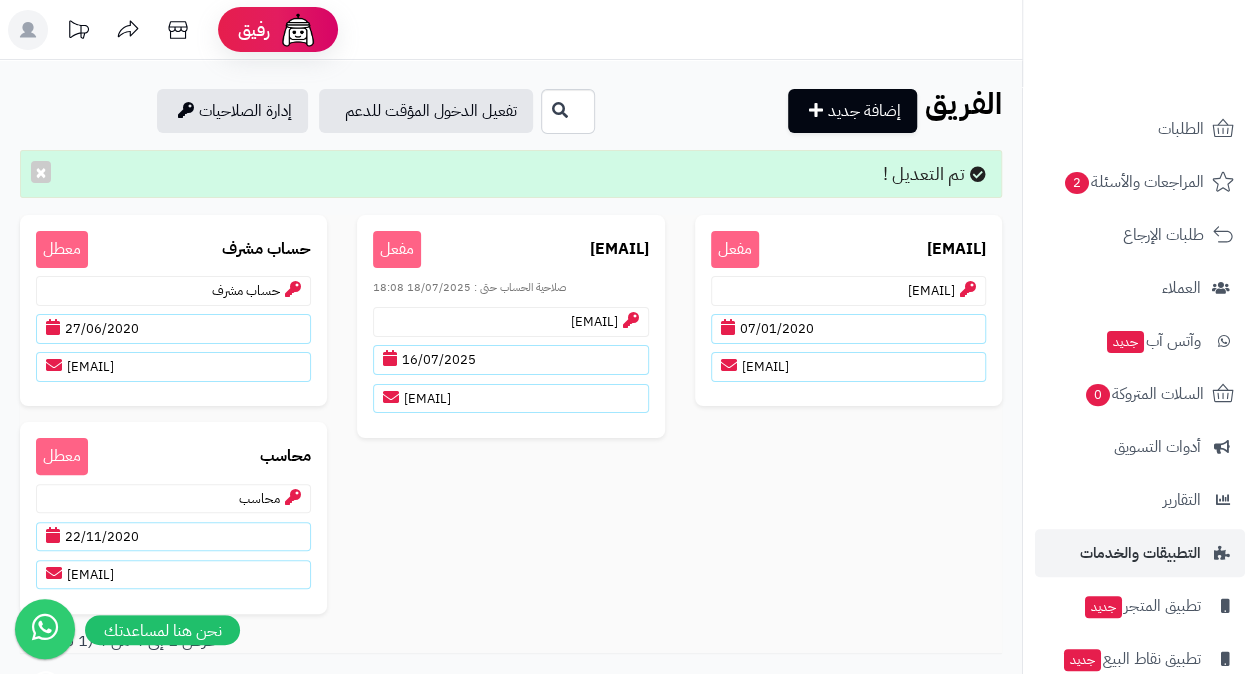 scroll, scrollTop: 188, scrollLeft: 0, axis: vertical 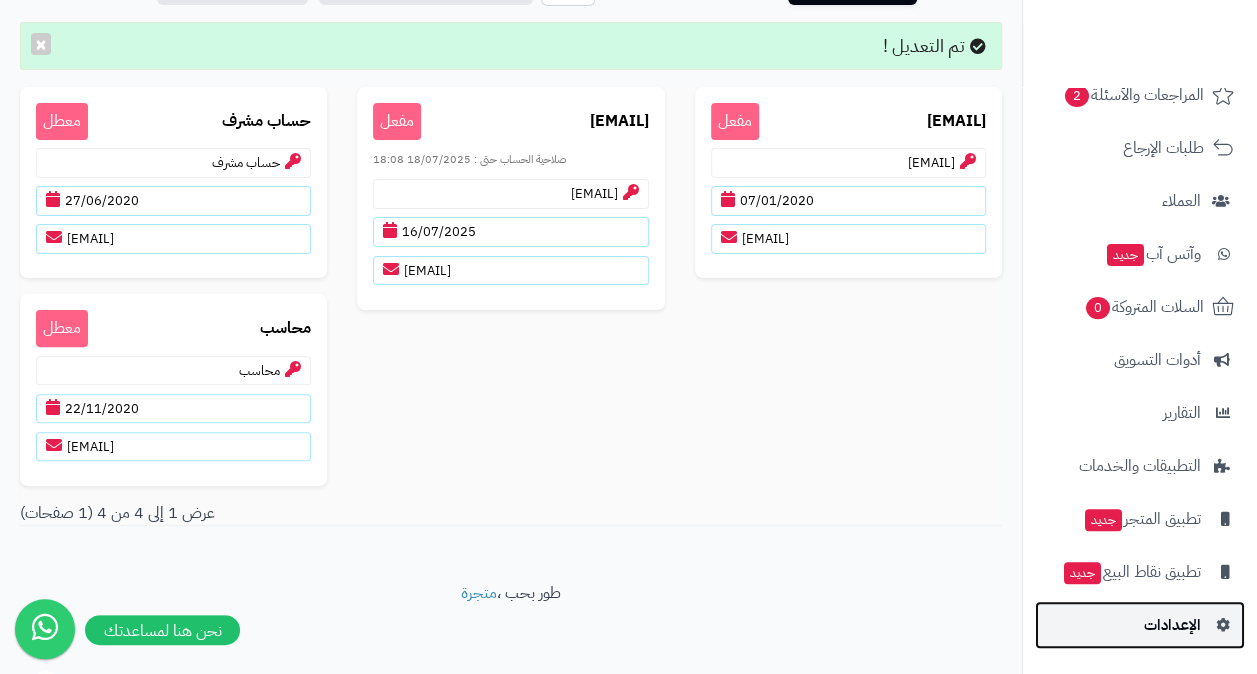 click on "الإعدادات" at bounding box center [1172, 625] 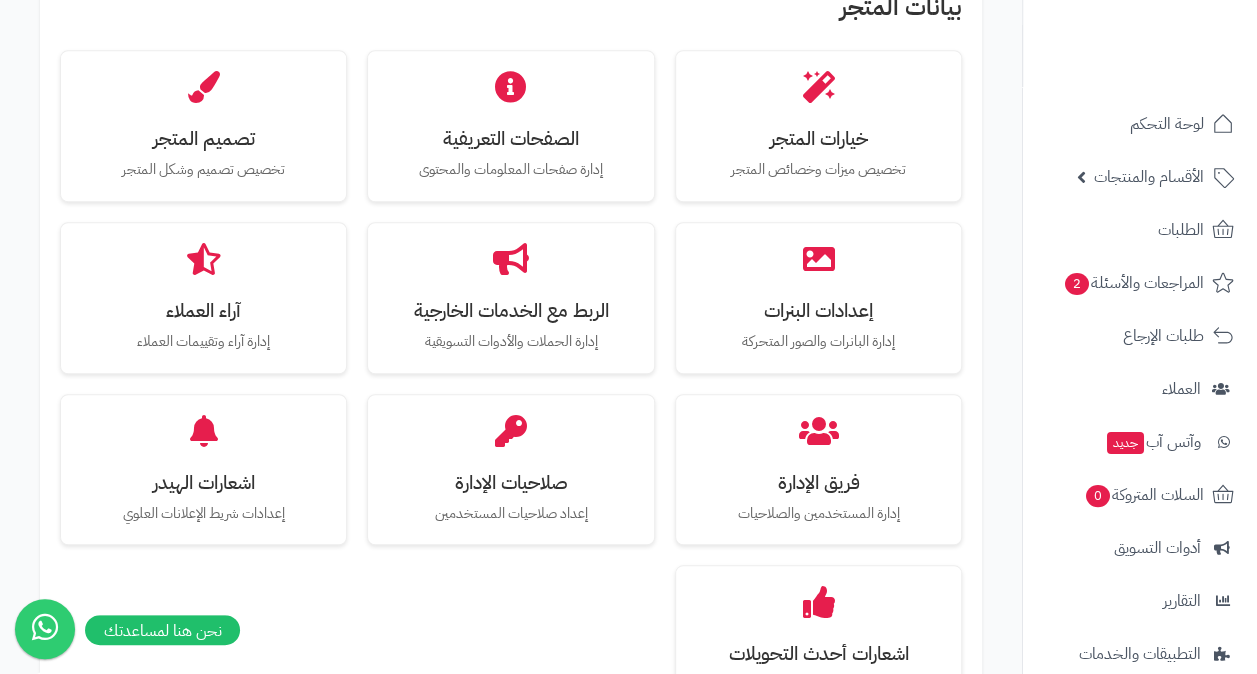 scroll, scrollTop: 600, scrollLeft: 0, axis: vertical 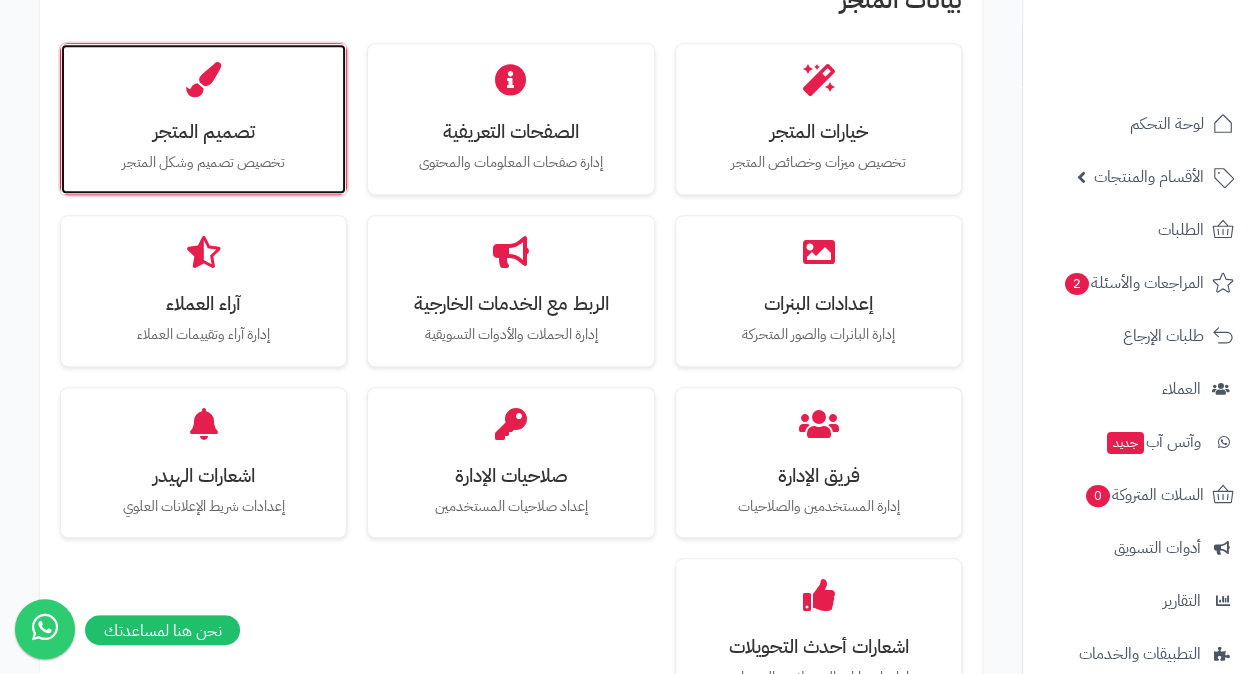 click on "تصميم المتجر تخصيص تصميم وشكل المتجر" at bounding box center (203, 119) 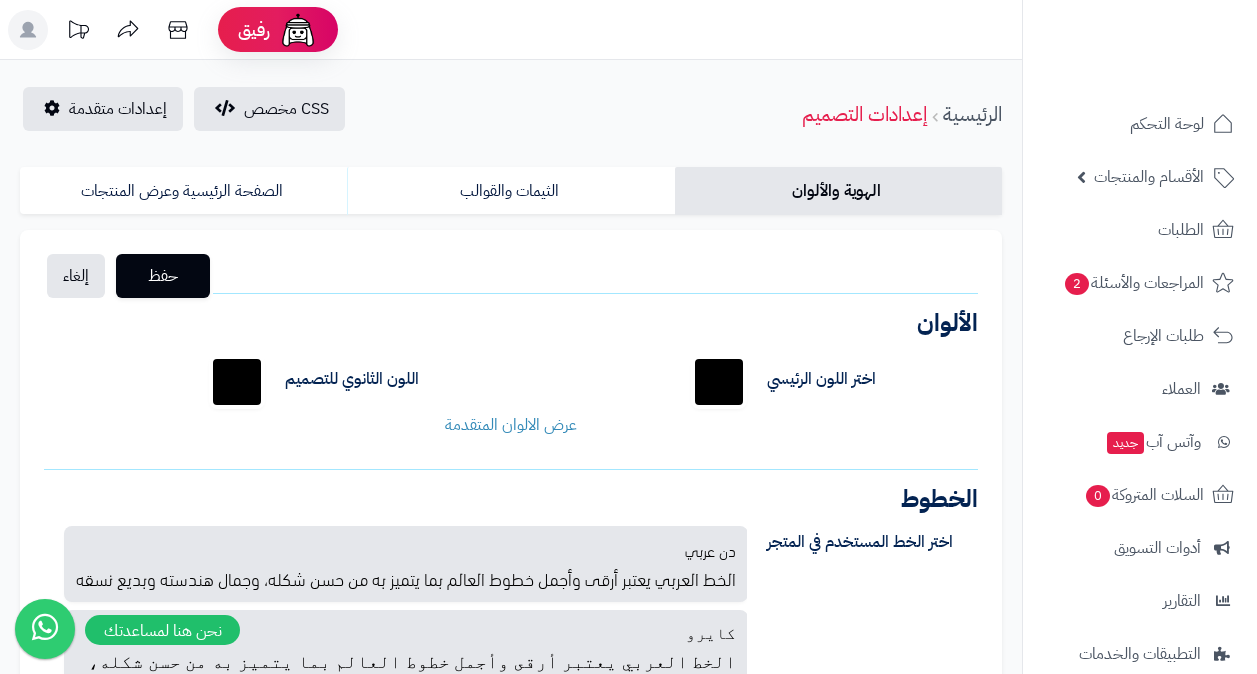 scroll, scrollTop: 0, scrollLeft: 0, axis: both 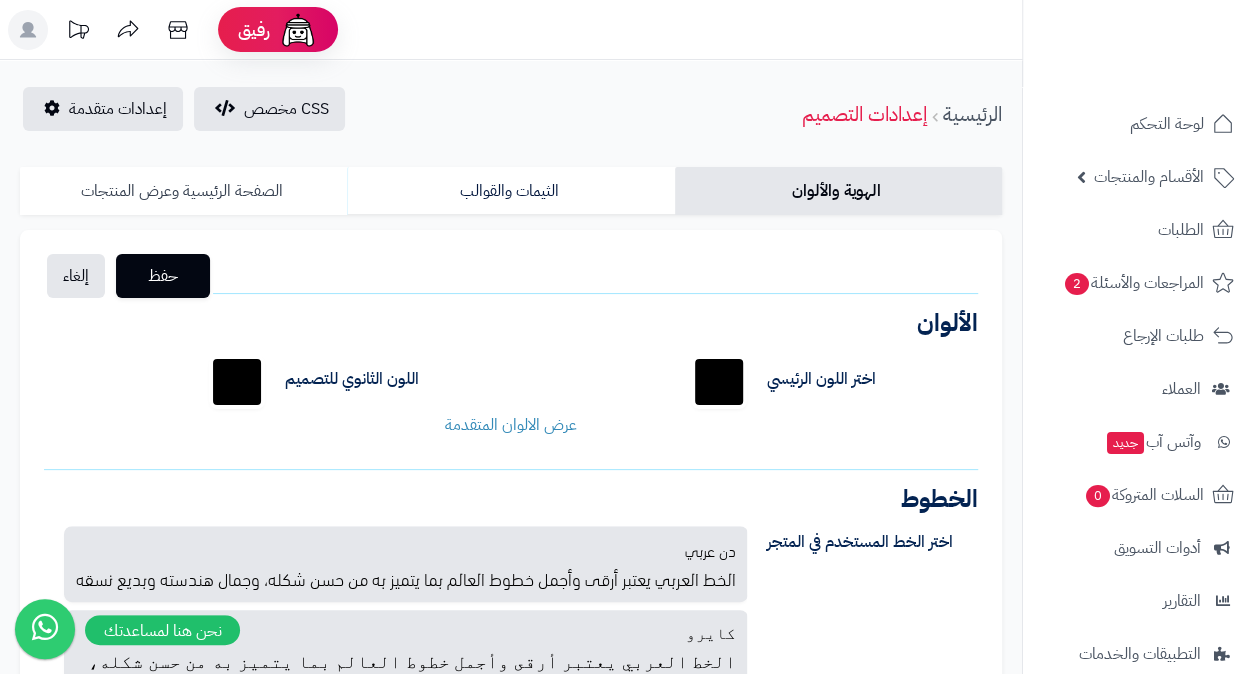 click on "الصفحة الرئيسية وعرض المنتجات" at bounding box center (183, 191) 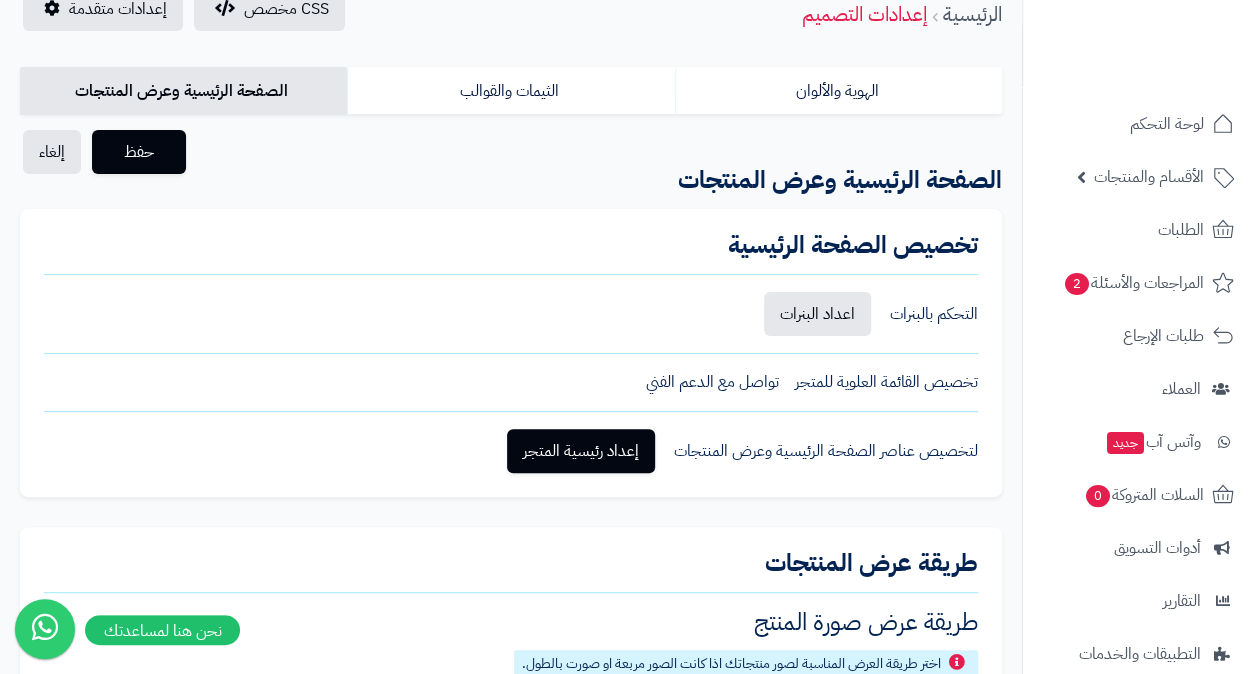 scroll, scrollTop: 200, scrollLeft: 0, axis: vertical 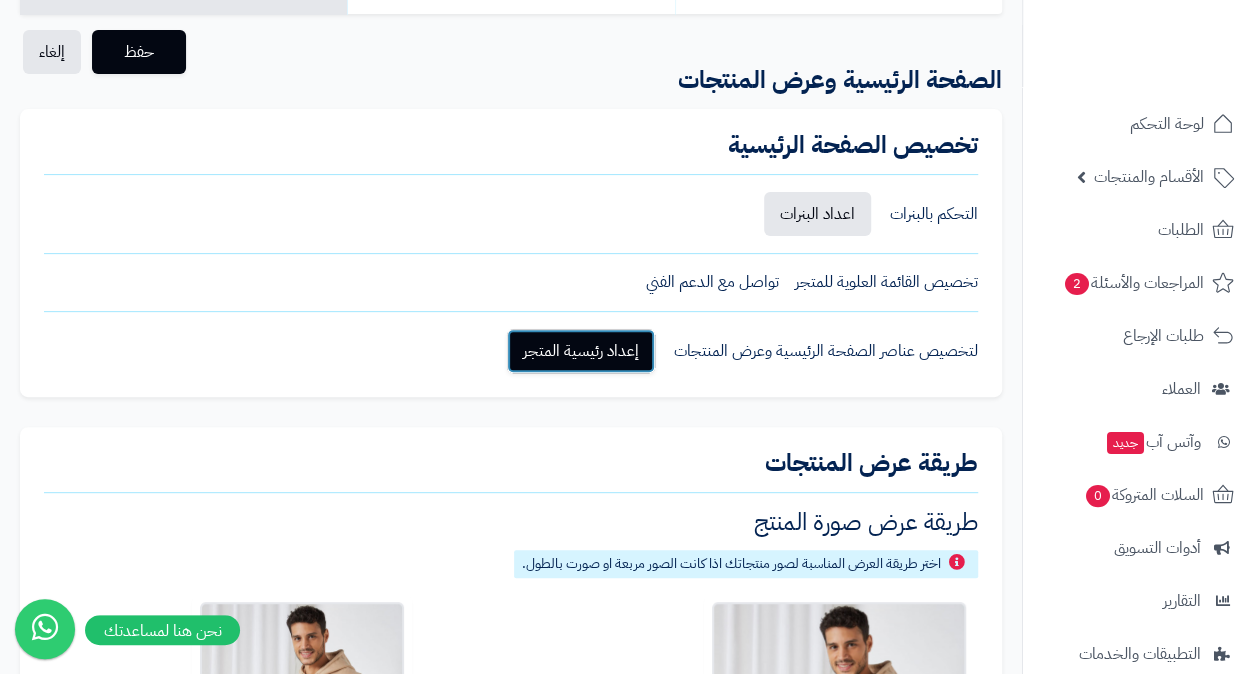 click on "إعداد رئيسية المتجر" at bounding box center (581, 351) 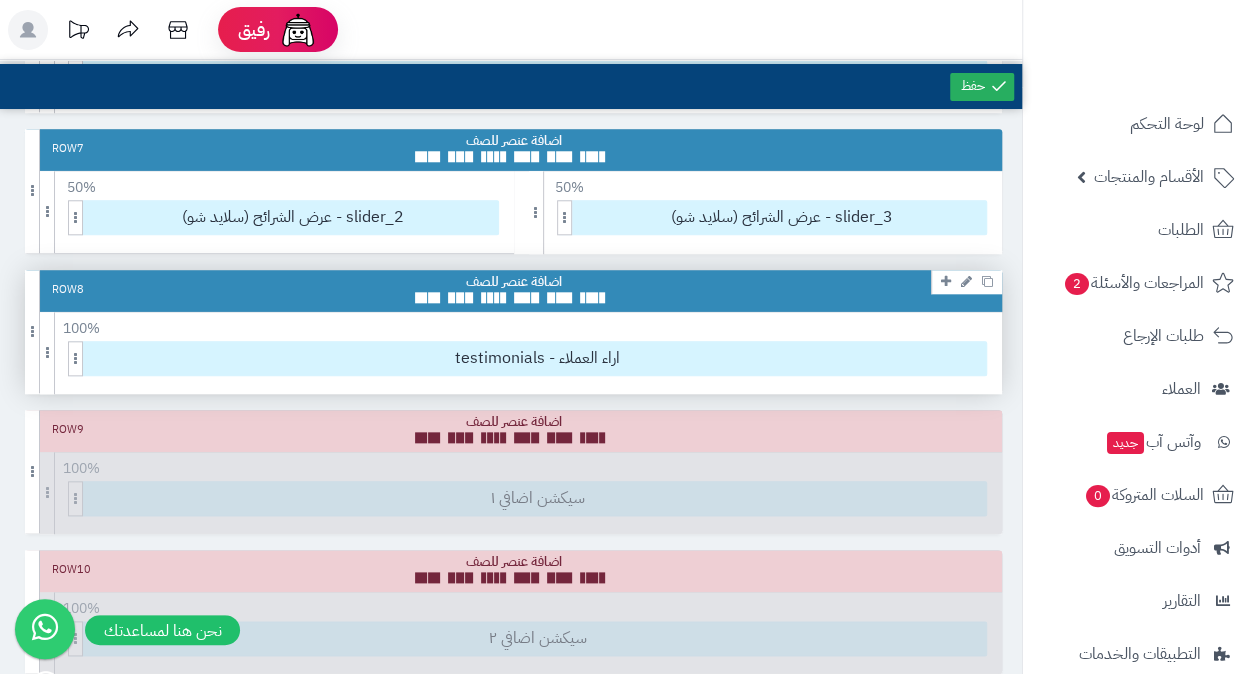 scroll, scrollTop: 800, scrollLeft: 0, axis: vertical 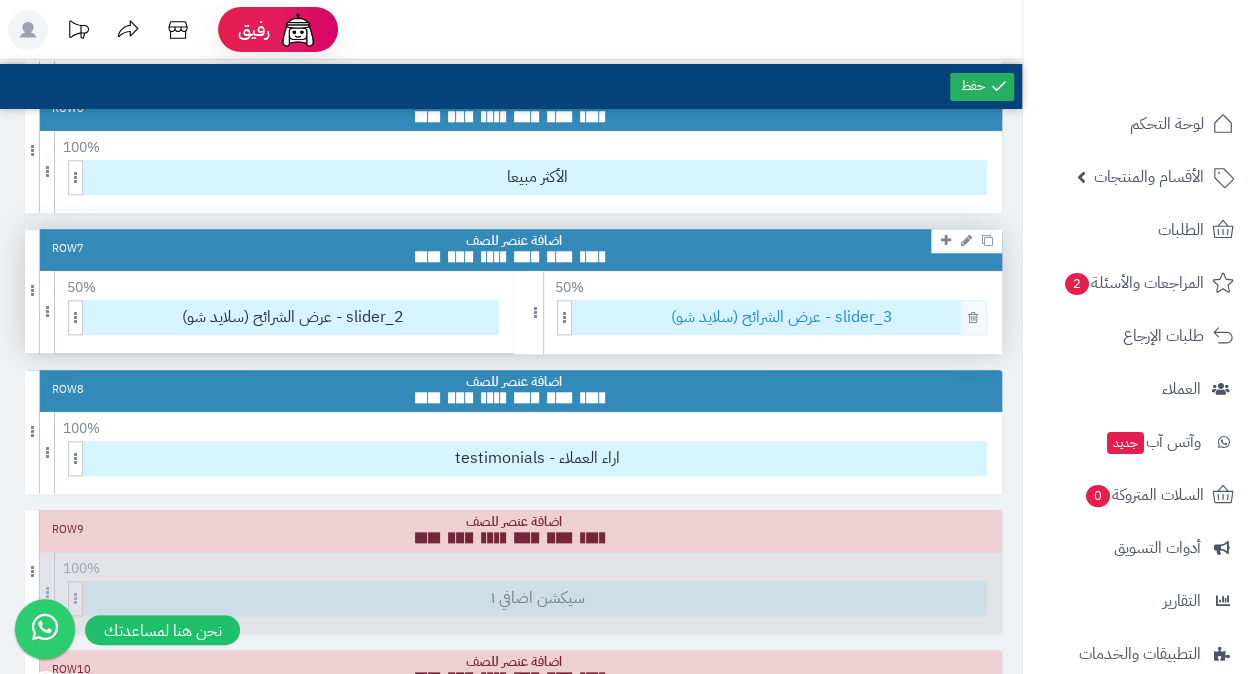 click on "عرض الشرائح (سلايد شو) - slider_3" at bounding box center [782, 317] 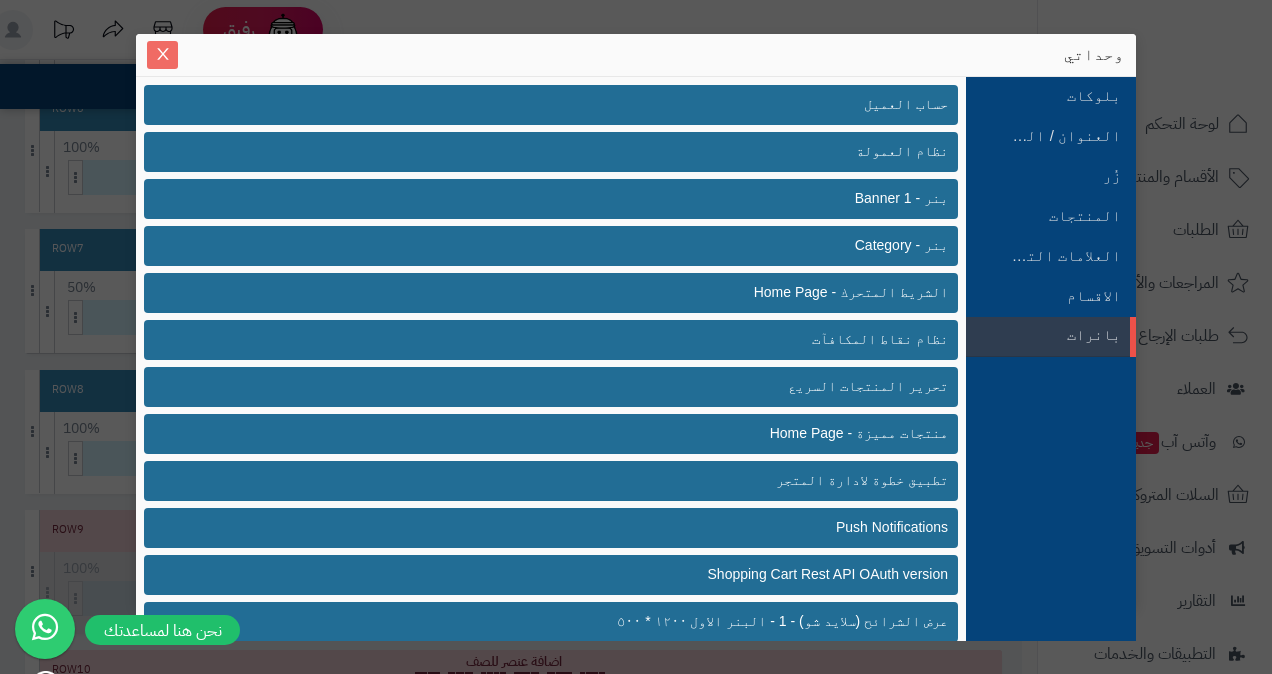 click 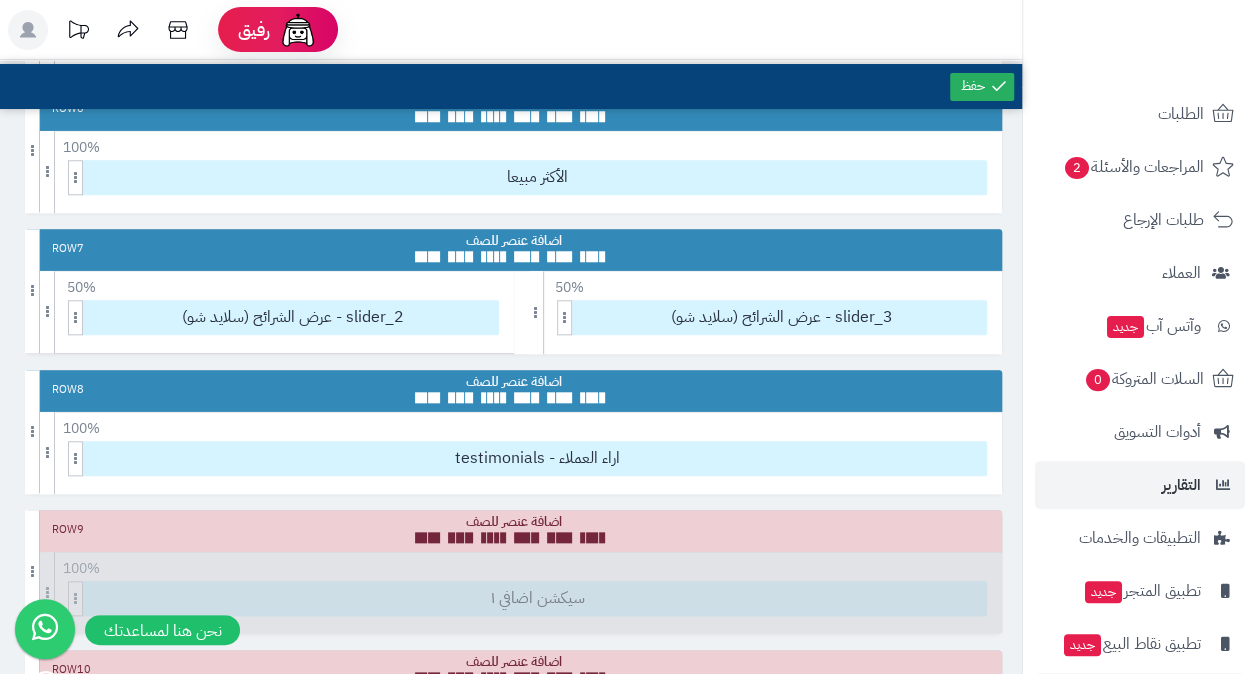 scroll, scrollTop: 188, scrollLeft: 0, axis: vertical 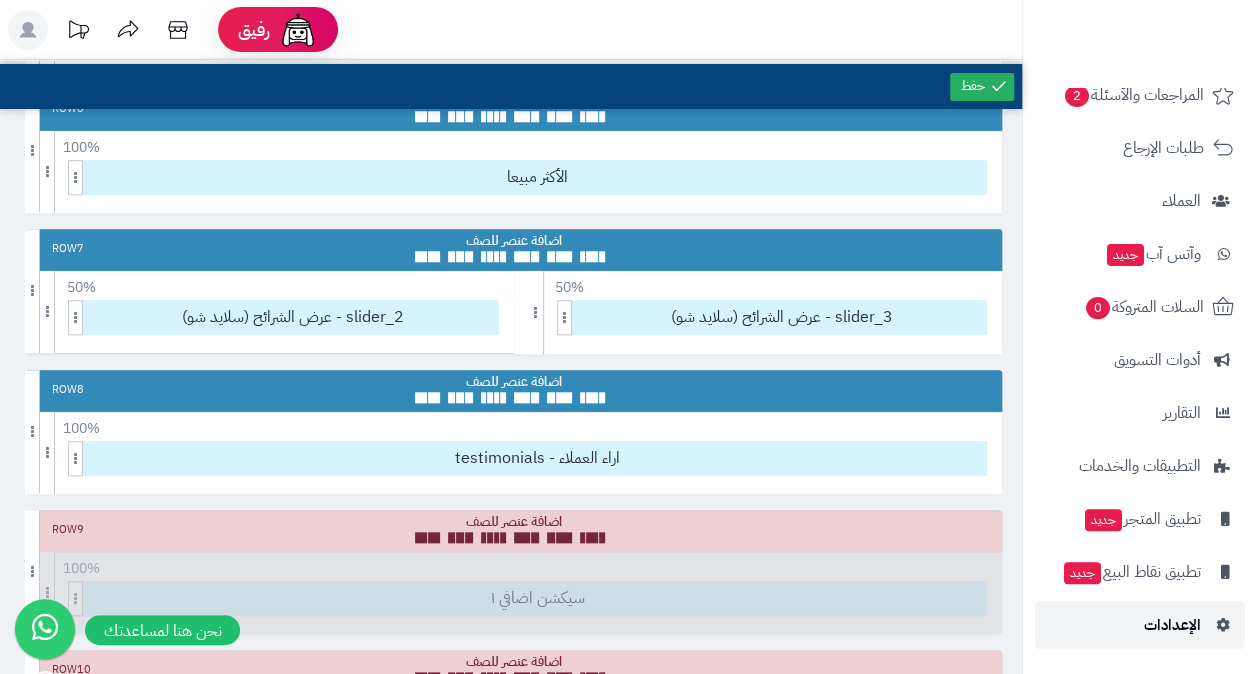 click on "الإعدادات" at bounding box center (1172, 625) 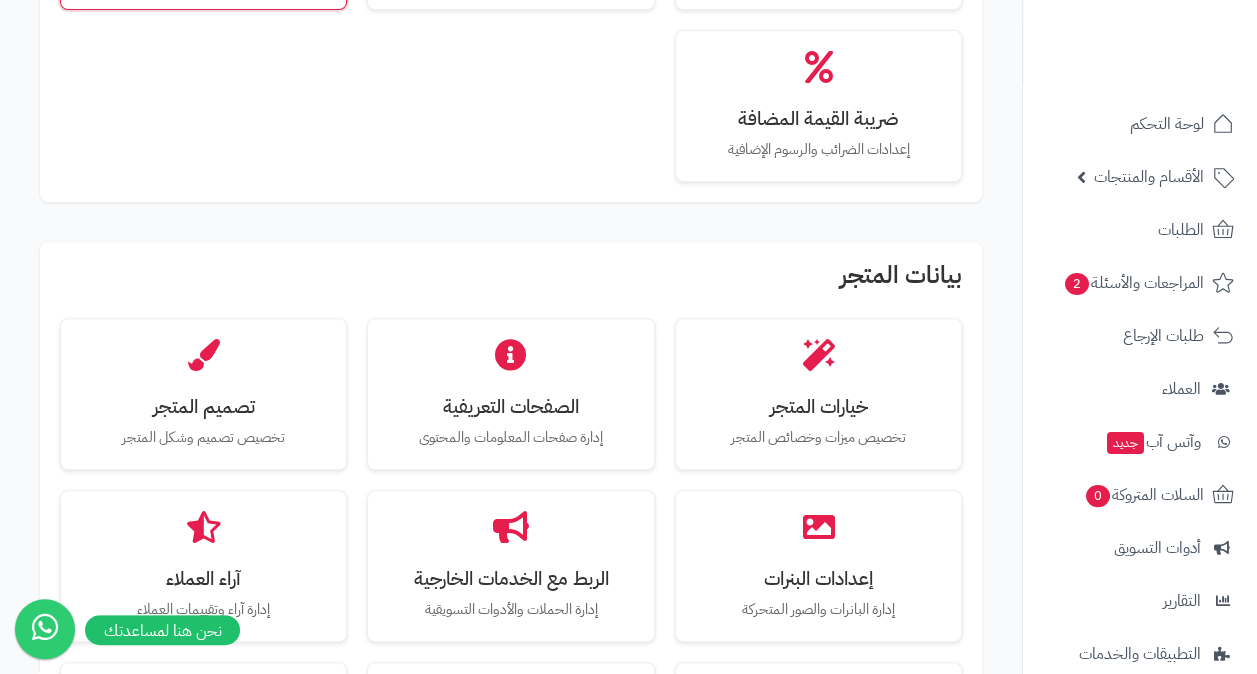 scroll, scrollTop: 400, scrollLeft: 0, axis: vertical 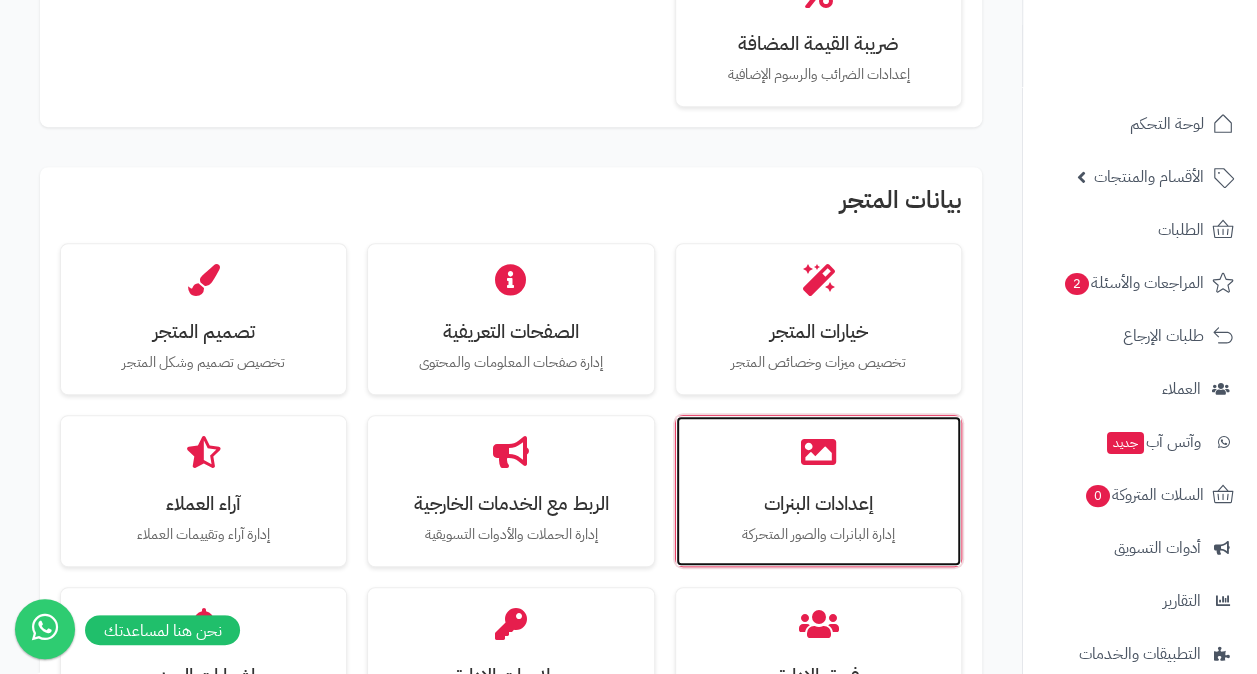 click on "إعدادات البنرات" at bounding box center (818, 503) 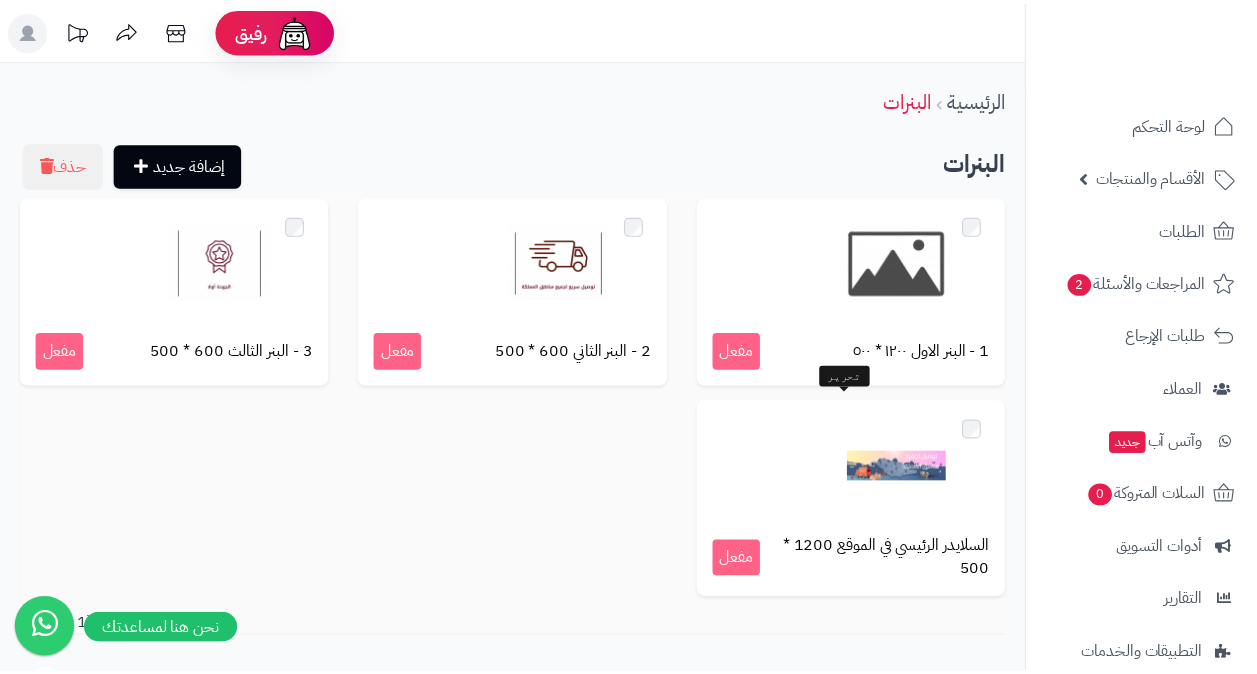 scroll, scrollTop: 0, scrollLeft: 0, axis: both 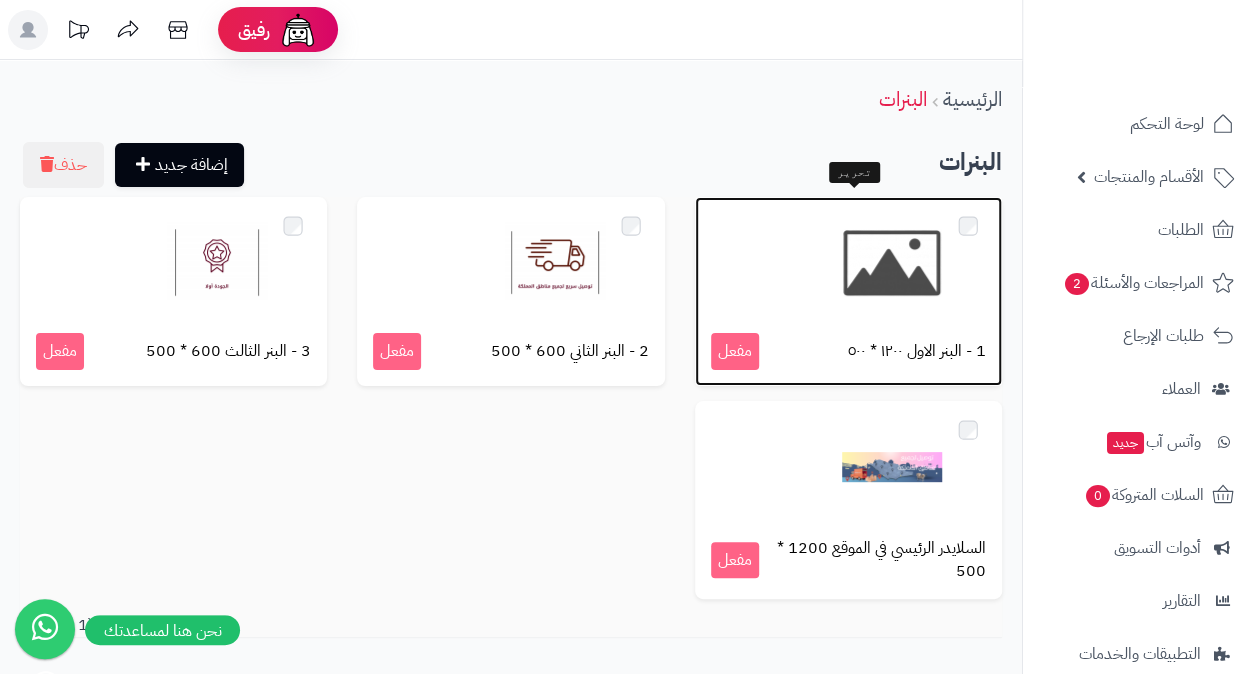 click at bounding box center (848, 263) 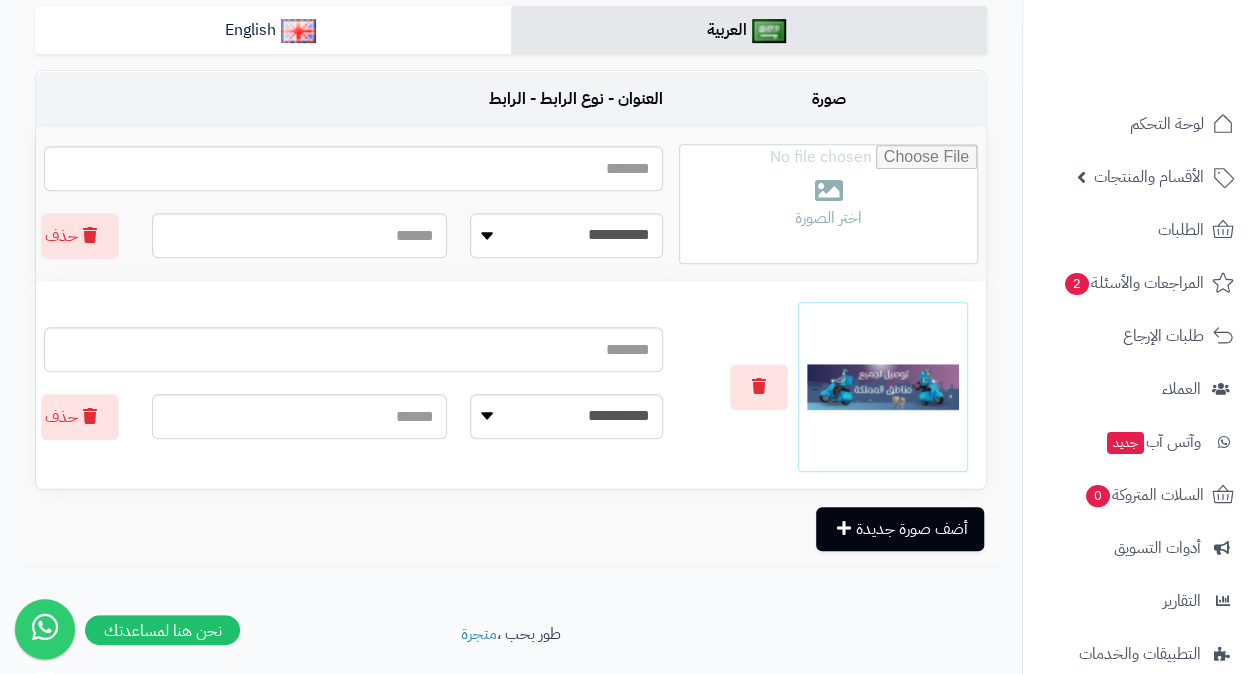 scroll, scrollTop: 424, scrollLeft: 0, axis: vertical 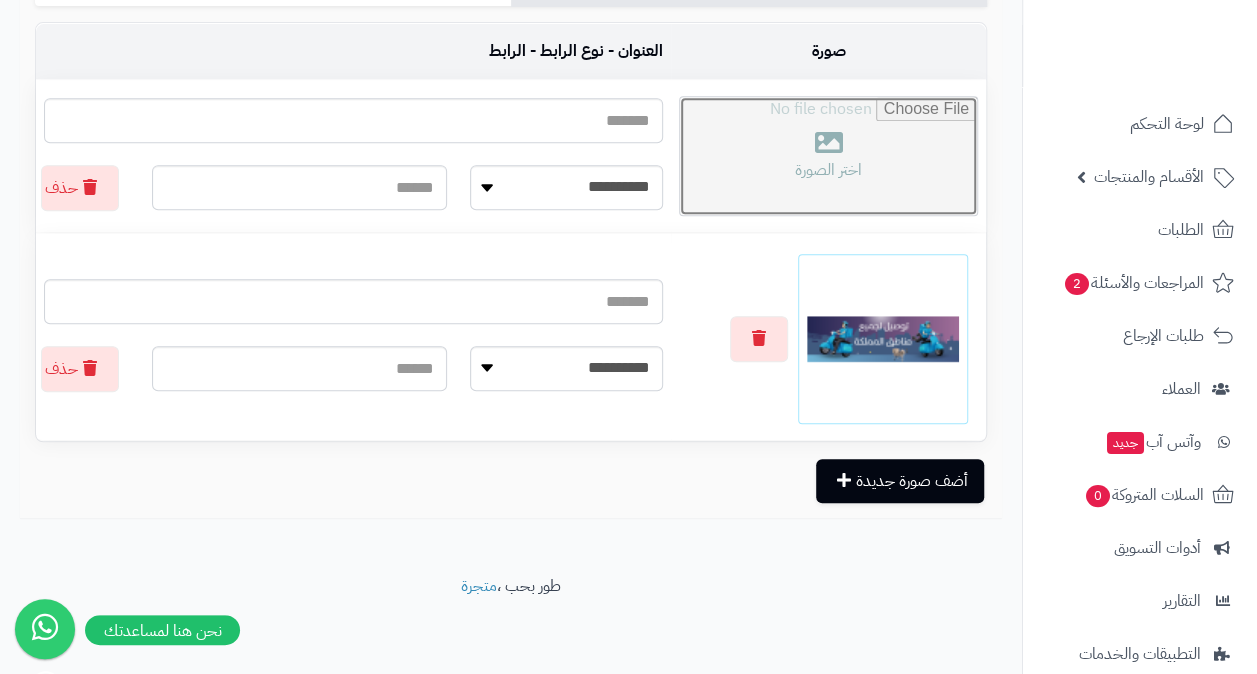 click at bounding box center (828, 156) 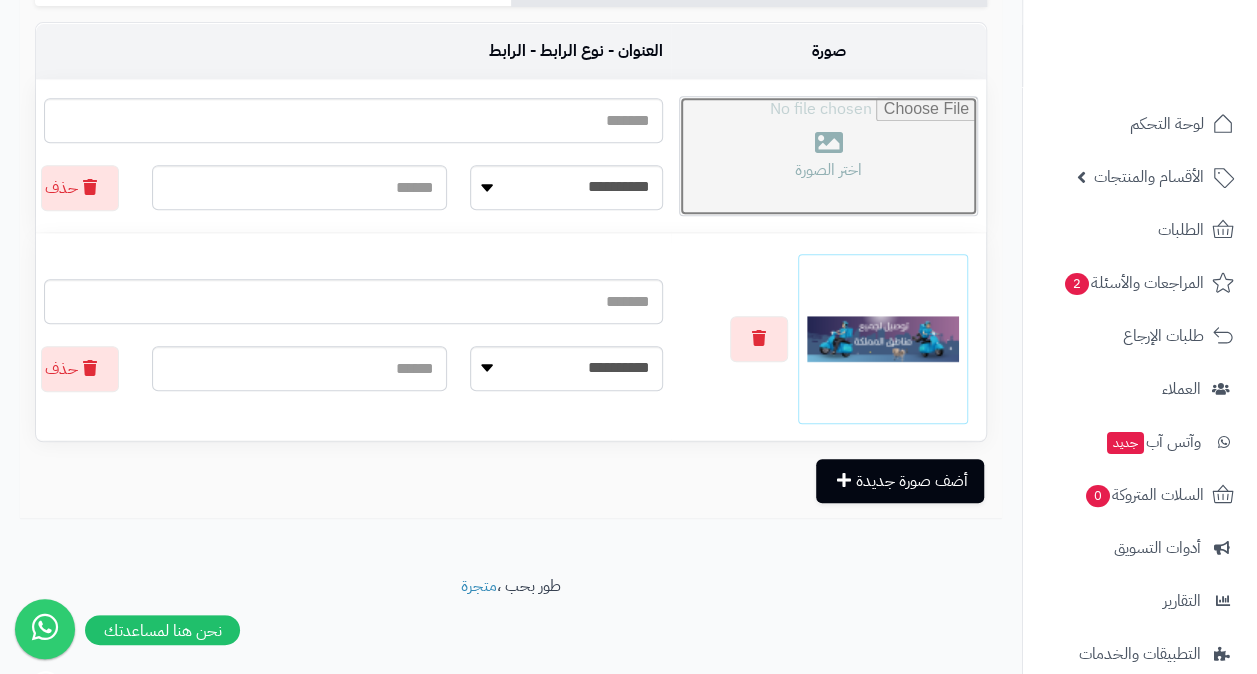 type on "**********" 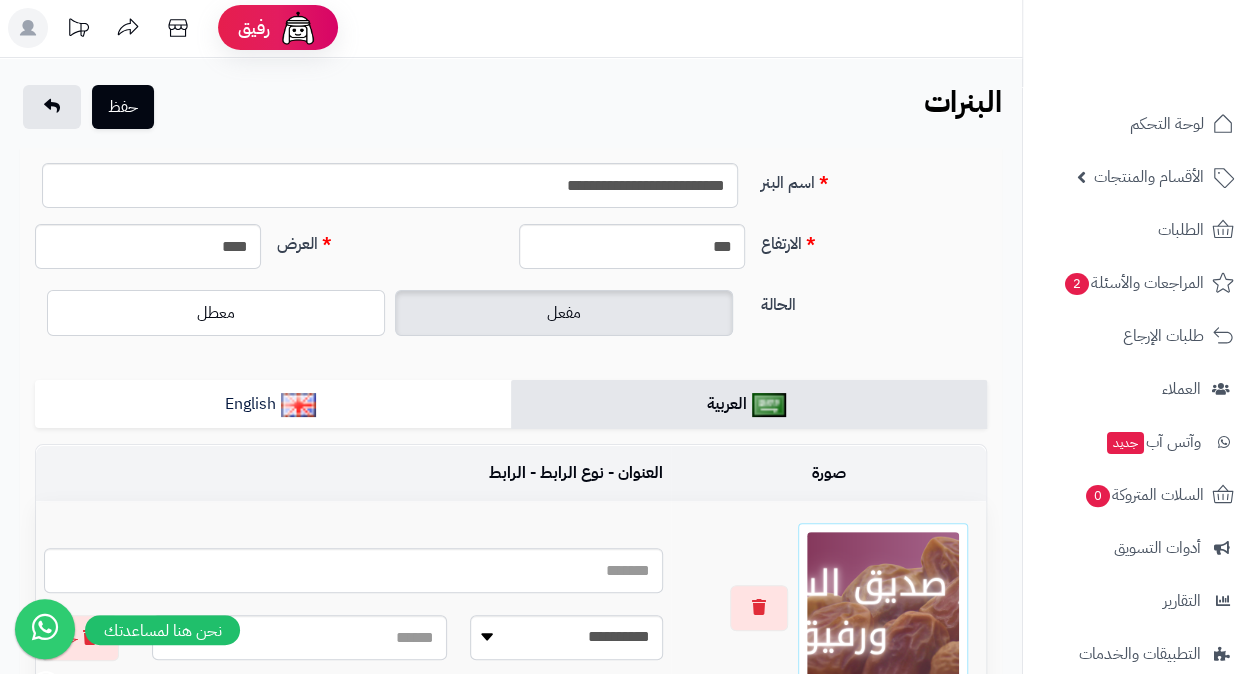 scroll, scrollTop: 0, scrollLeft: 0, axis: both 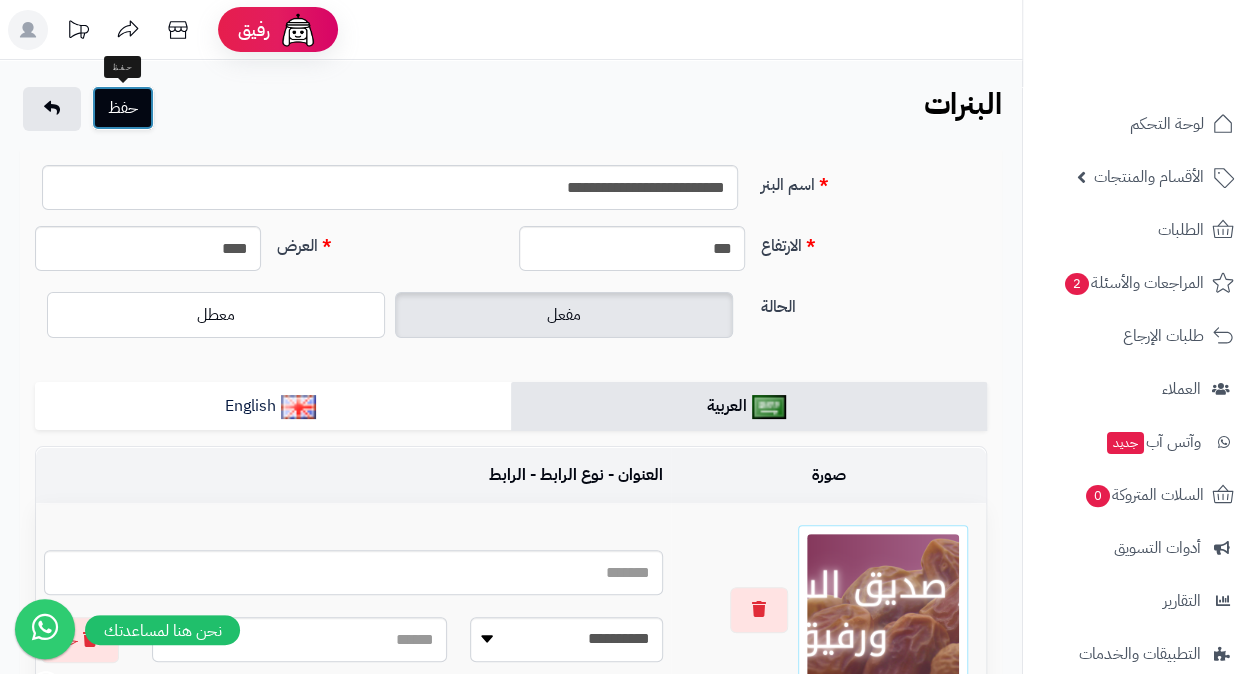 click on "حفظ" at bounding box center (123, 108) 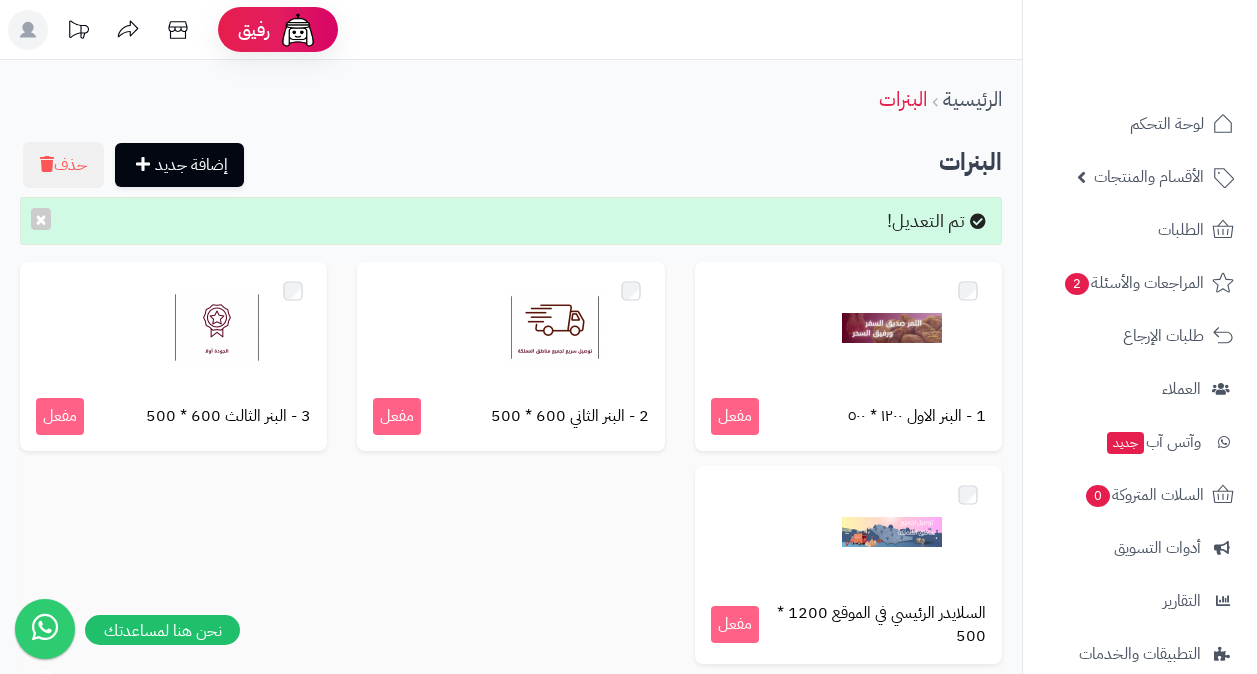 scroll, scrollTop: 0, scrollLeft: 0, axis: both 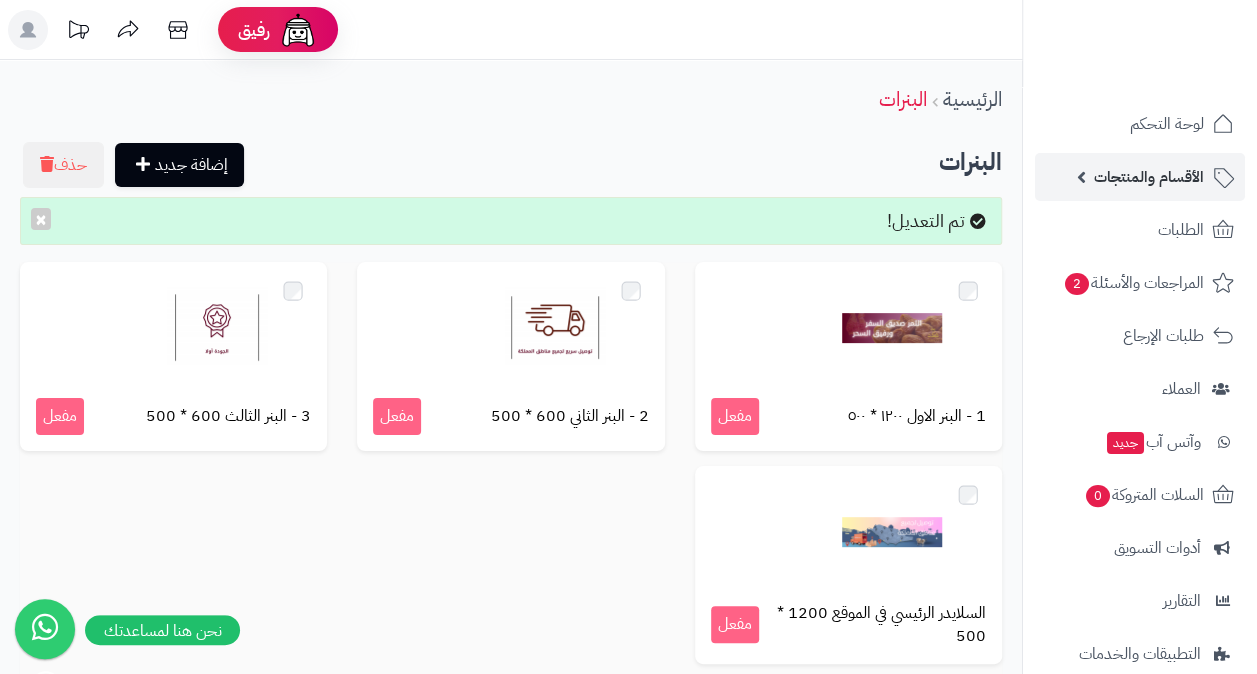 click on "الأقسام والمنتجات" at bounding box center [1149, 177] 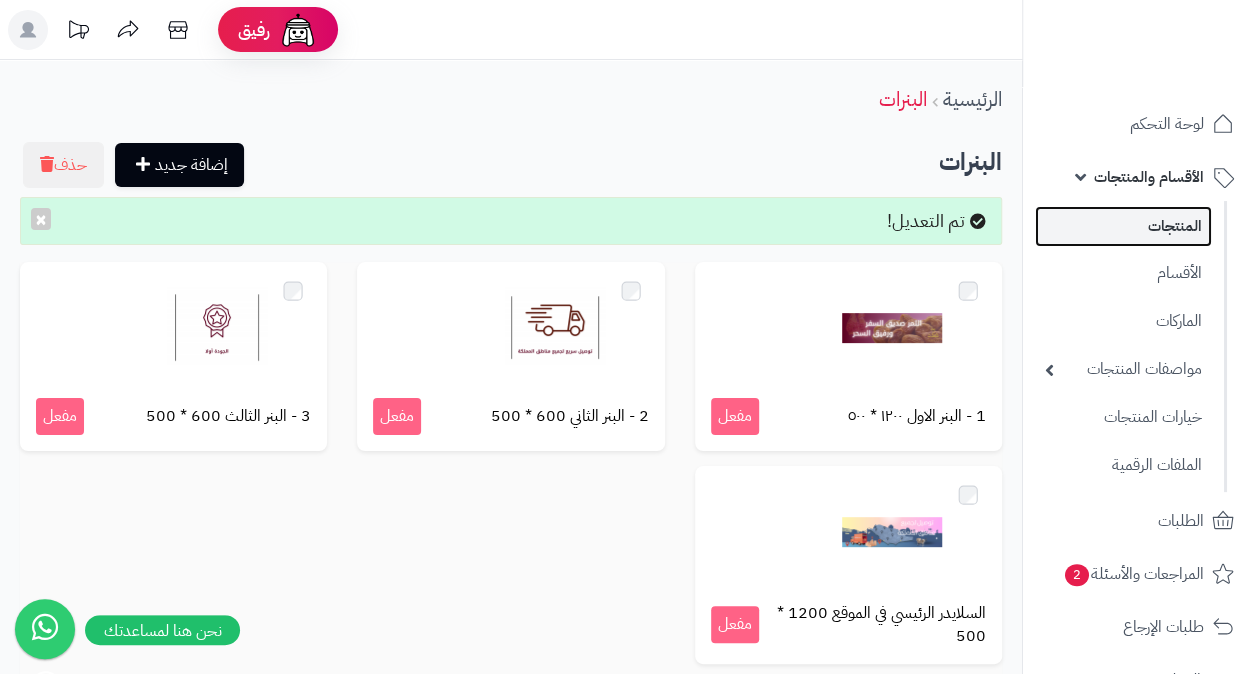 click on "المنتجات" at bounding box center (1123, 226) 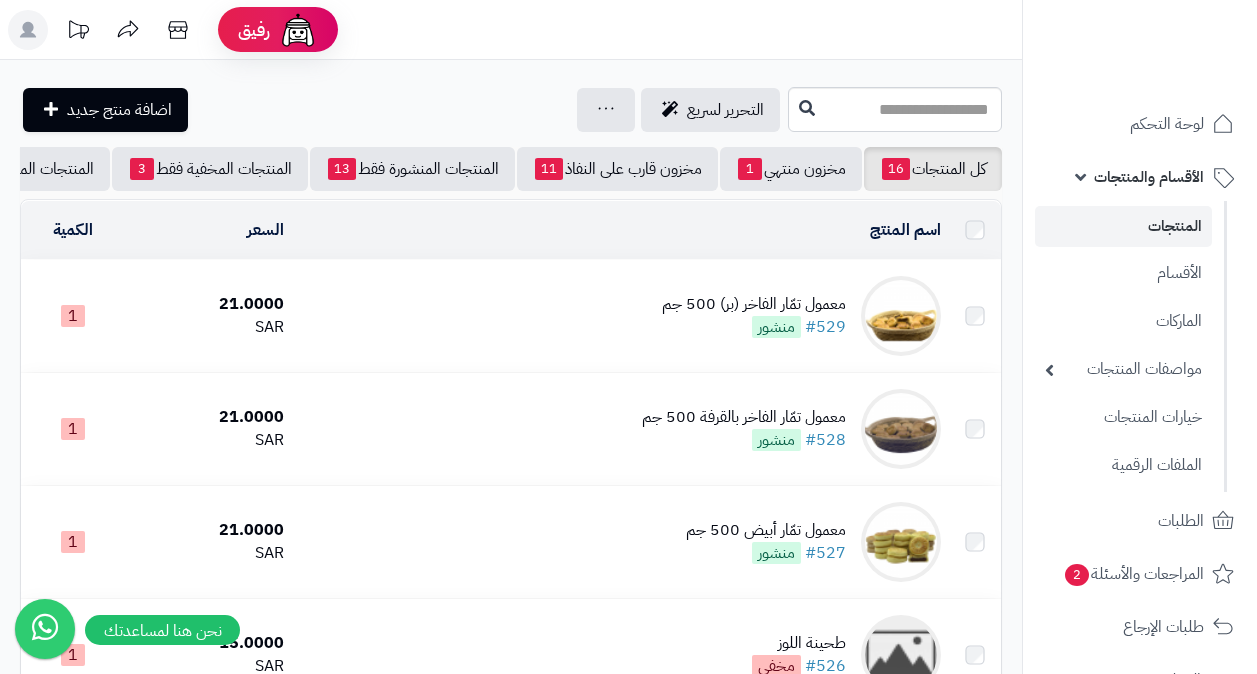 scroll, scrollTop: 0, scrollLeft: 0, axis: both 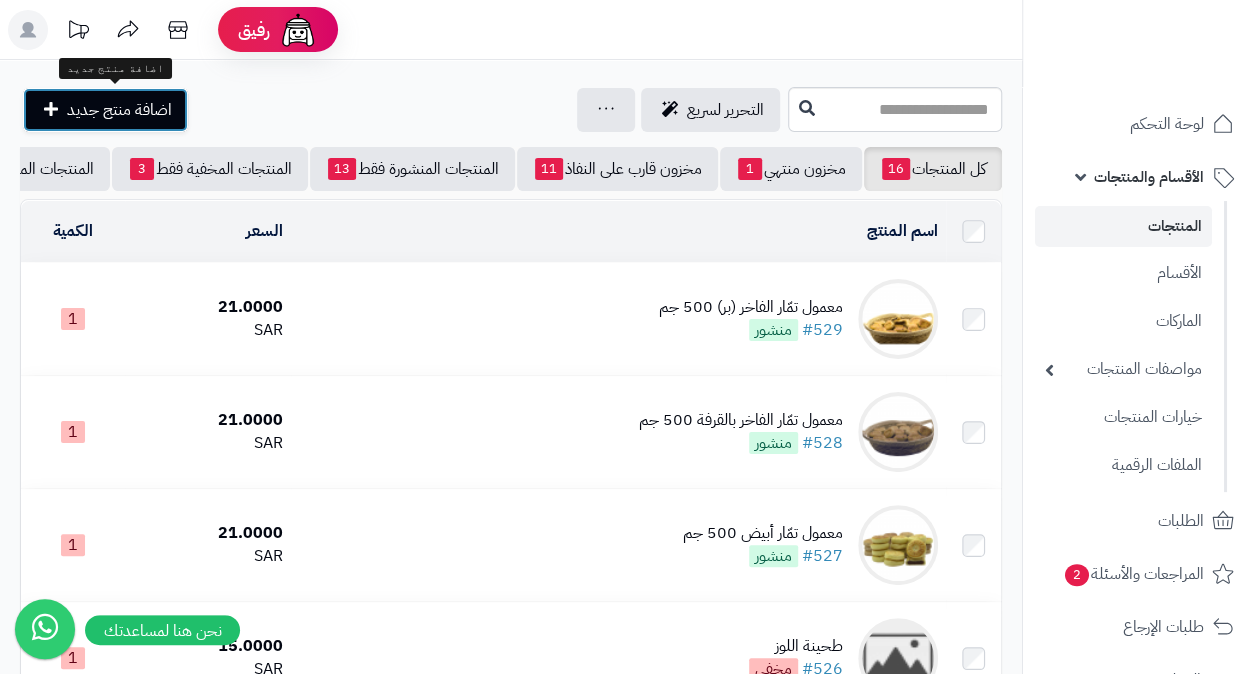 click on "اضافة منتج جديد" at bounding box center (105, 110) 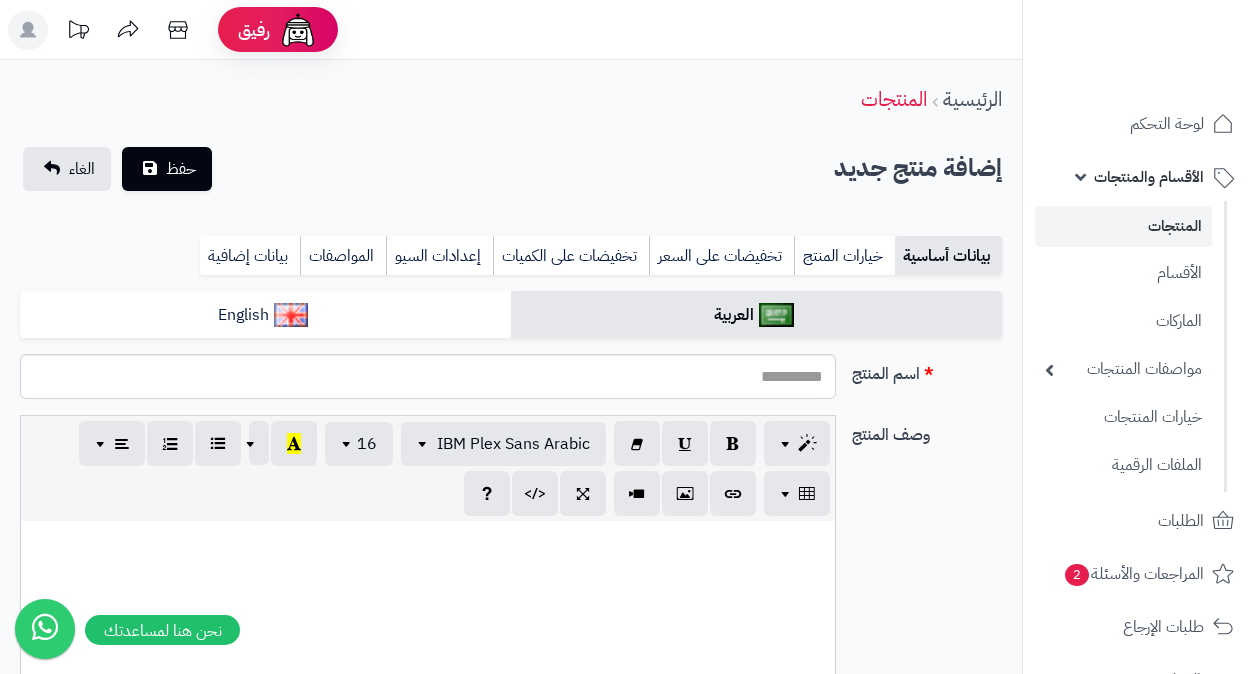 select 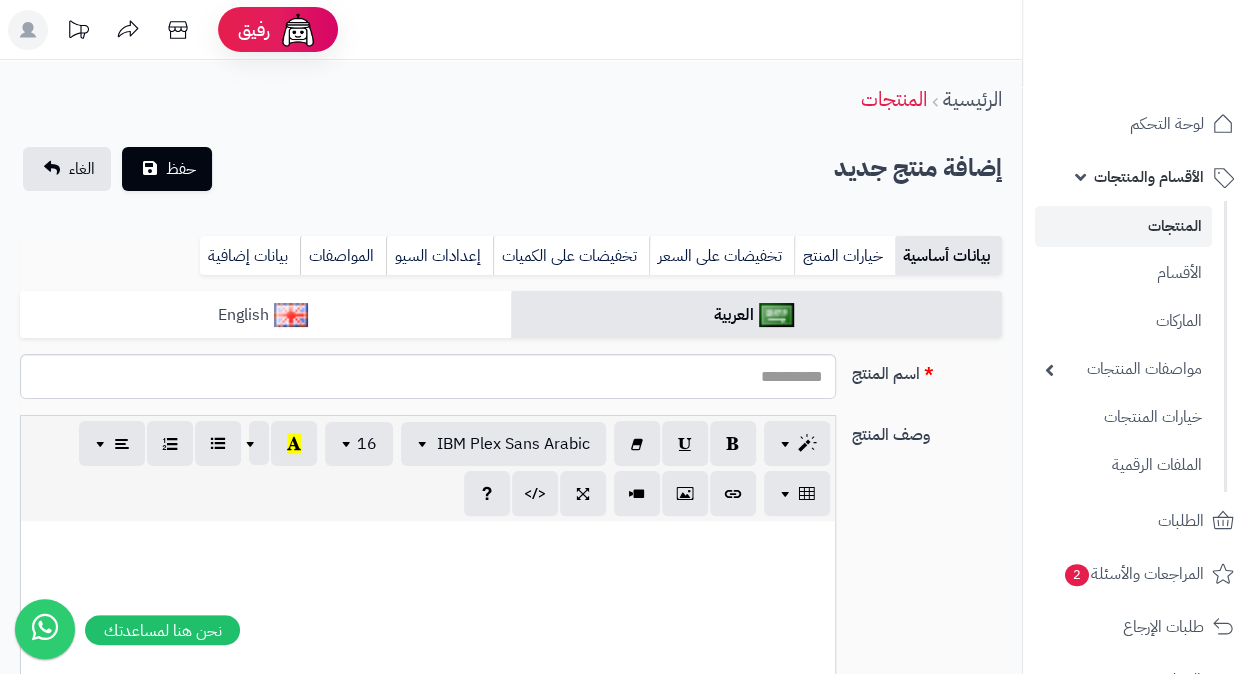 scroll, scrollTop: 0, scrollLeft: 15, axis: horizontal 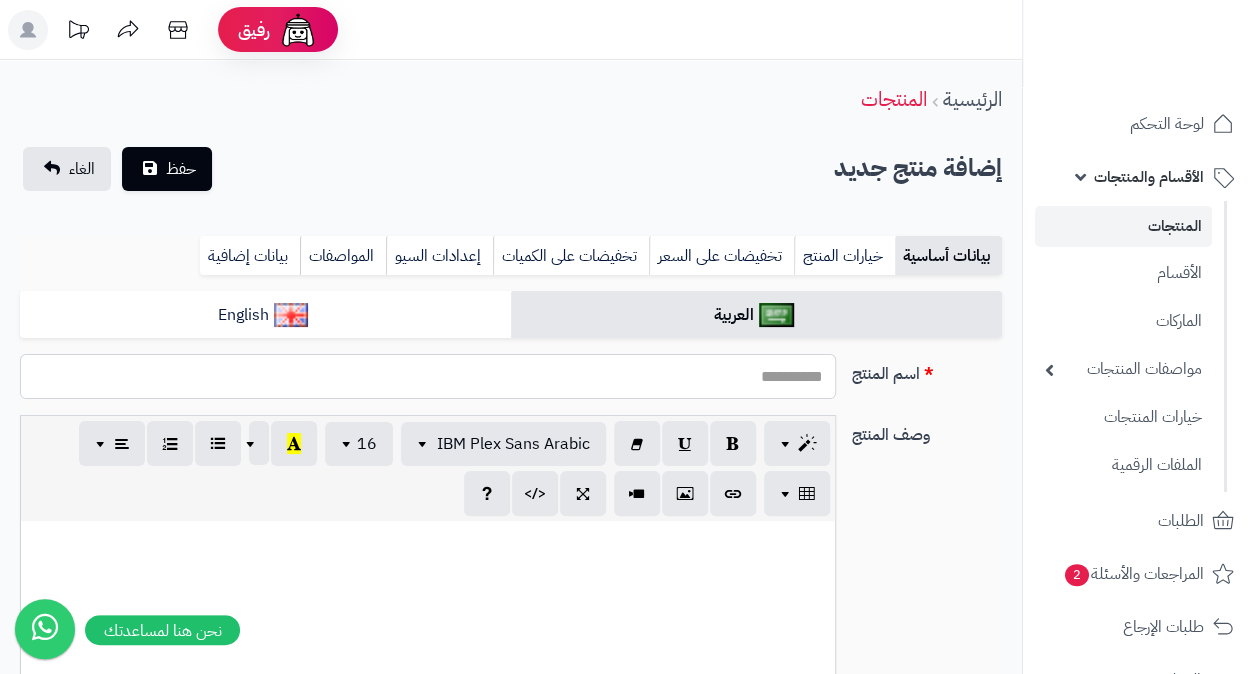 click on "اسم المنتج" at bounding box center (428, 376) 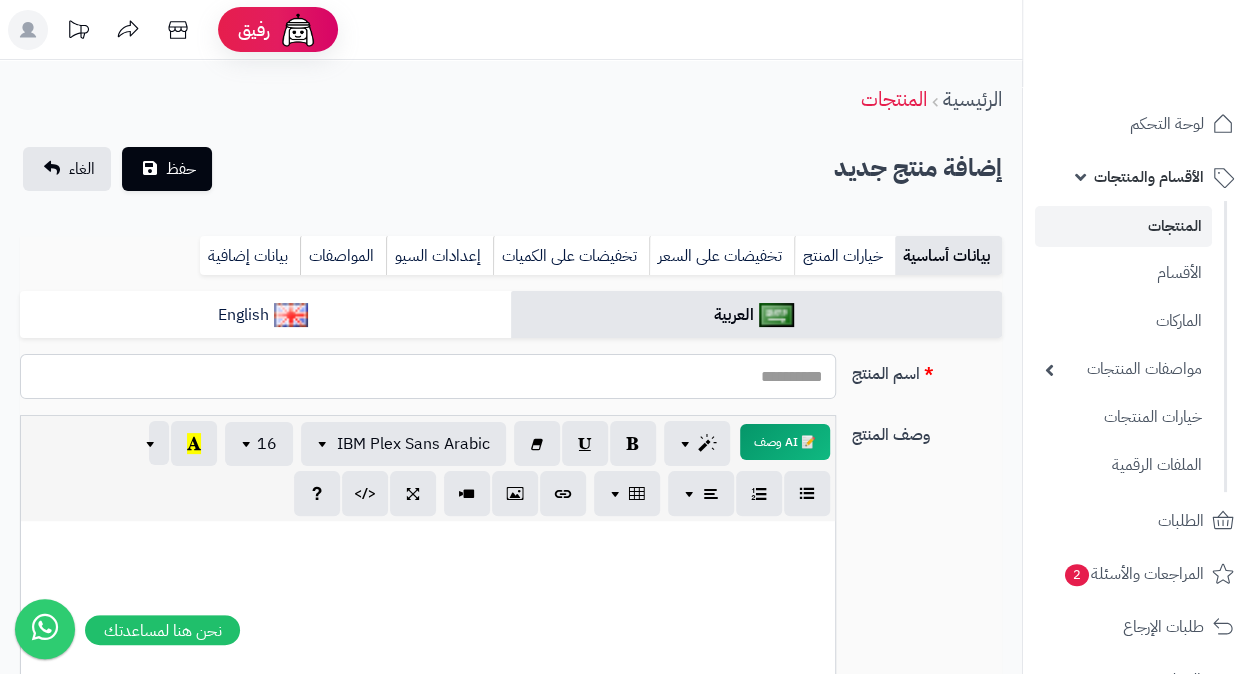 scroll, scrollTop: 100, scrollLeft: 0, axis: vertical 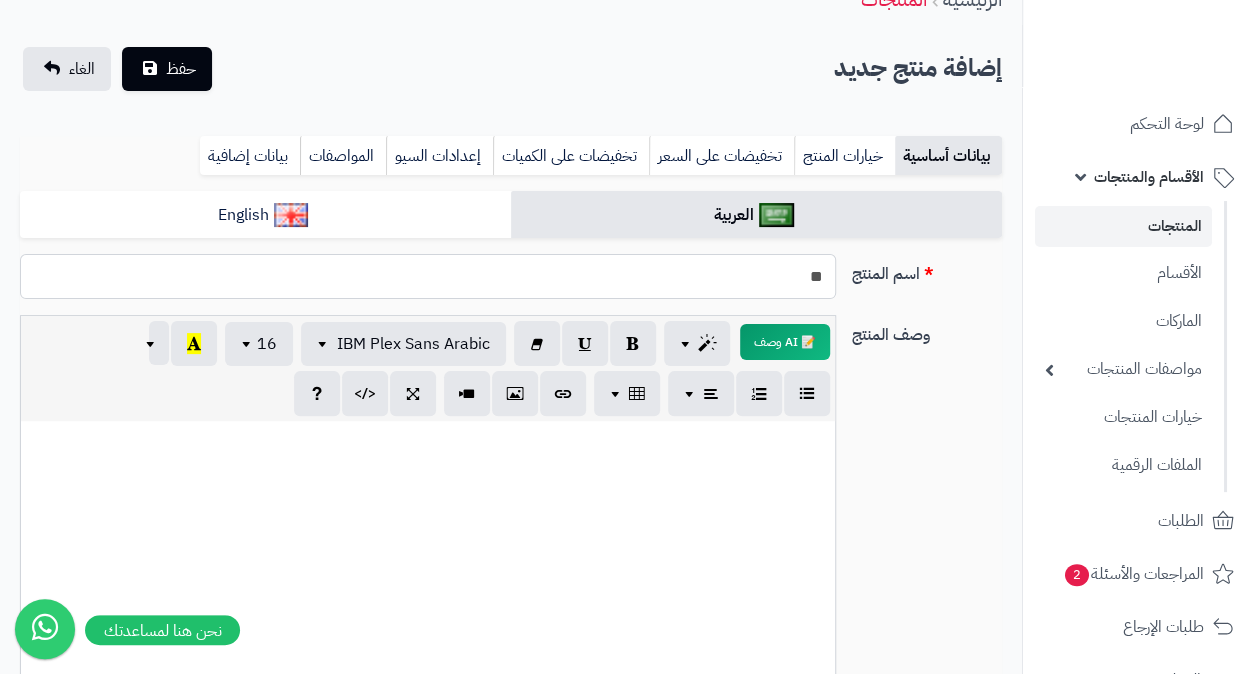 type on "*" 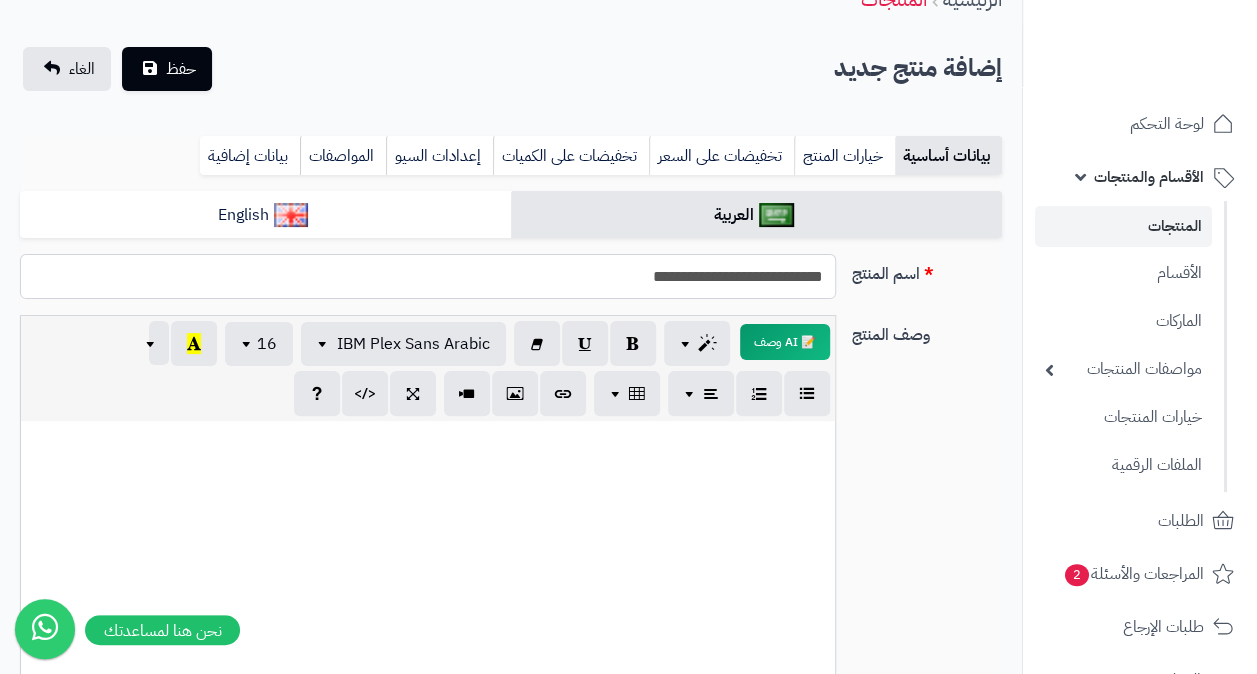 click on "**********" at bounding box center (428, 276) 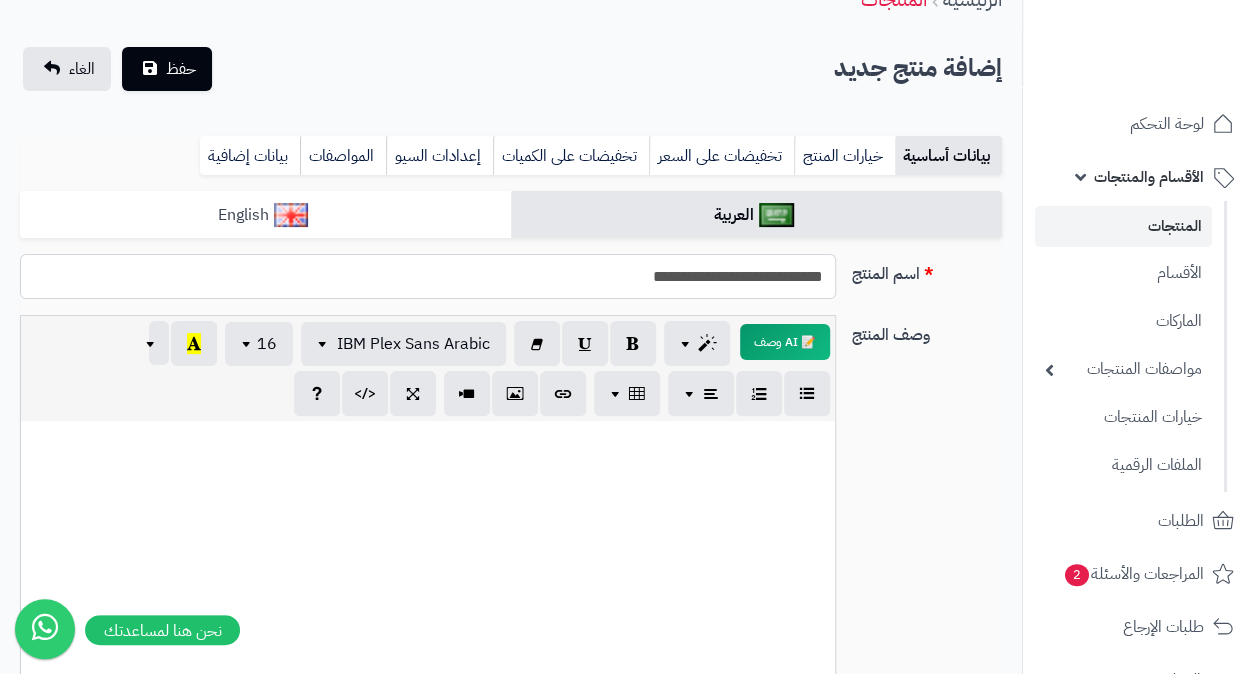 type on "**********" 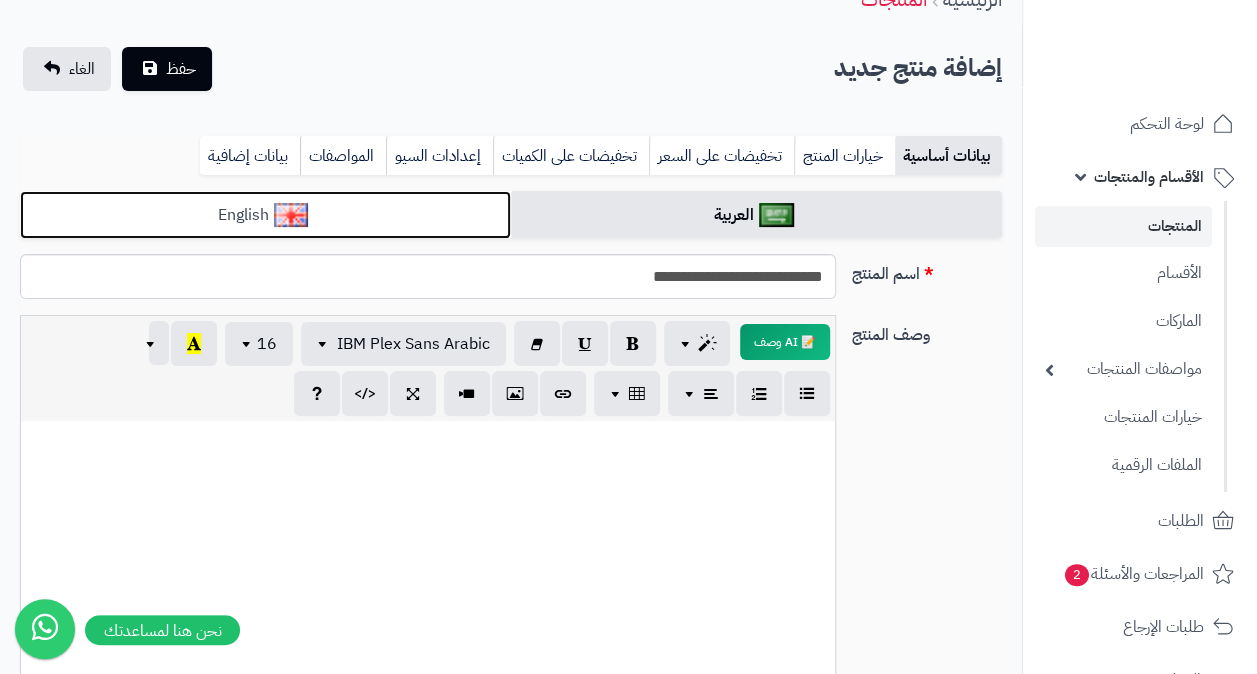 click on "English" at bounding box center (265, 215) 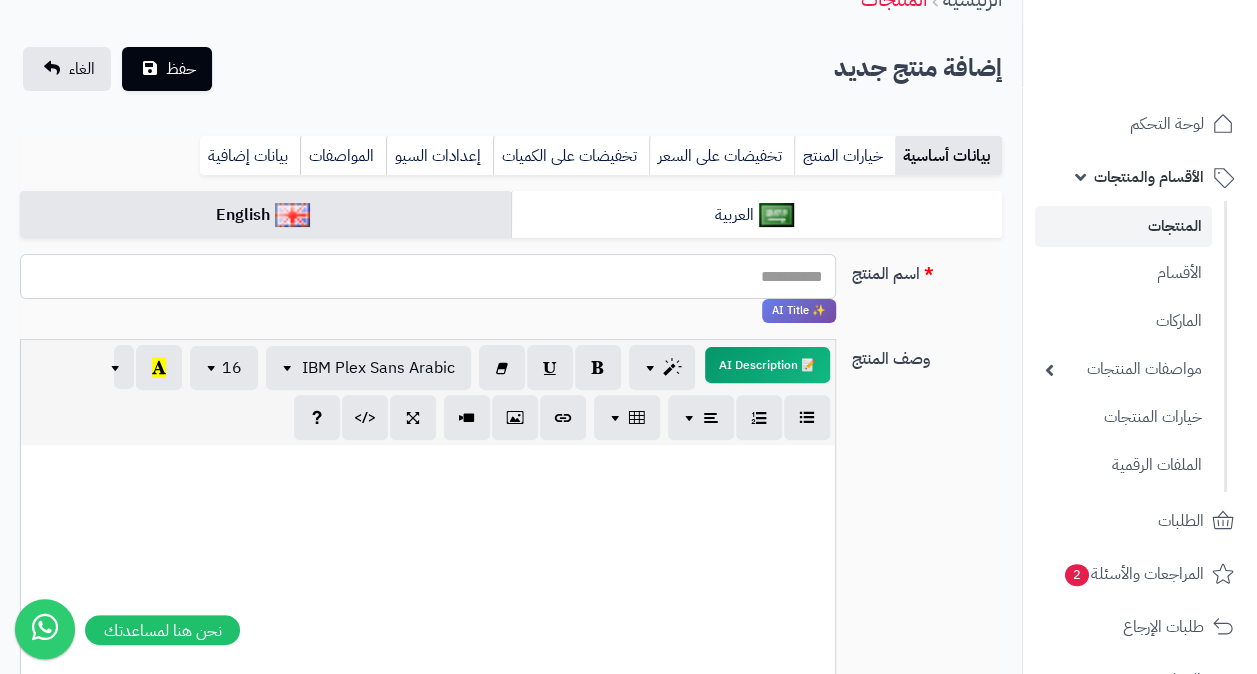 click on "اسم المنتج" at bounding box center [428, 276] 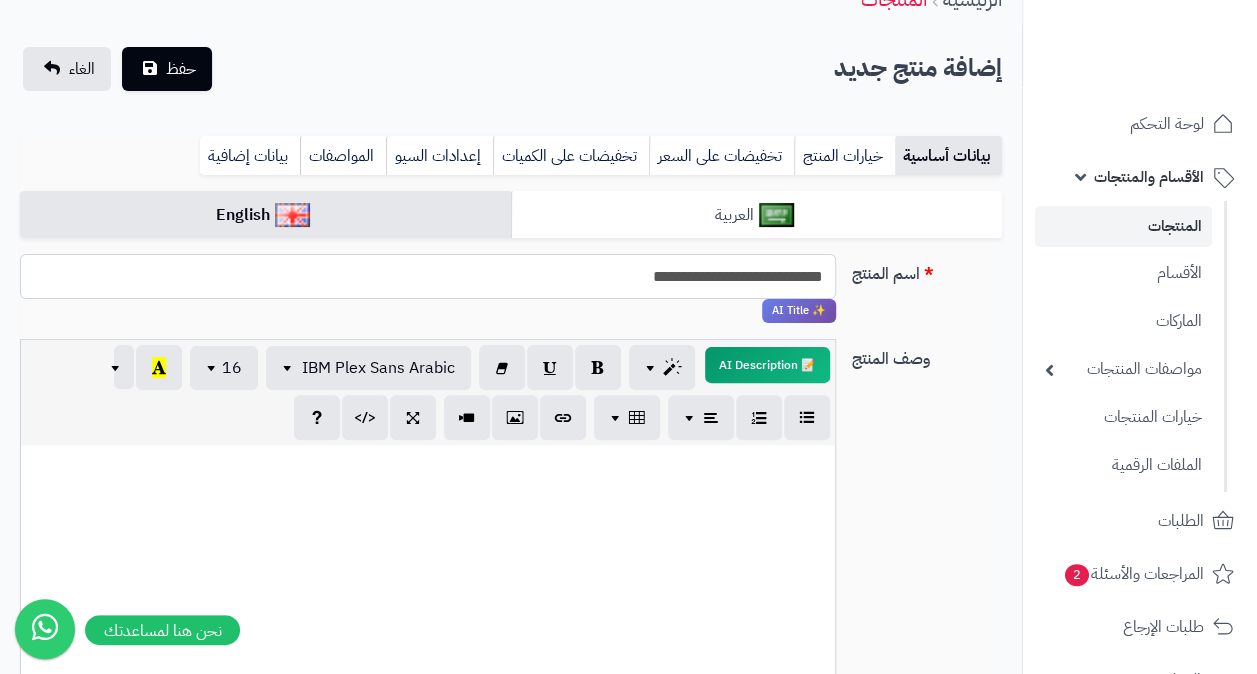 type on "**********" 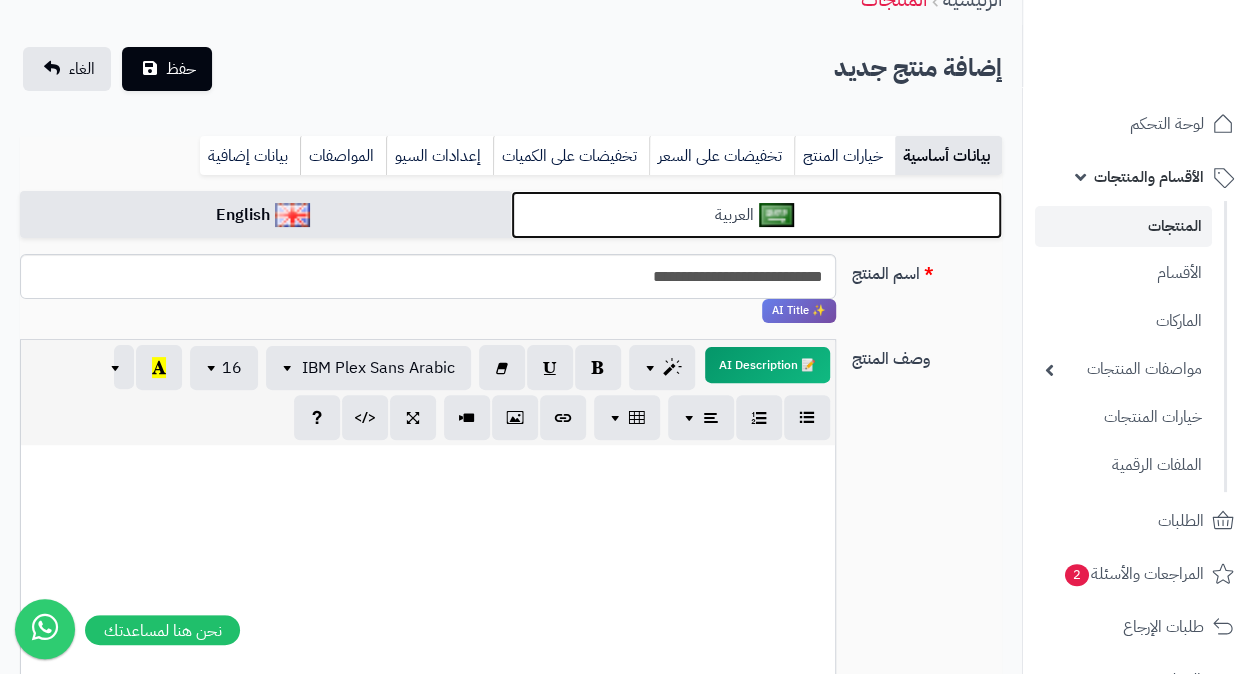click on "العربية" at bounding box center [756, 215] 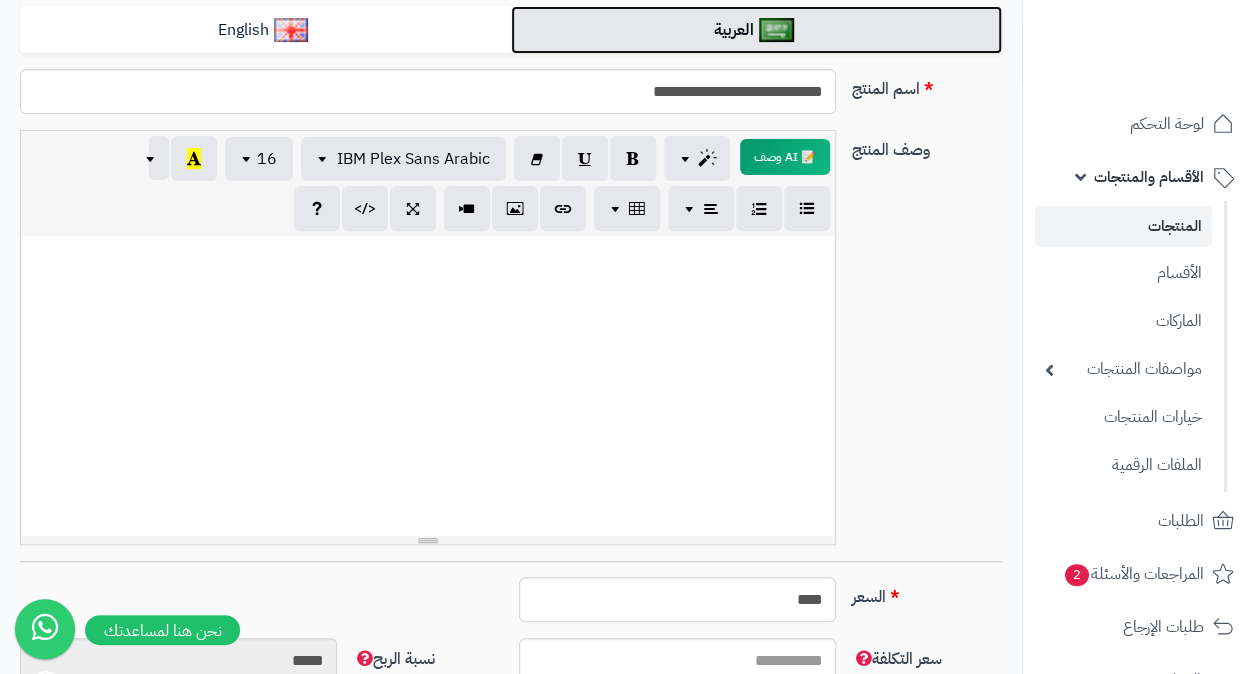 scroll, scrollTop: 300, scrollLeft: 0, axis: vertical 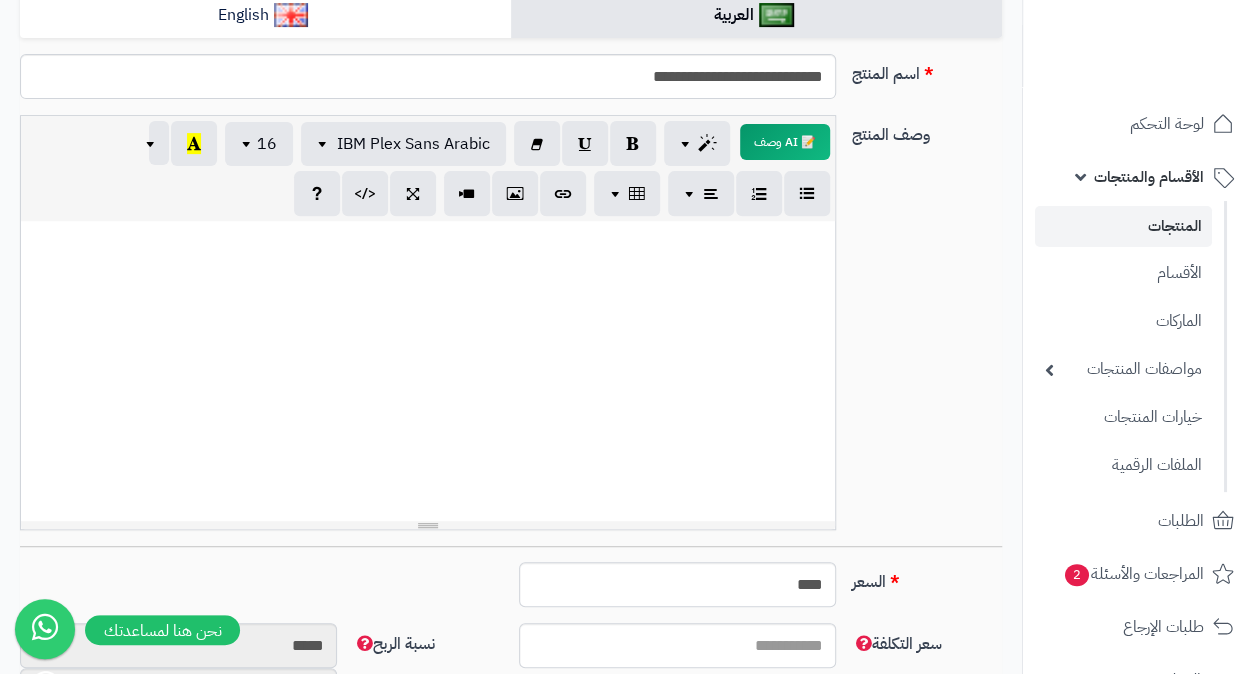 paste 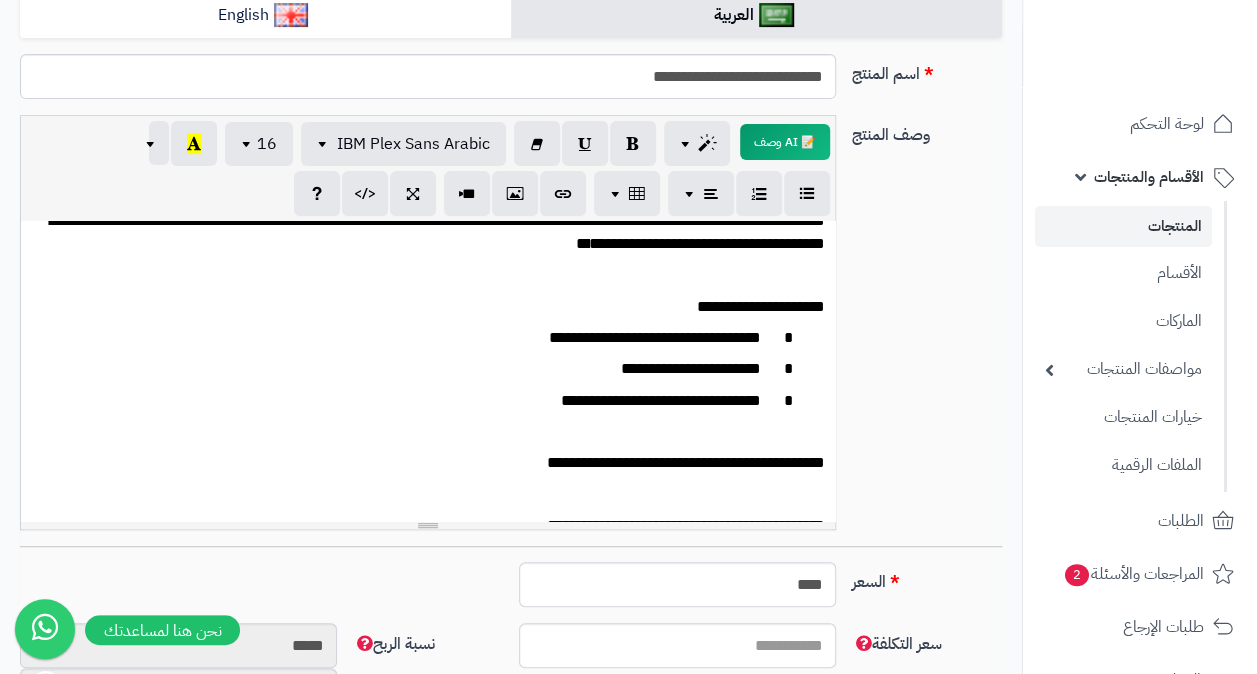 scroll, scrollTop: 0, scrollLeft: 0, axis: both 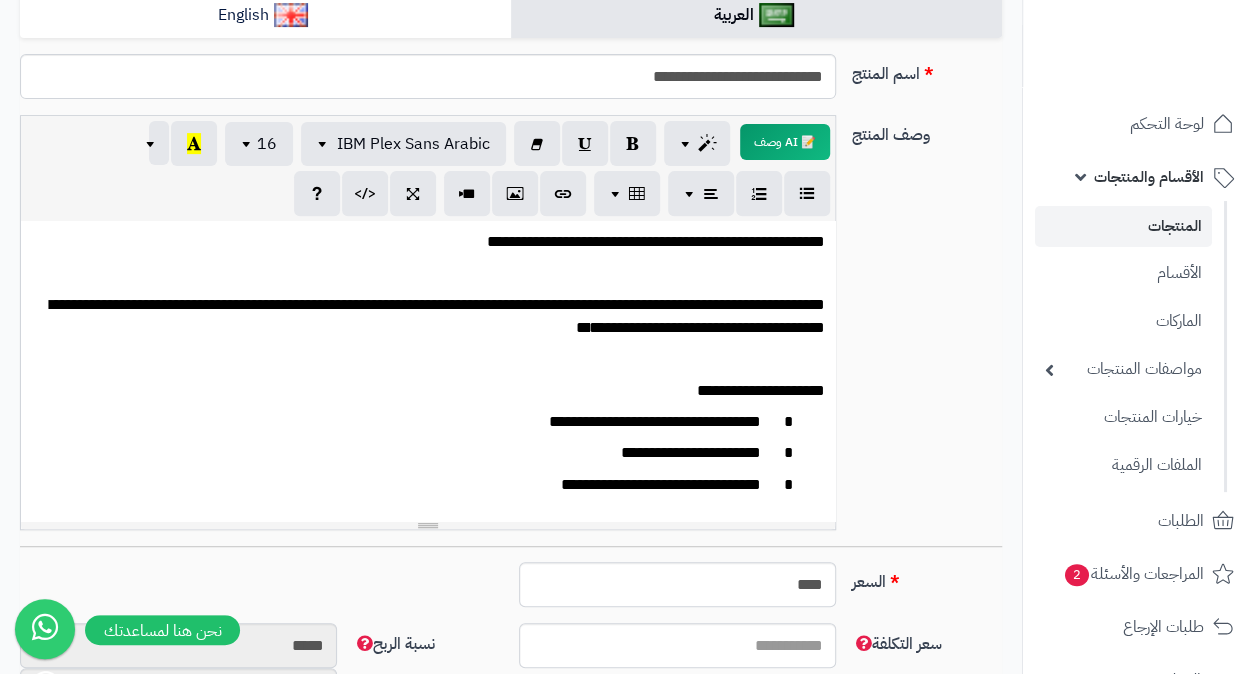 click on "**********" at bounding box center (435, 242) 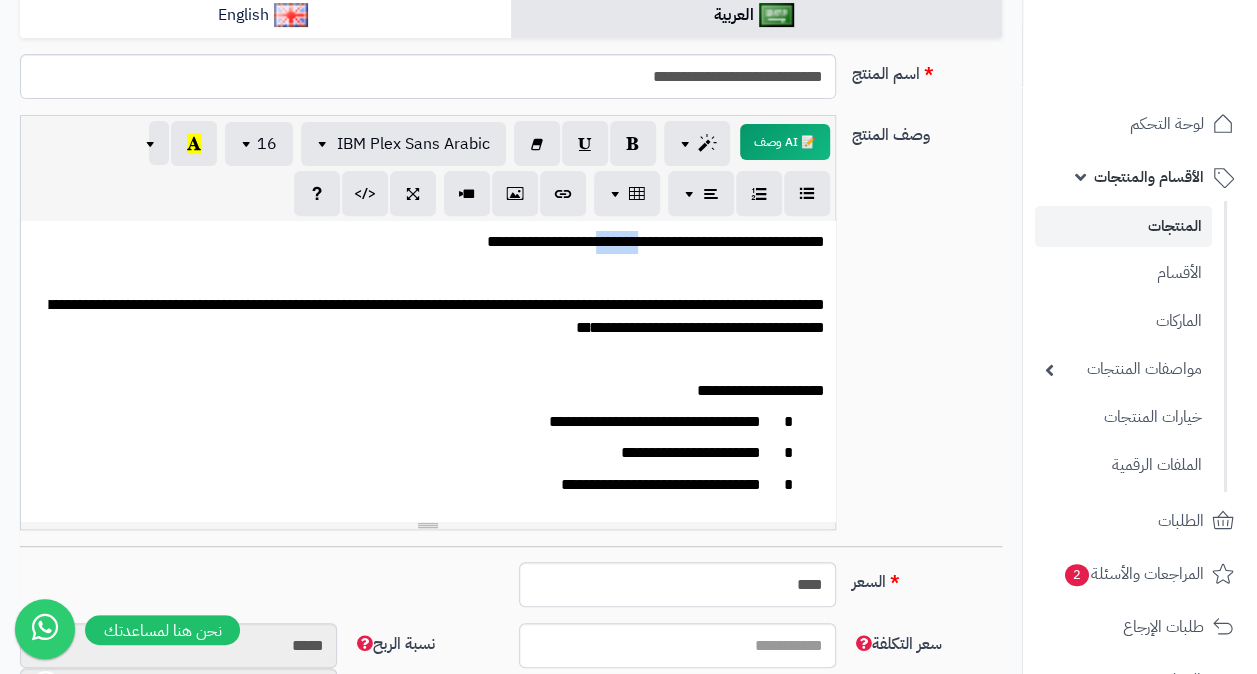 click on "**********" at bounding box center [435, 242] 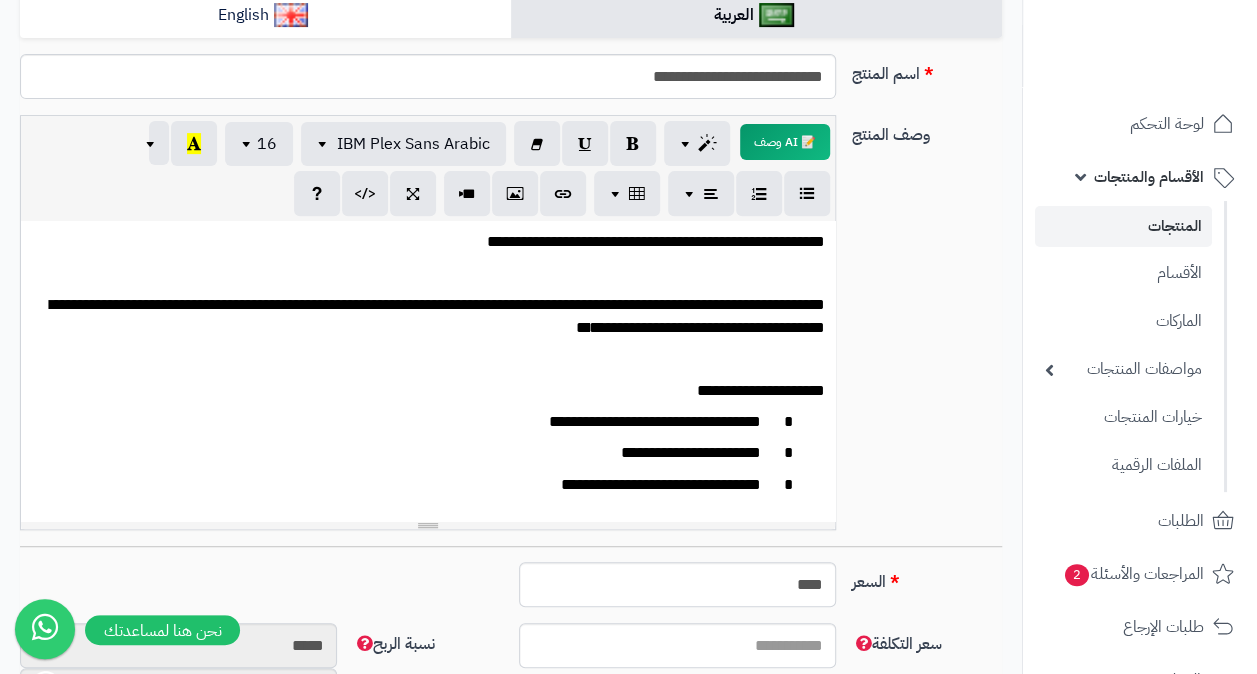 click on "**********" at bounding box center [435, 317] 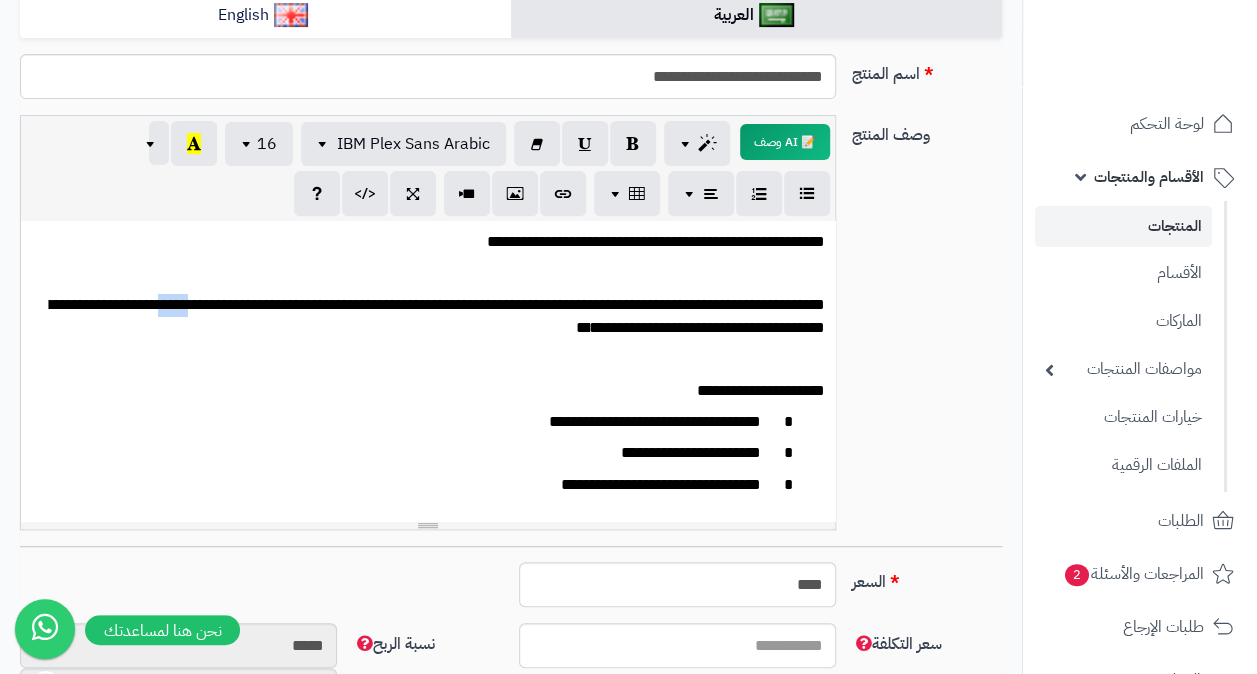 click on "**********" at bounding box center (435, 317) 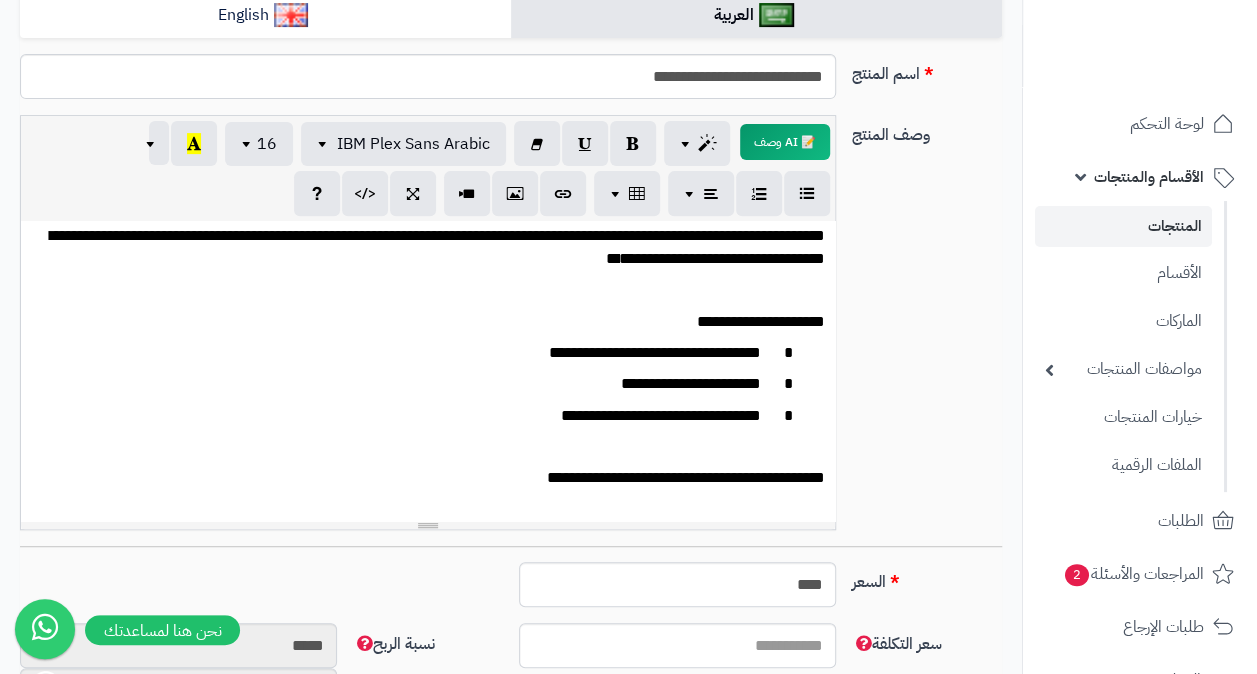 scroll, scrollTop: 100, scrollLeft: 0, axis: vertical 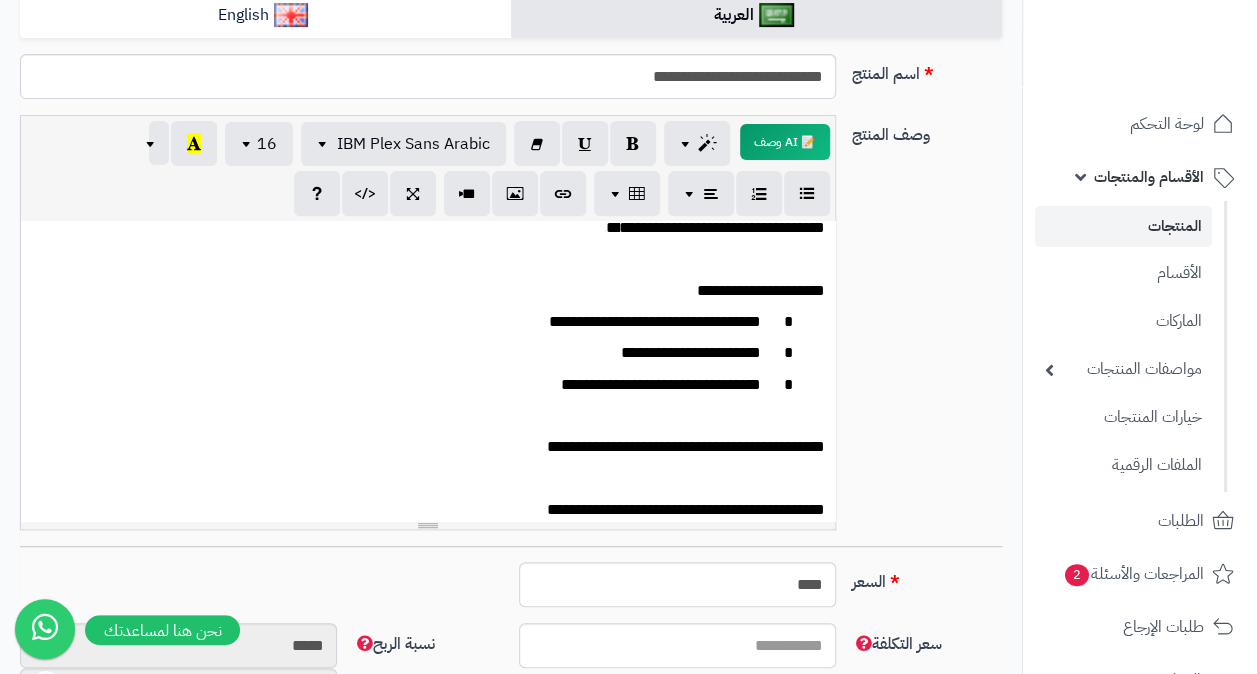 click on "**********" at bounding box center (428, 322) 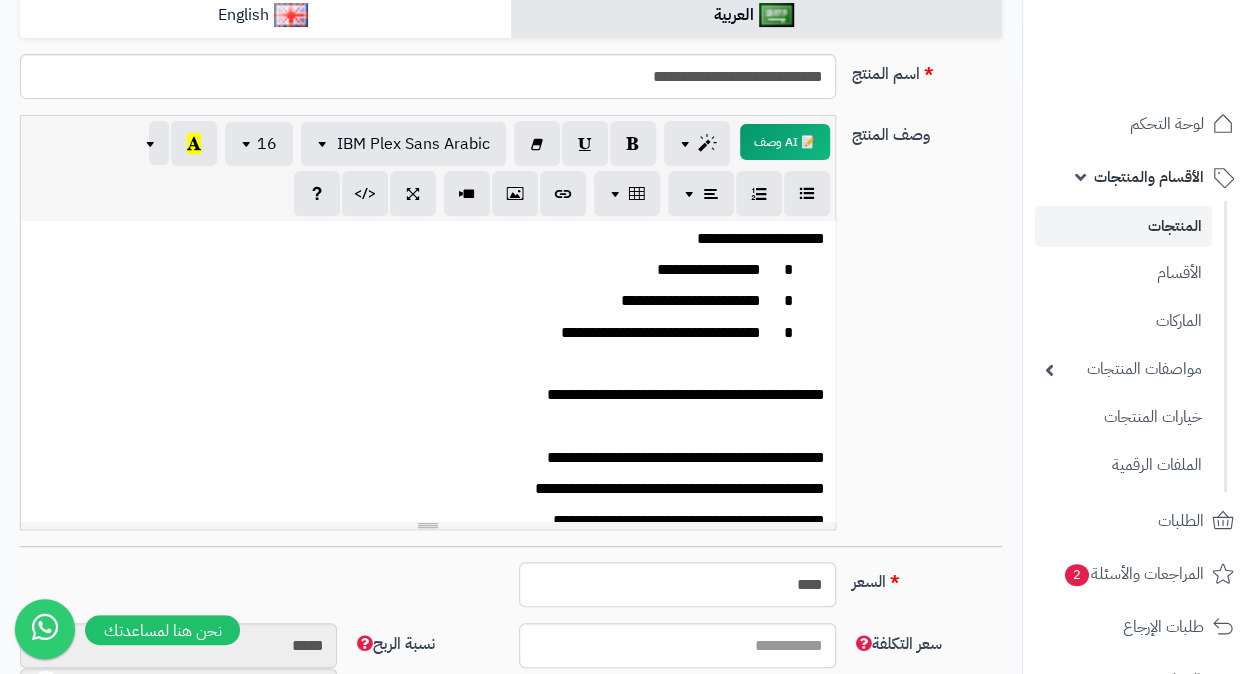 scroll, scrollTop: 181, scrollLeft: 0, axis: vertical 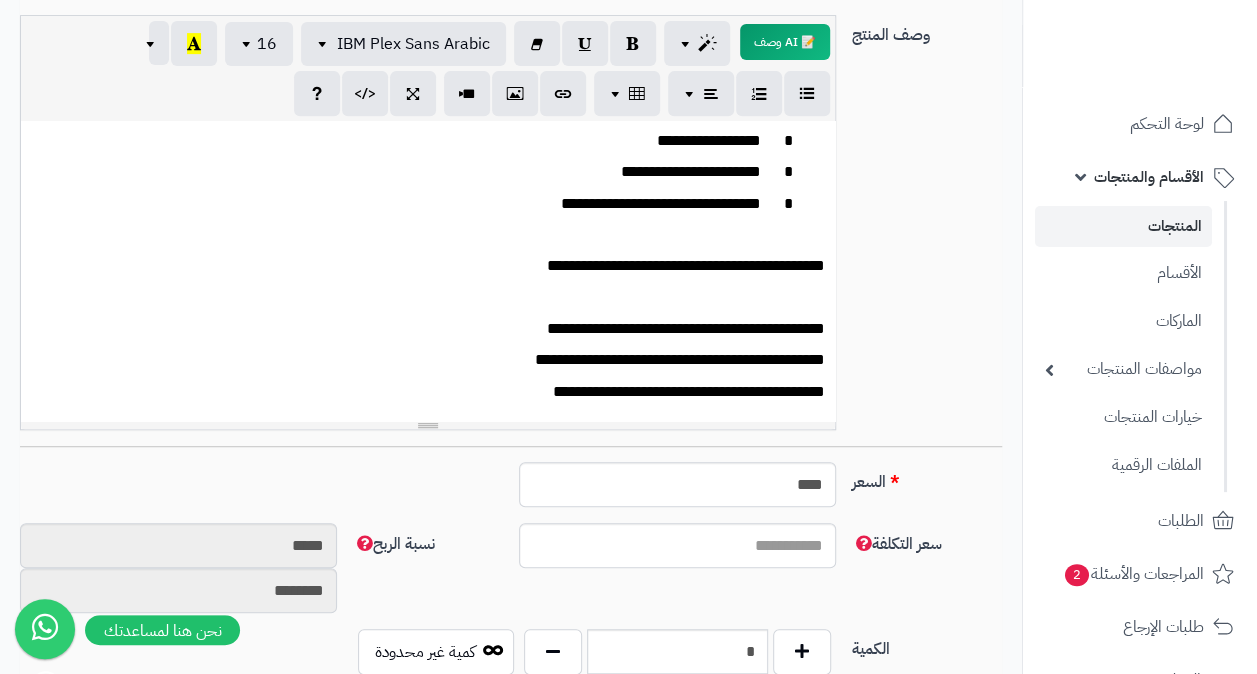click on "**********" at bounding box center [435, 329] 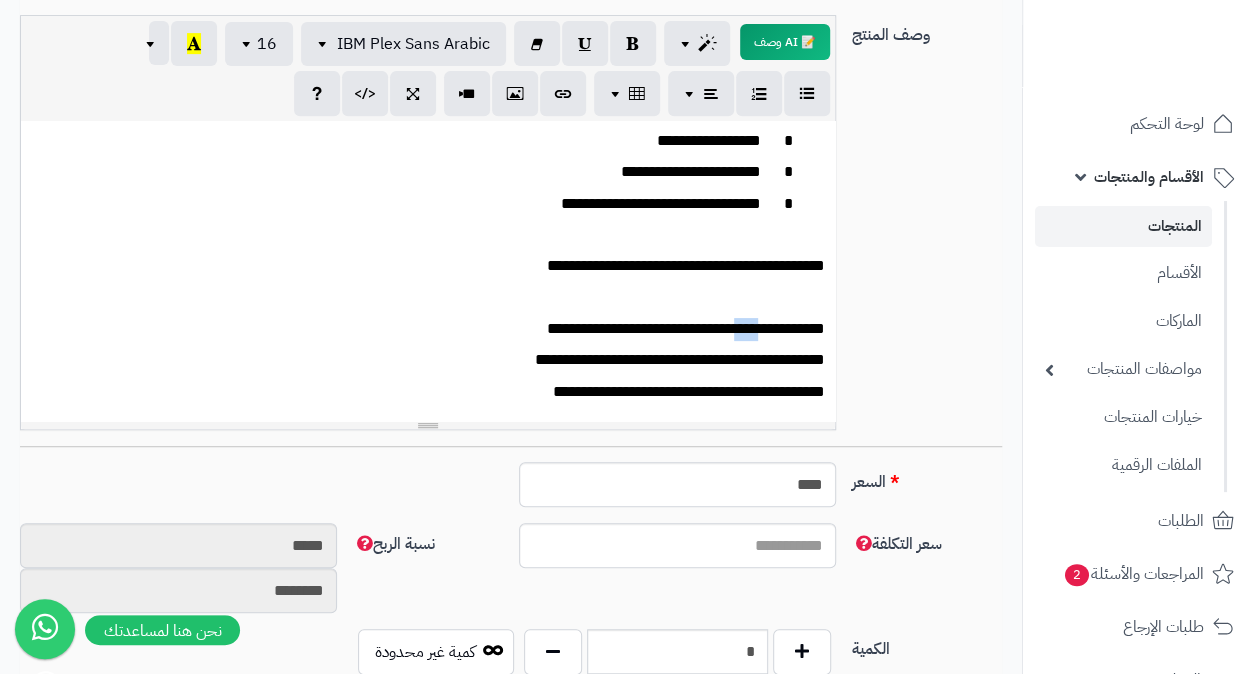 click on "**********" at bounding box center [435, 329] 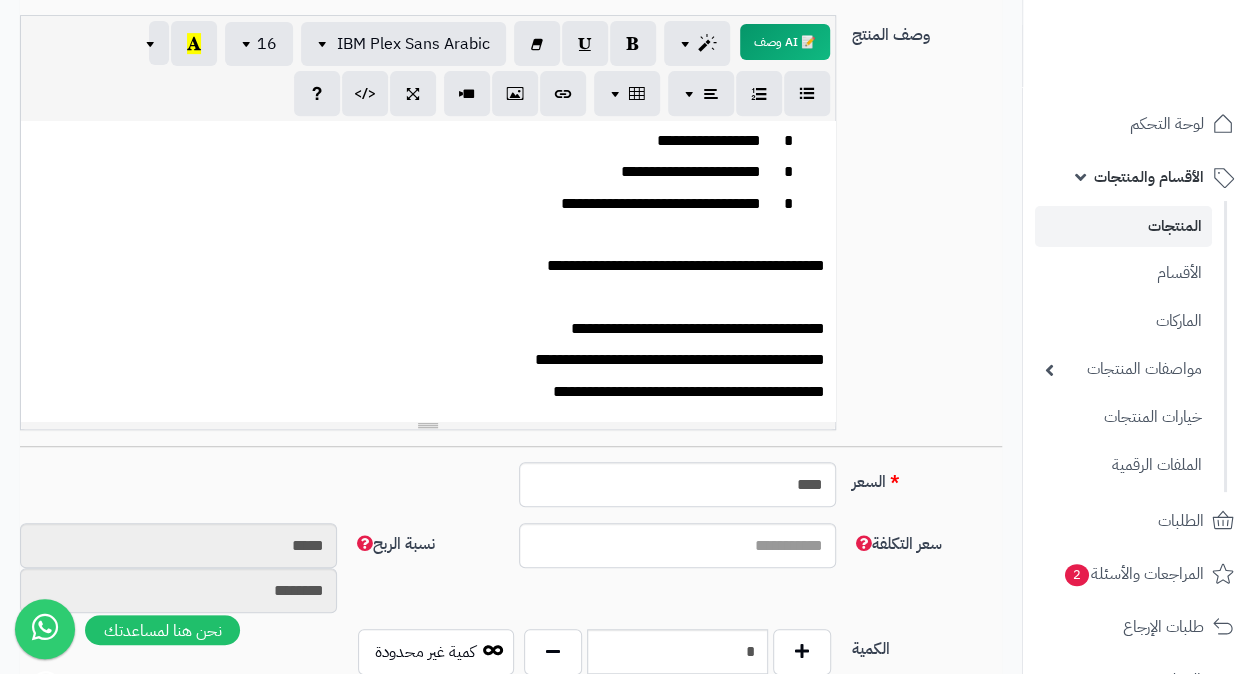 click on "**********" at bounding box center (435, 329) 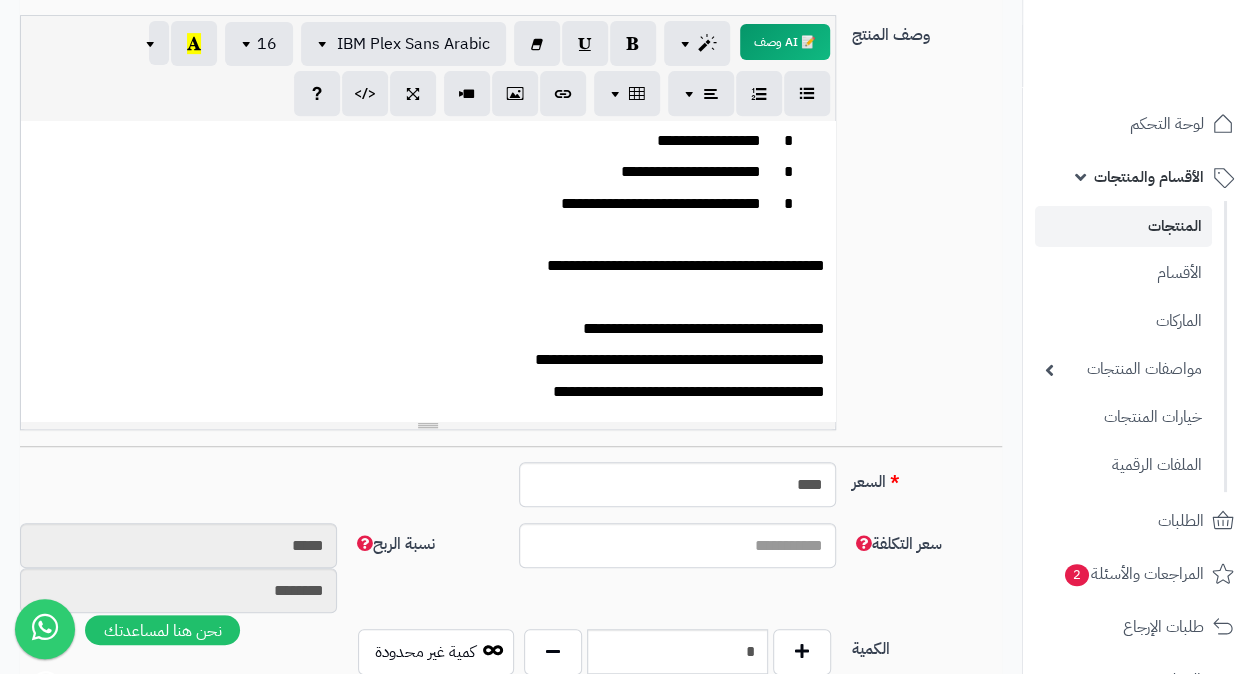 click on "**********" at bounding box center (435, 329) 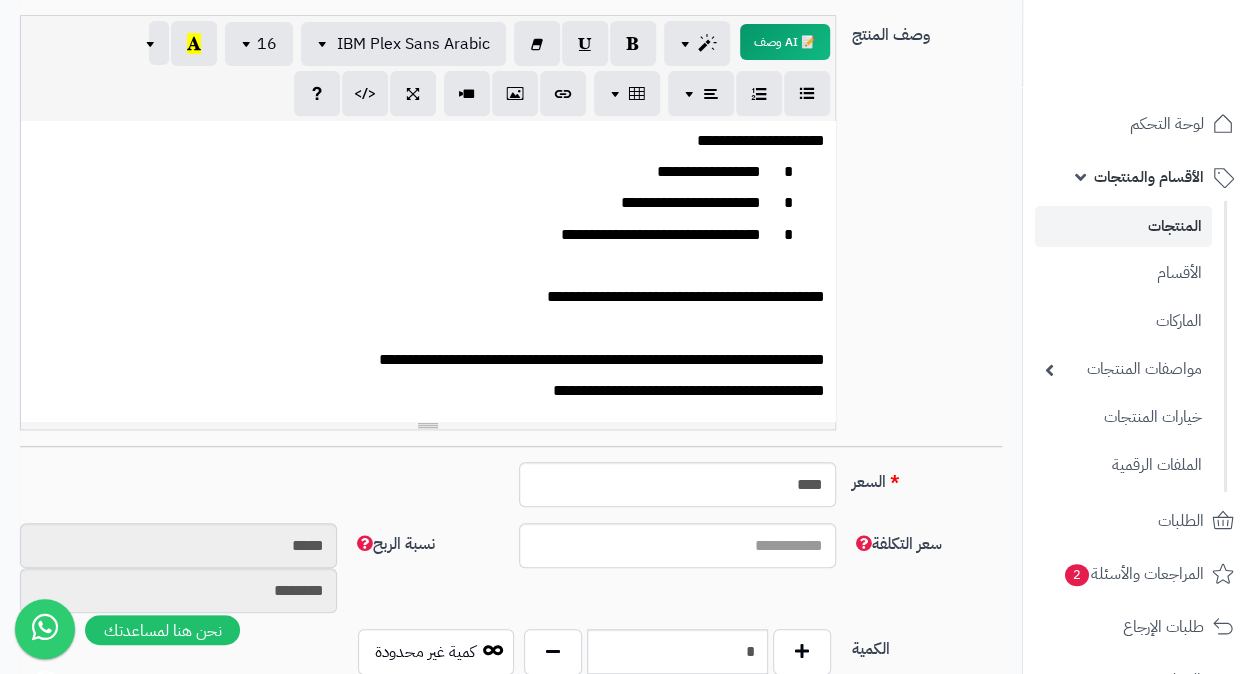 scroll, scrollTop: 181, scrollLeft: 0, axis: vertical 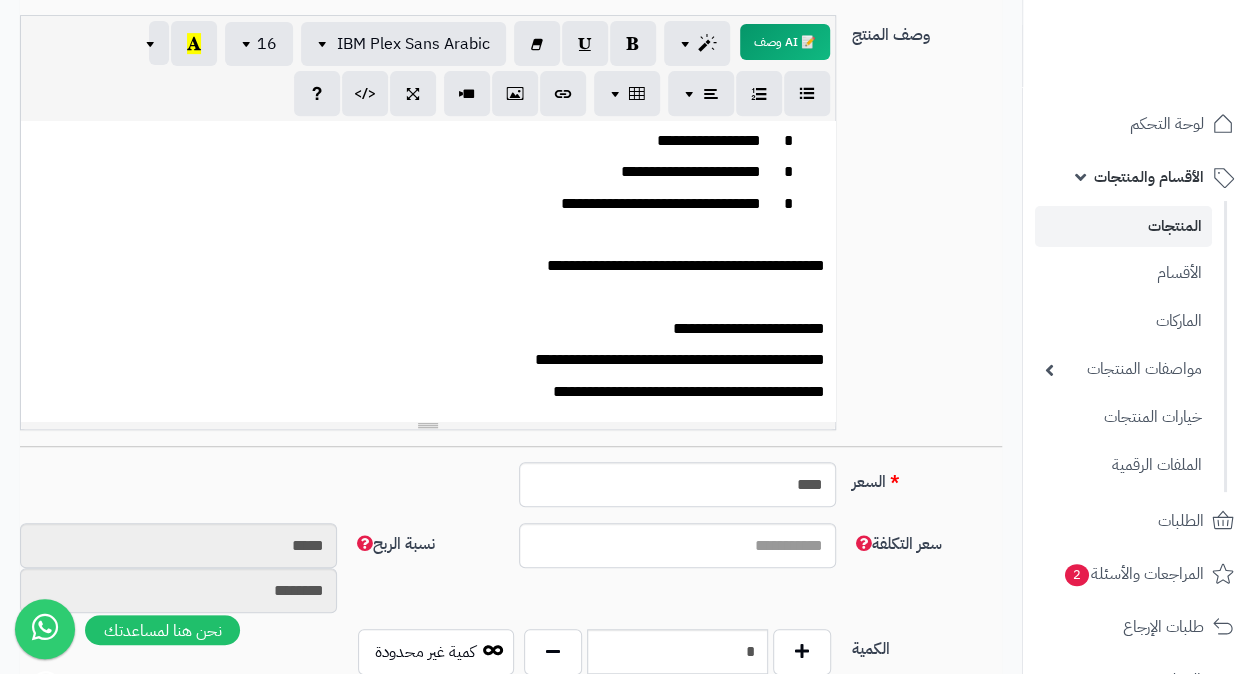 click on "**********" at bounding box center [435, 329] 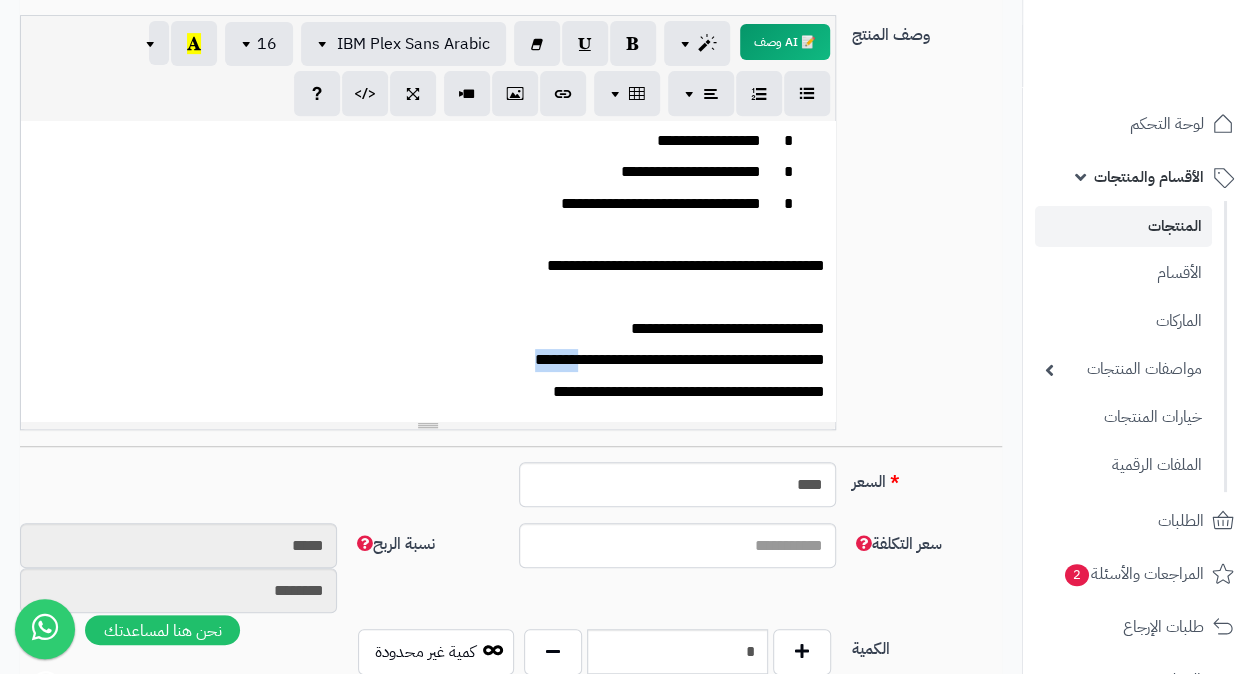click on "**********" at bounding box center [435, 360] 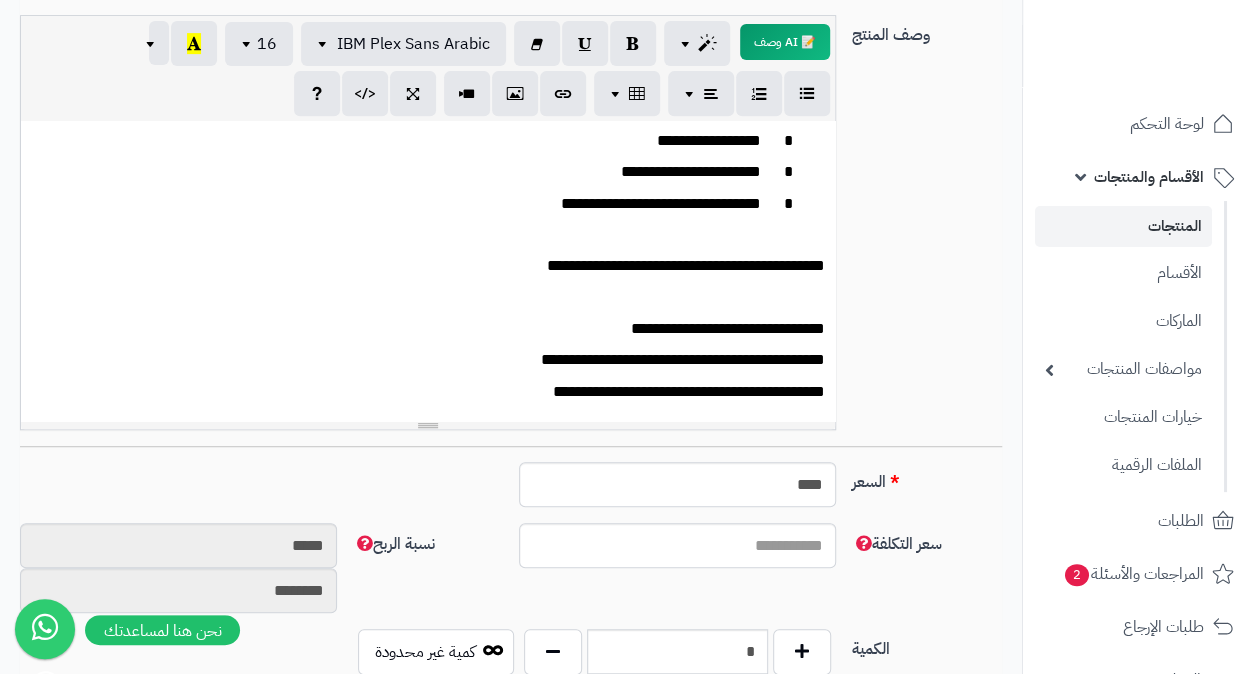 scroll, scrollTop: 500, scrollLeft: 0, axis: vertical 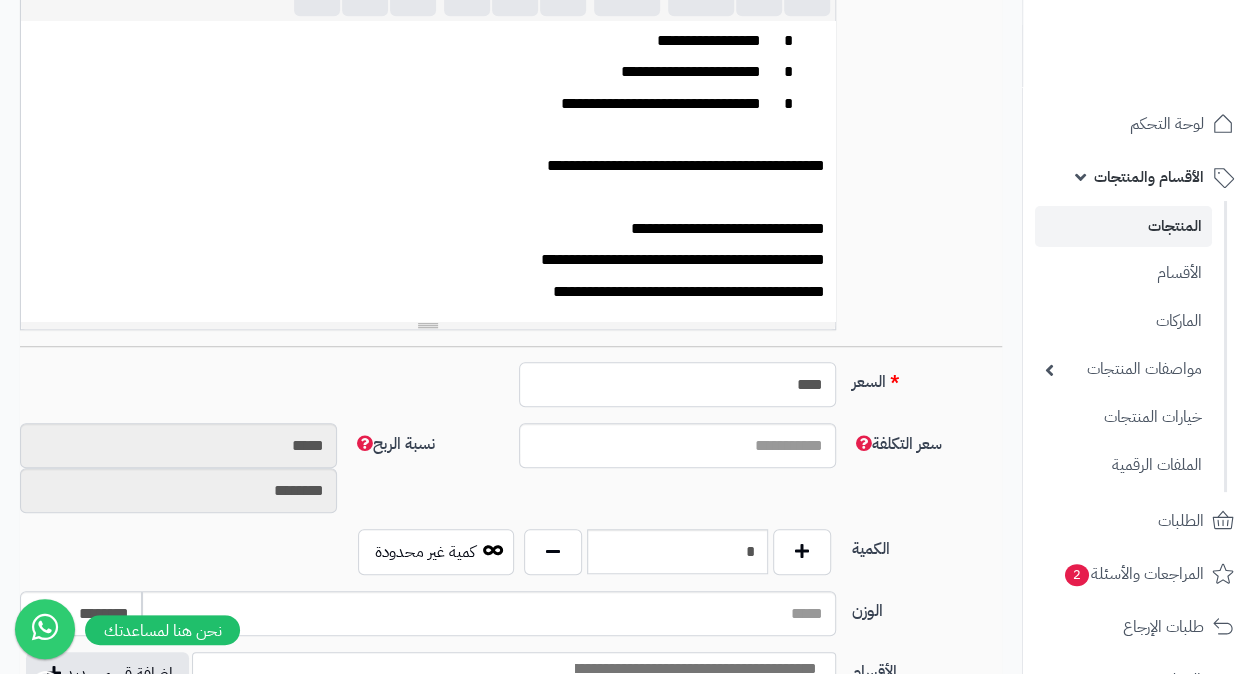 click on "****" at bounding box center (677, 384) 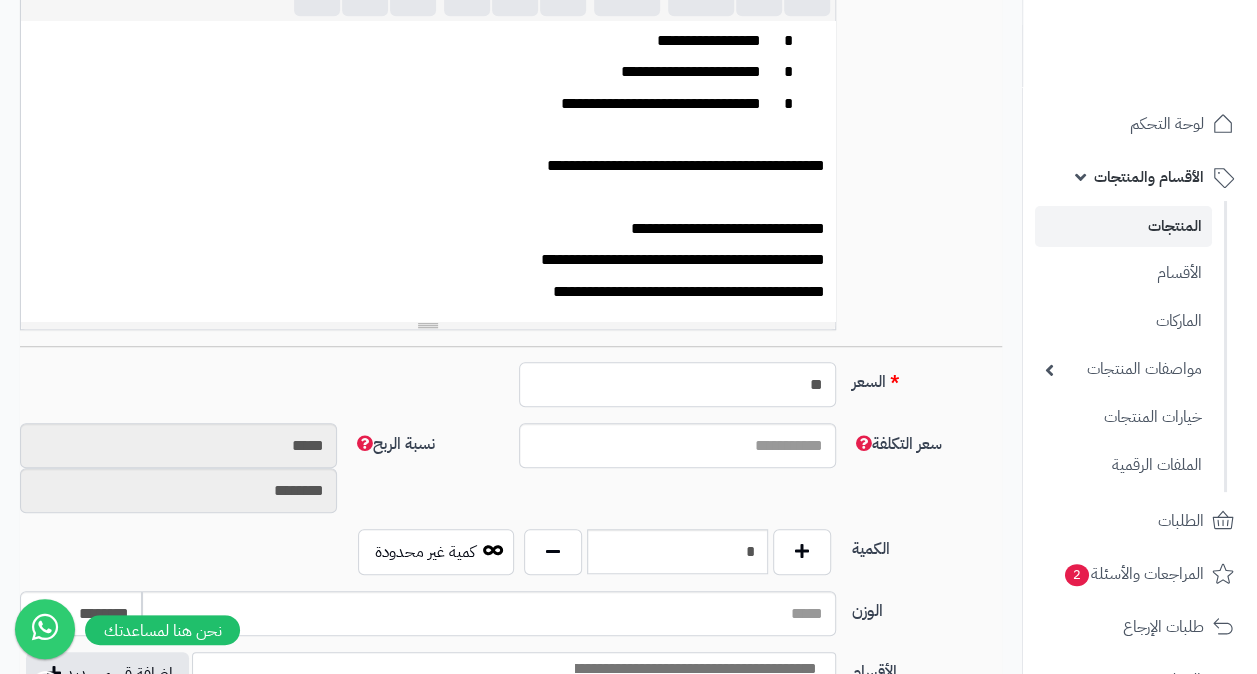 click on "**" at bounding box center (677, 384) 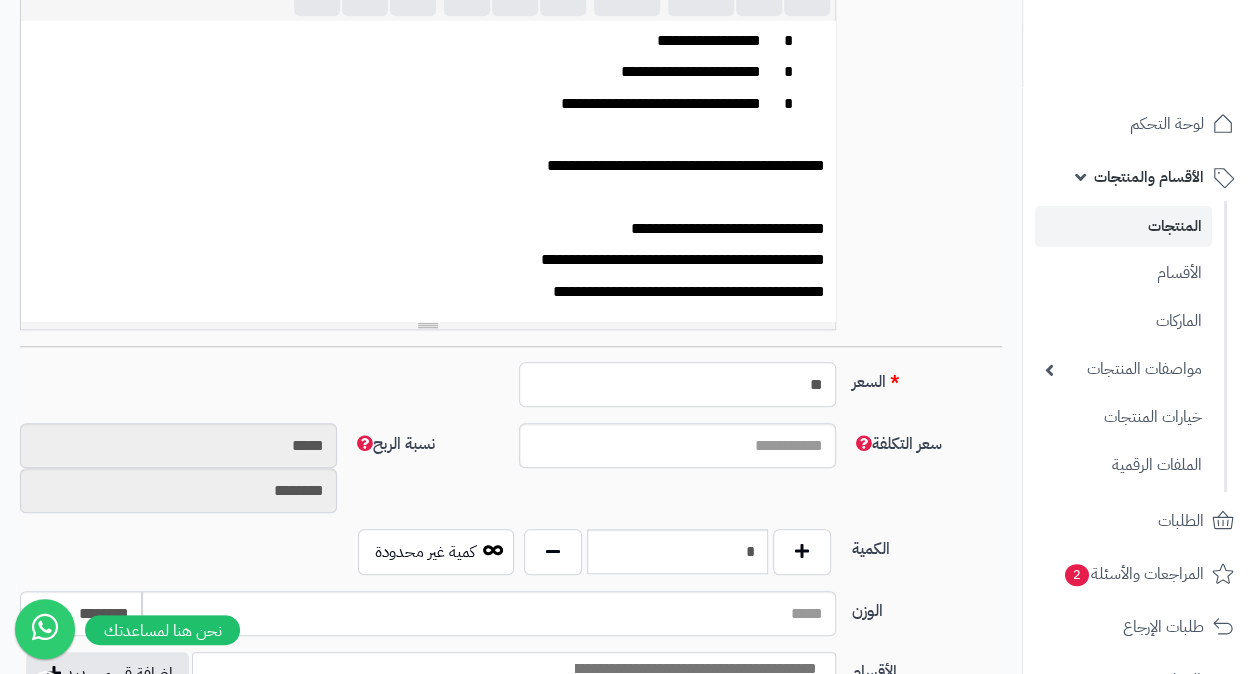 type on "**" 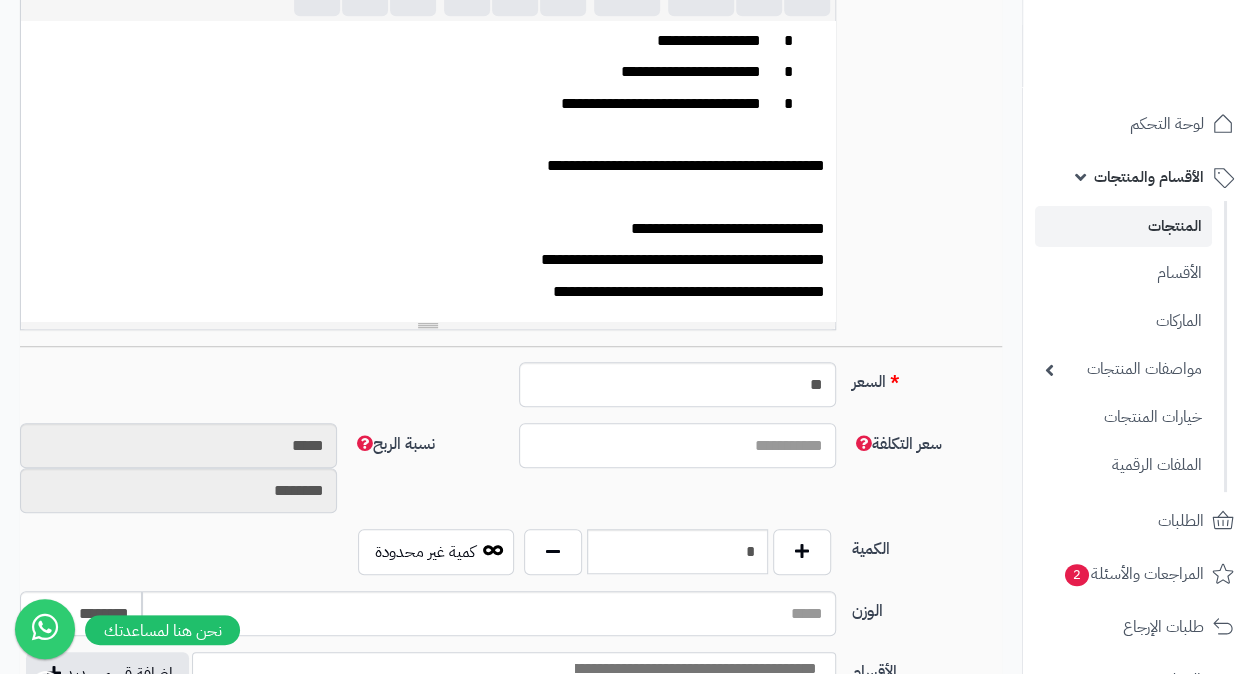 click on "سعر التكلفة" at bounding box center (677, 445) 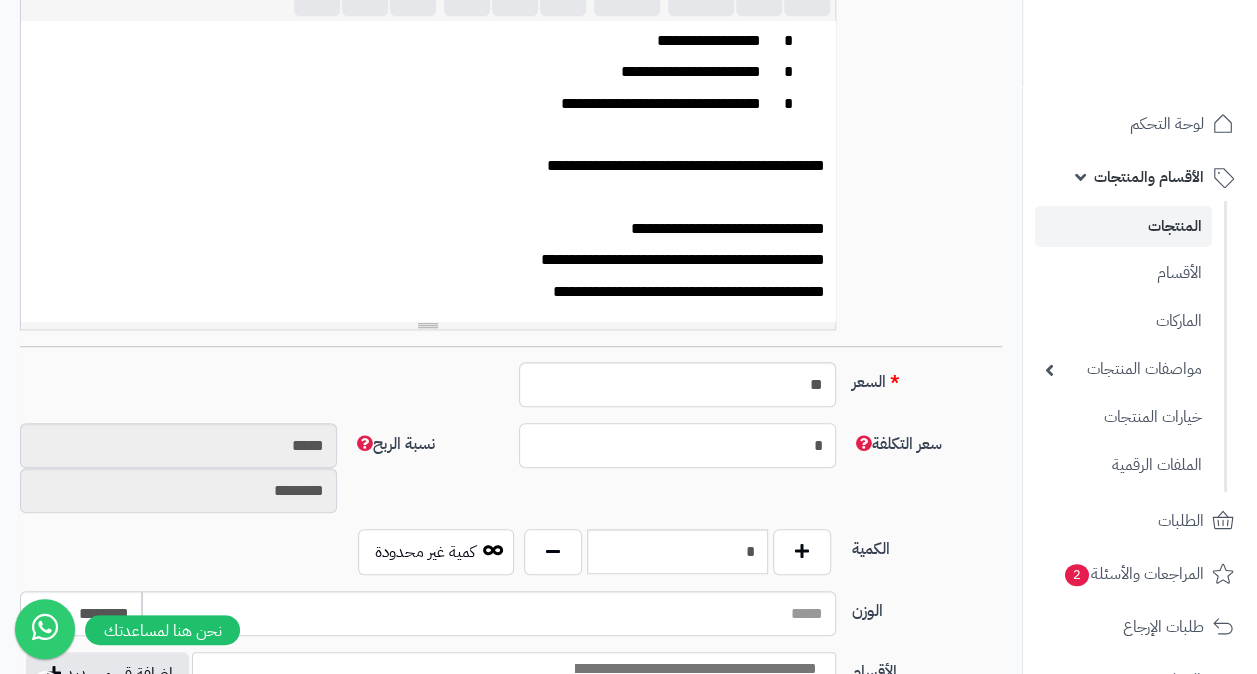type on "********" 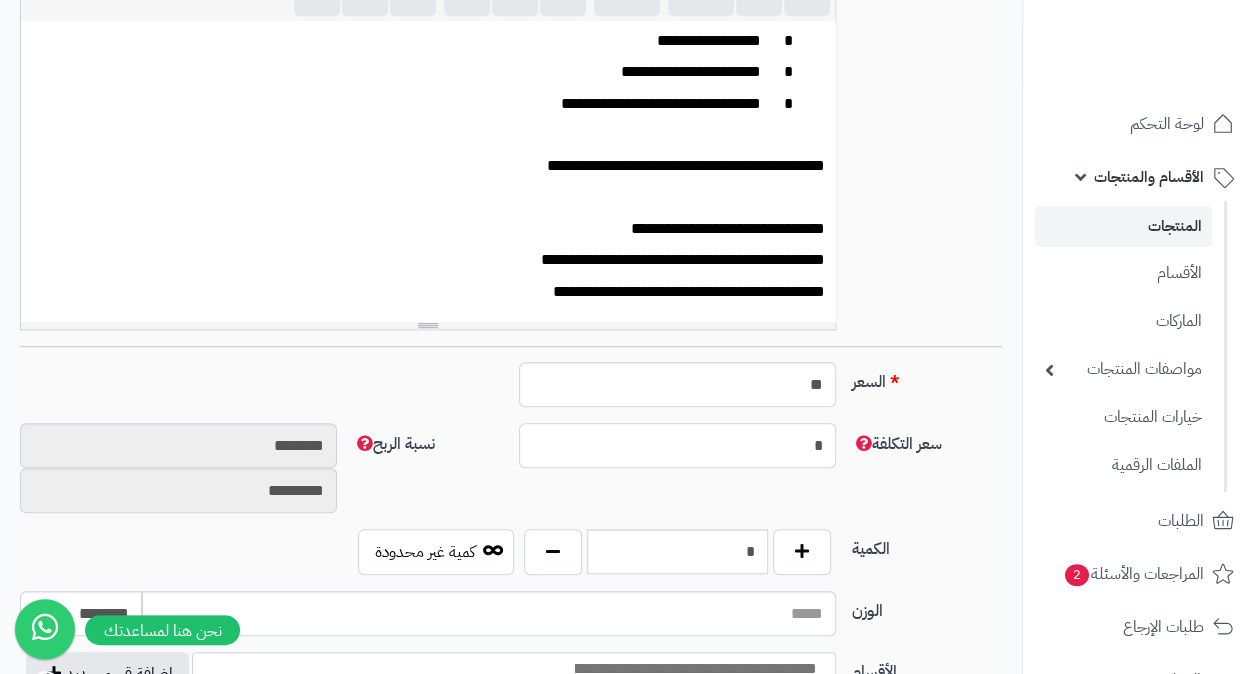 type on "**" 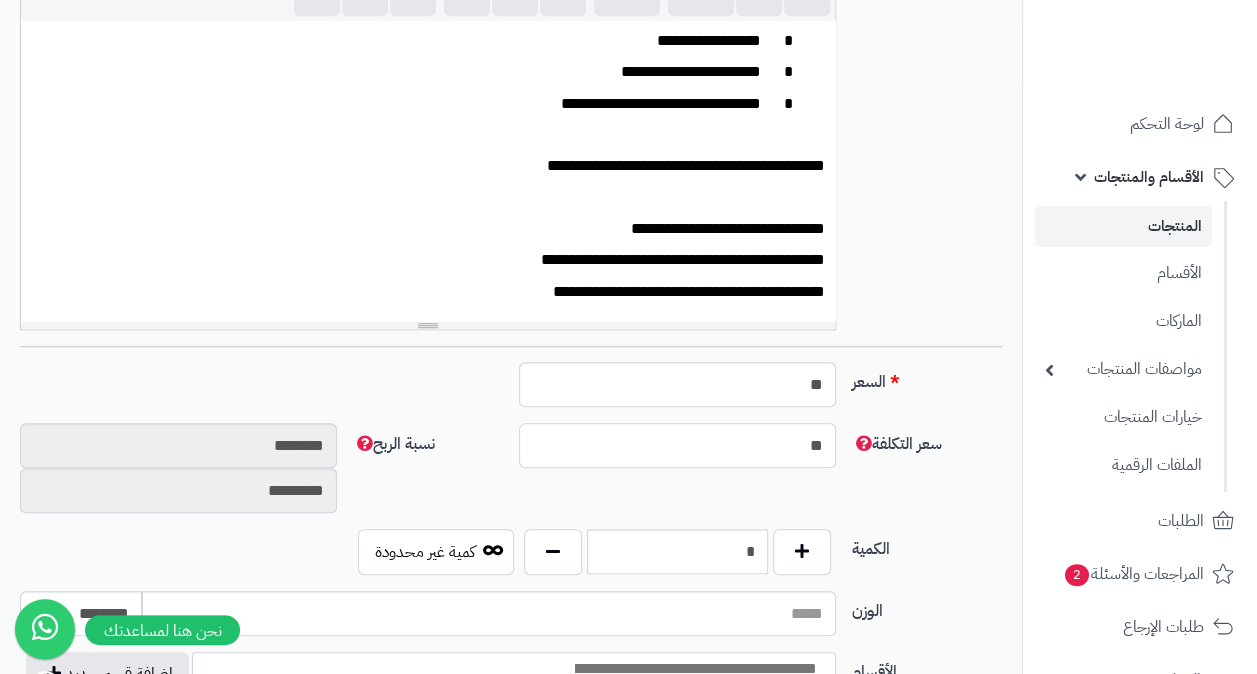 type on "******" 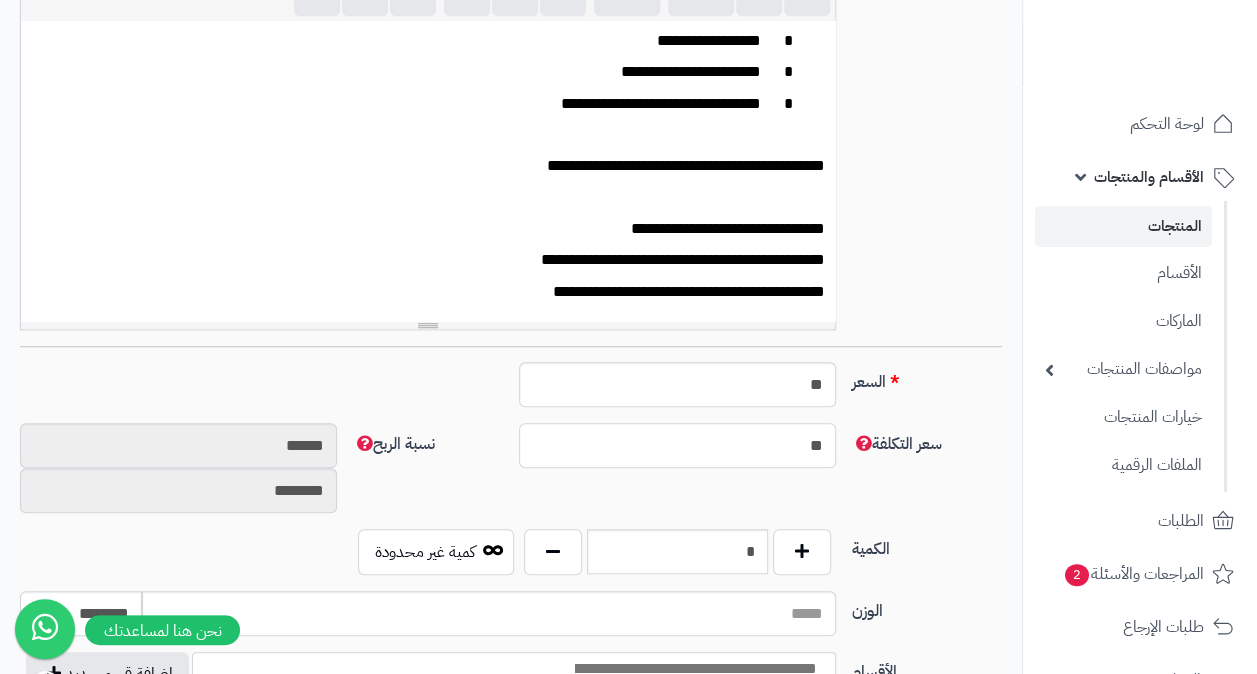 type on "**" 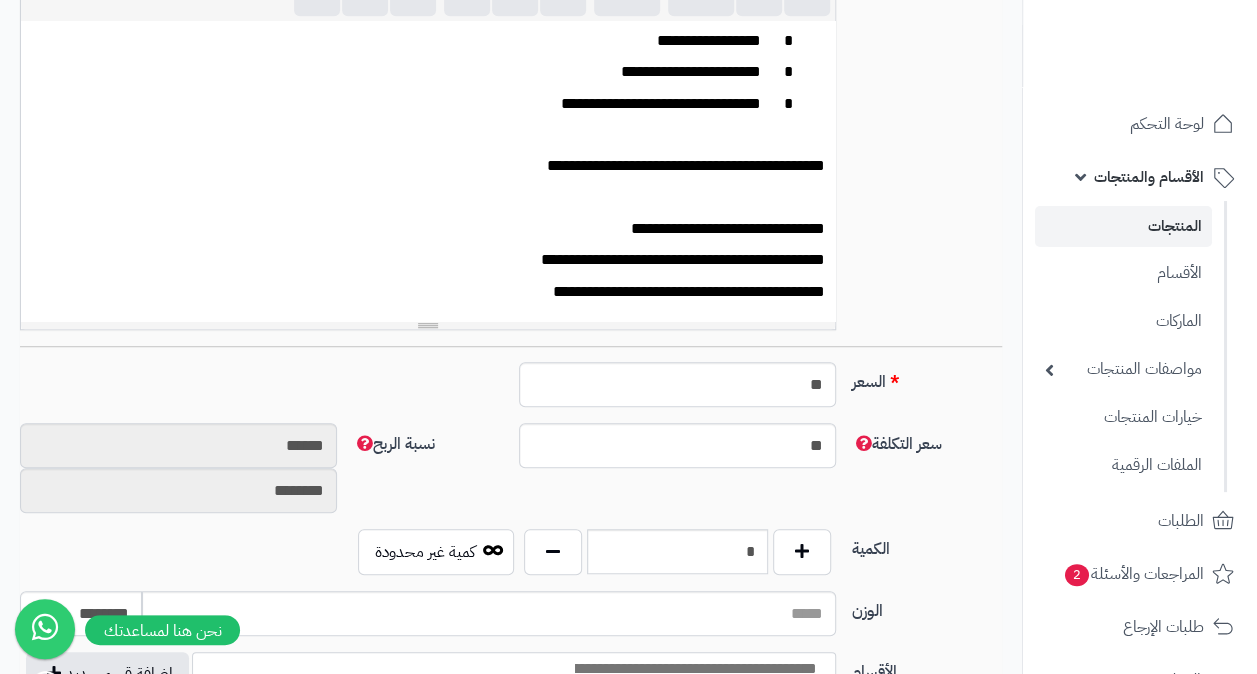 click on "سعر التكلفة
** نسبة الربح
******
********" at bounding box center (511, 476) 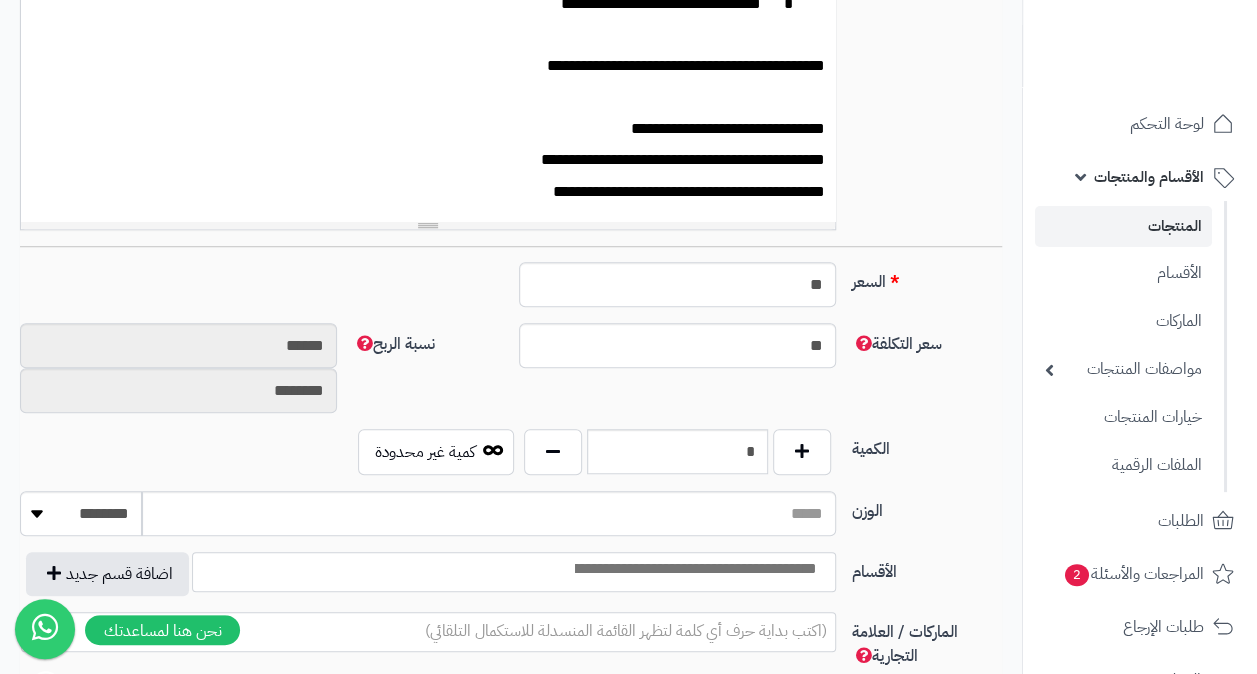 scroll, scrollTop: 700, scrollLeft: 0, axis: vertical 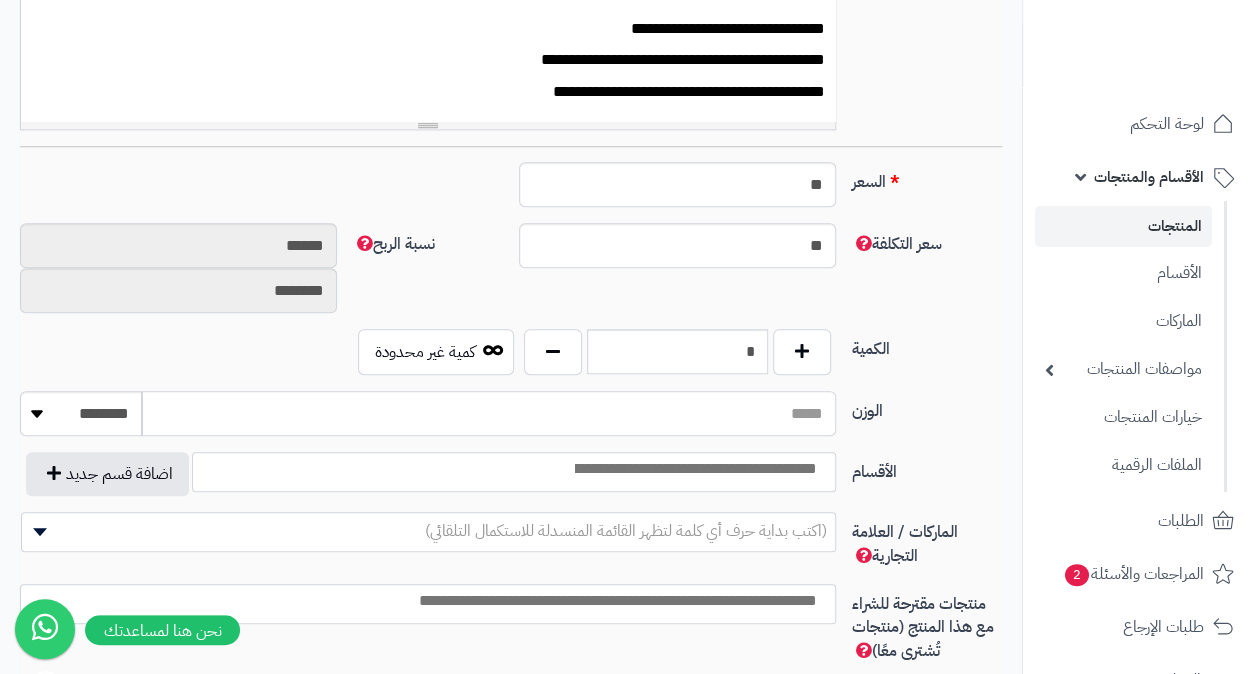 click on "الوزن" at bounding box center [488, 413] 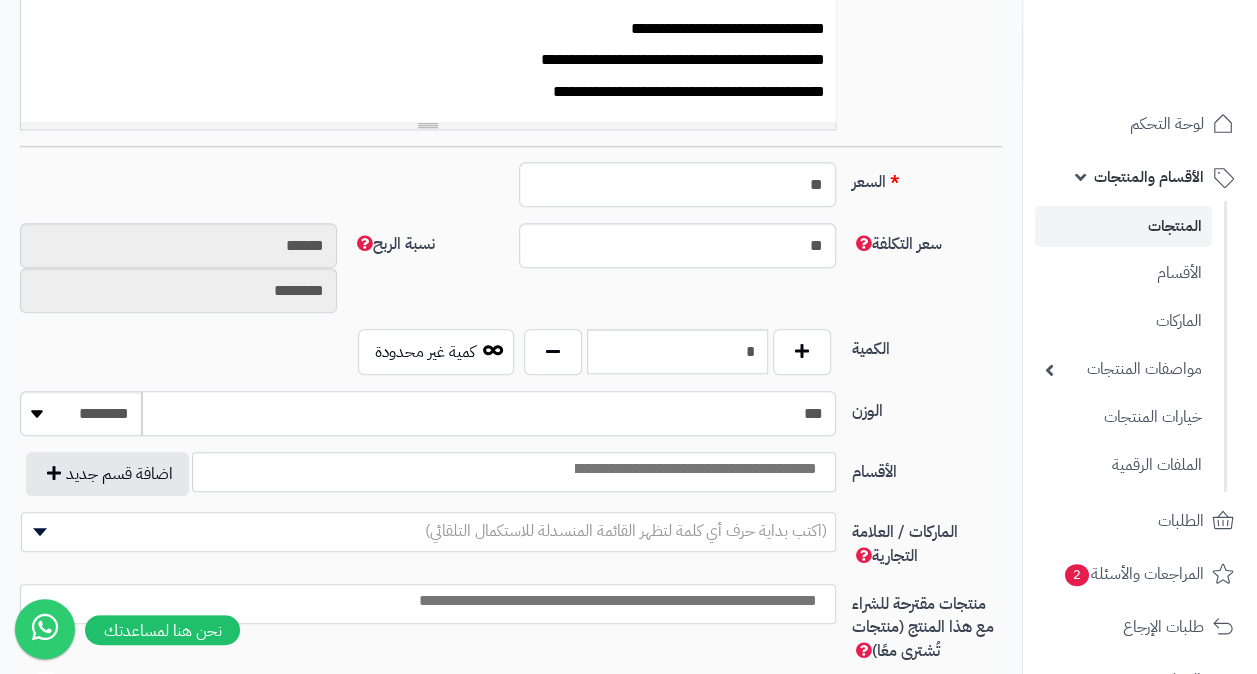 type on "***" 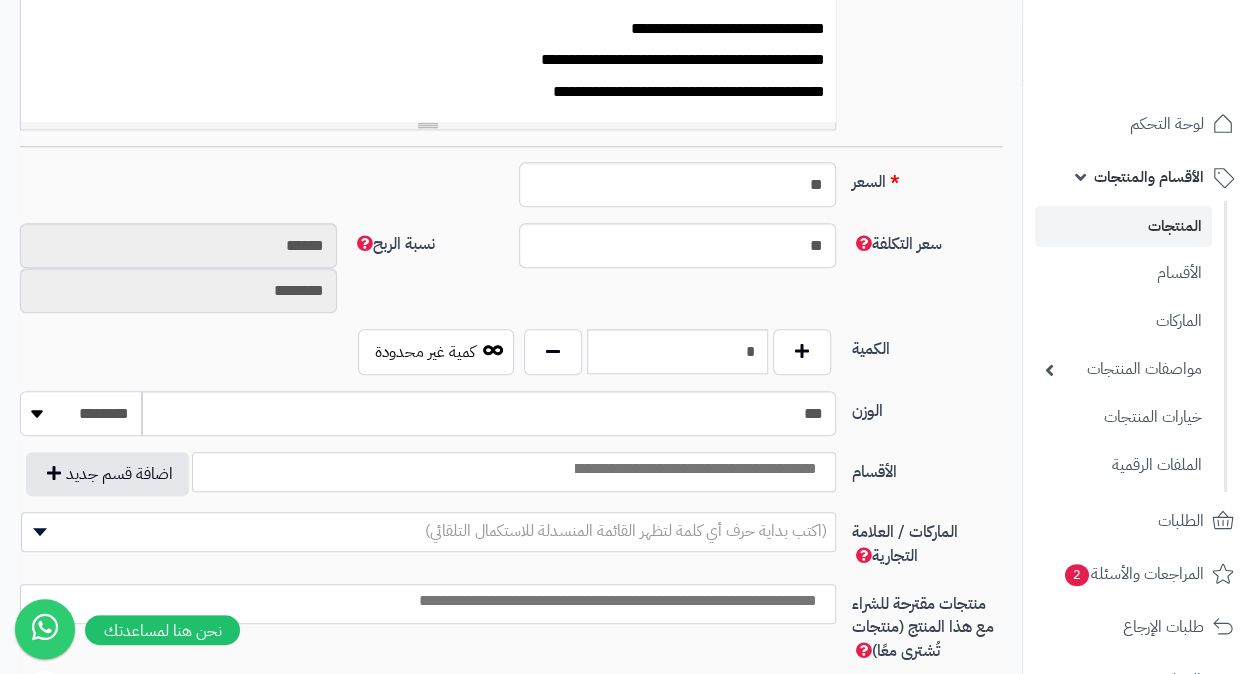click on "******** **** ***** *****" at bounding box center (81, 413) 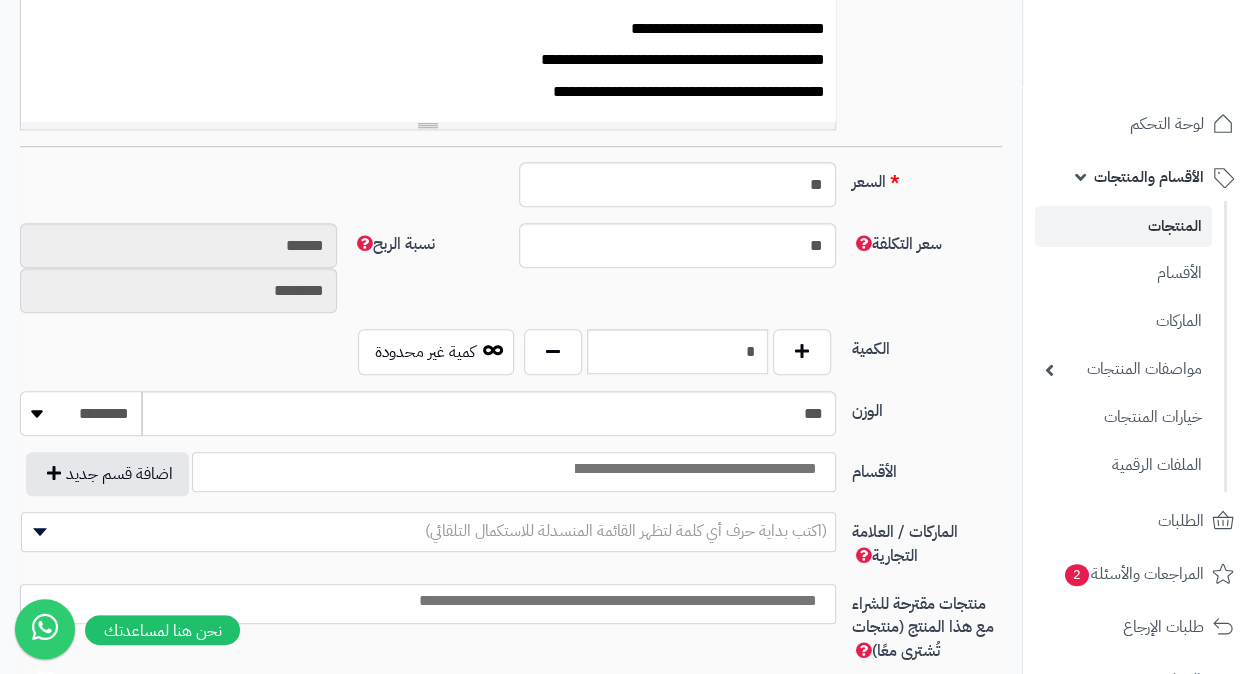 select on "*" 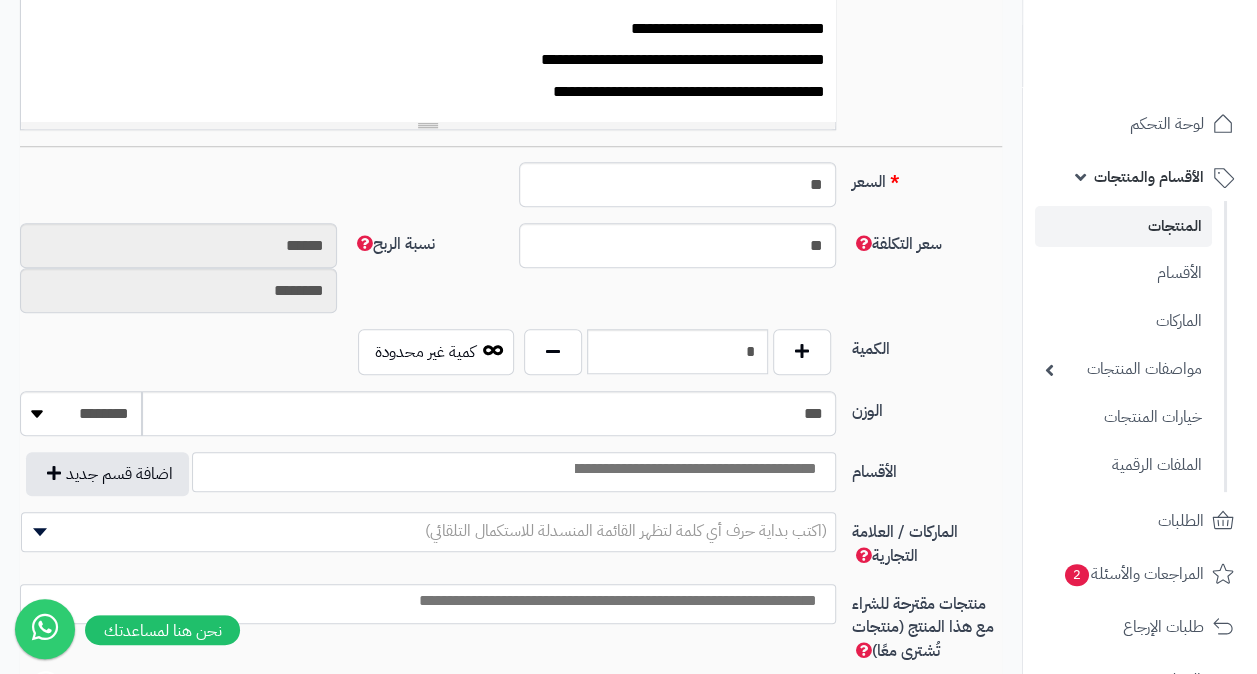 click on "الوزن
***
******** **** ***** *****" at bounding box center (511, 421) 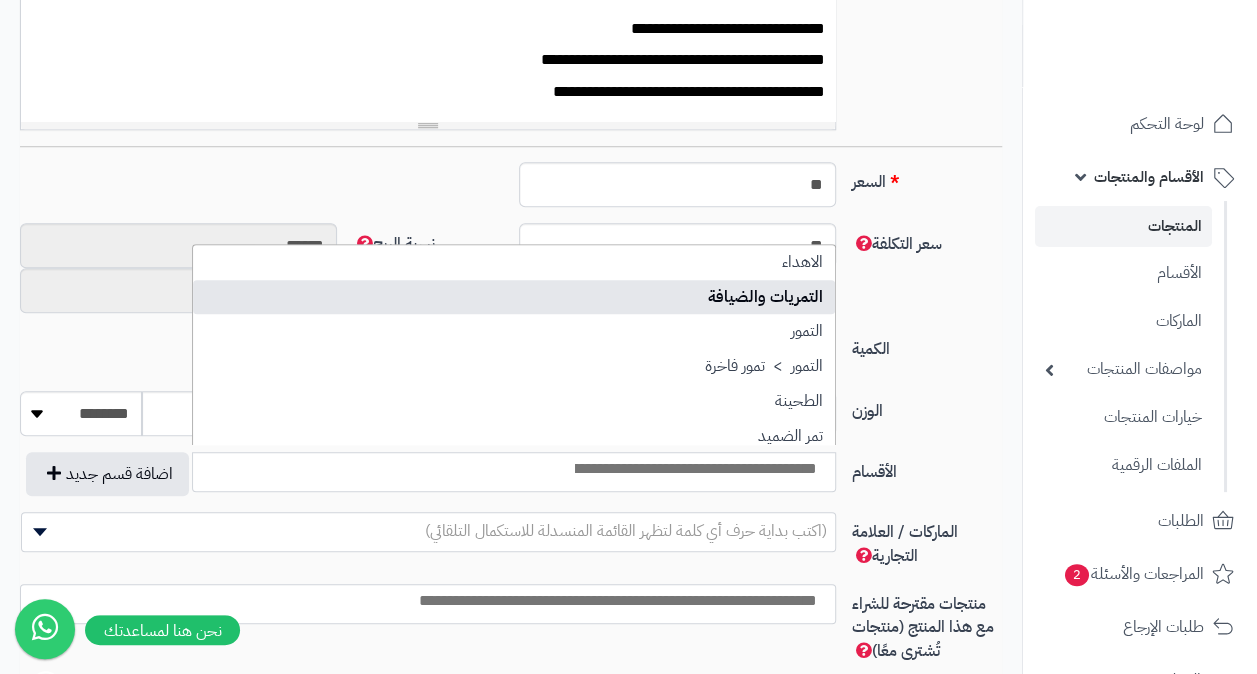 select on "***" 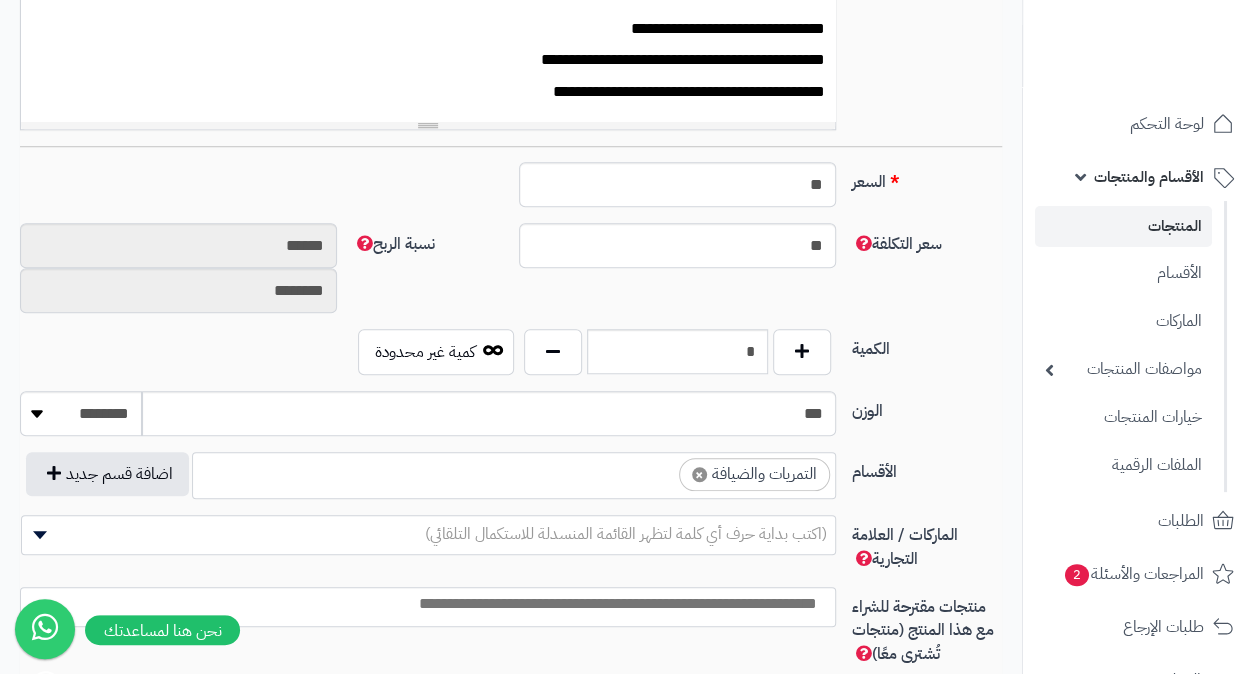 scroll, scrollTop: 25, scrollLeft: 0, axis: vertical 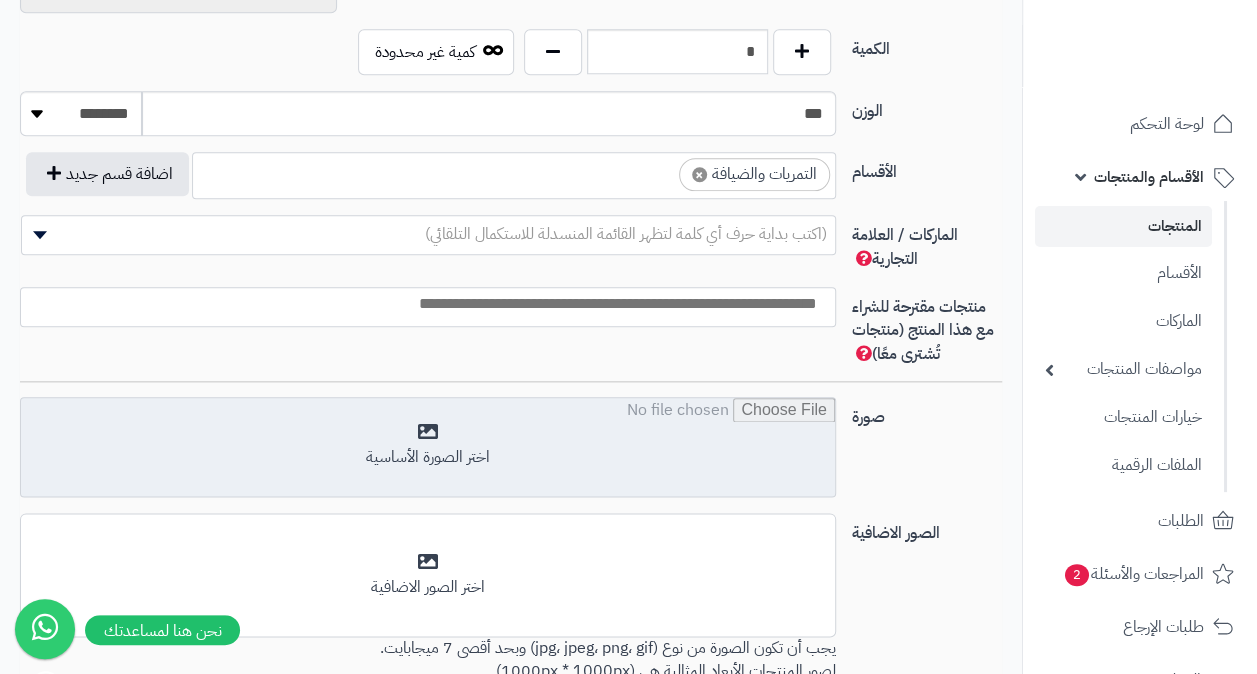 click at bounding box center [428, 448] 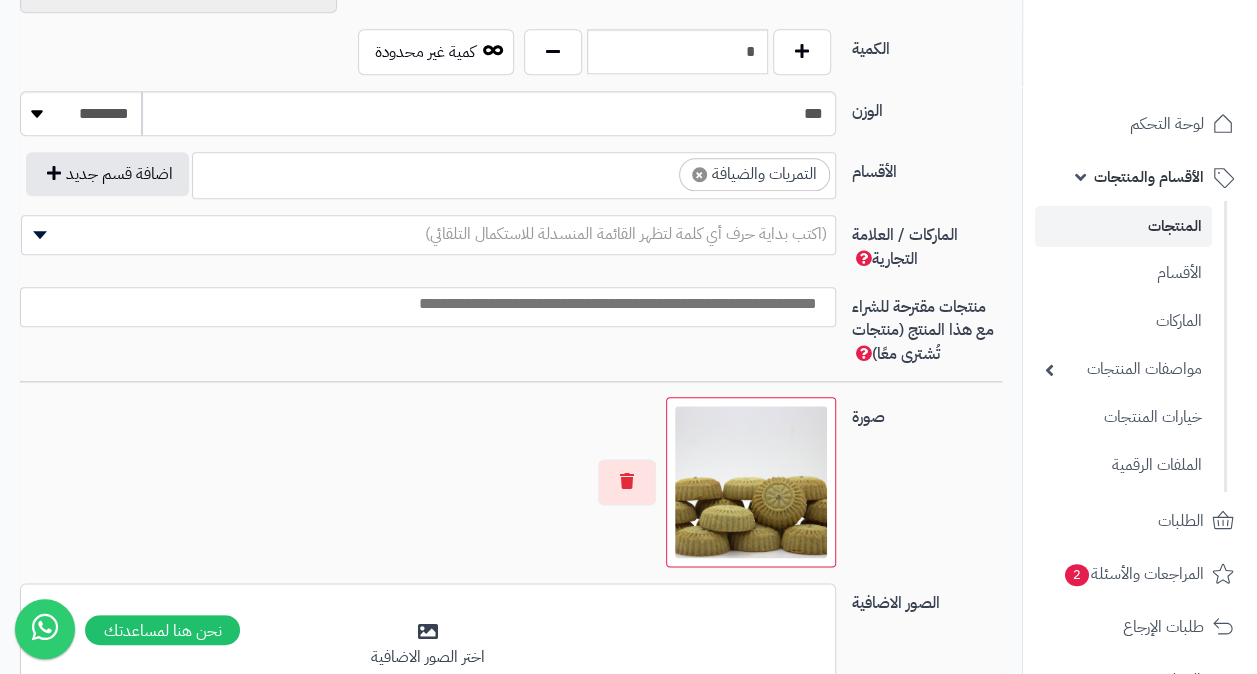 scroll, scrollTop: 1200, scrollLeft: 0, axis: vertical 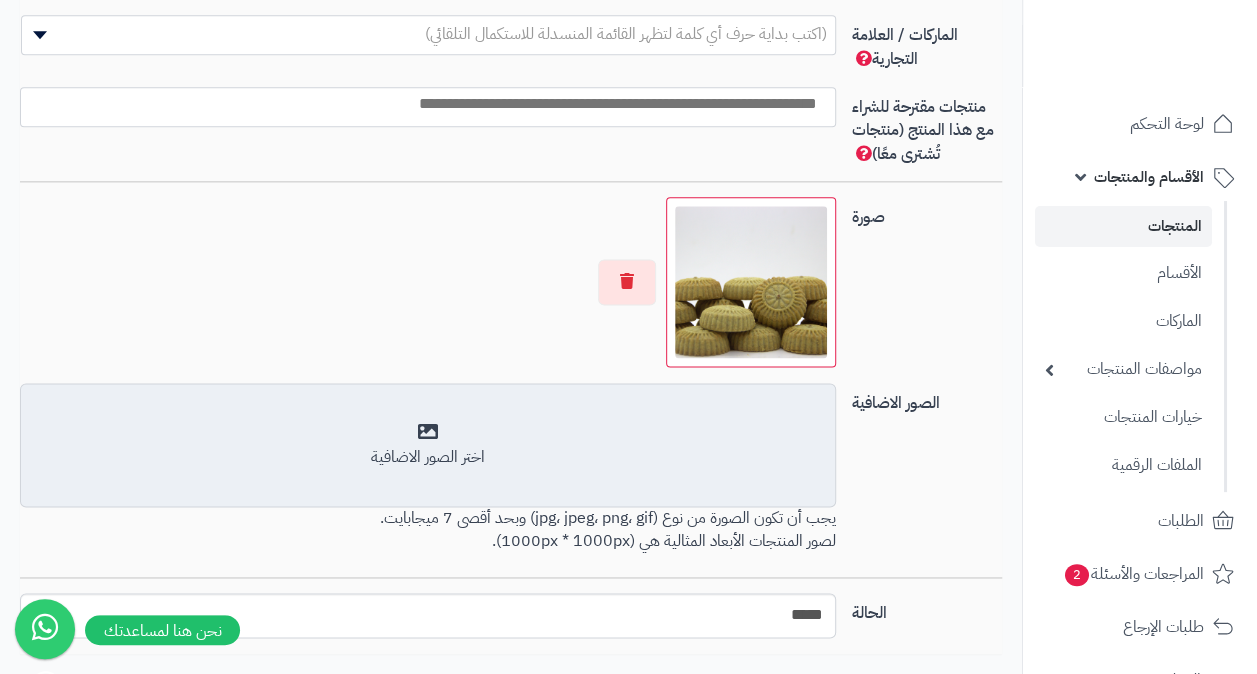 click on "اختر الصور الاضافية" at bounding box center [428, 445] 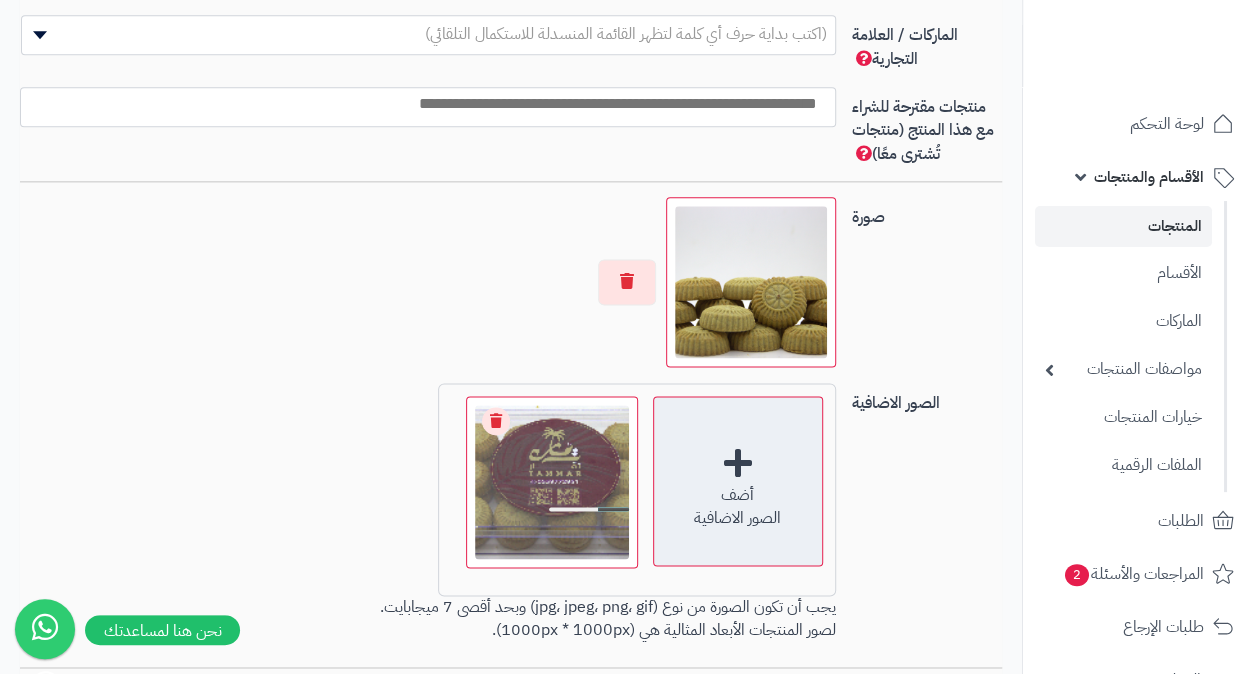 click on "أضف الصور الاضافية" at bounding box center [738, 481] 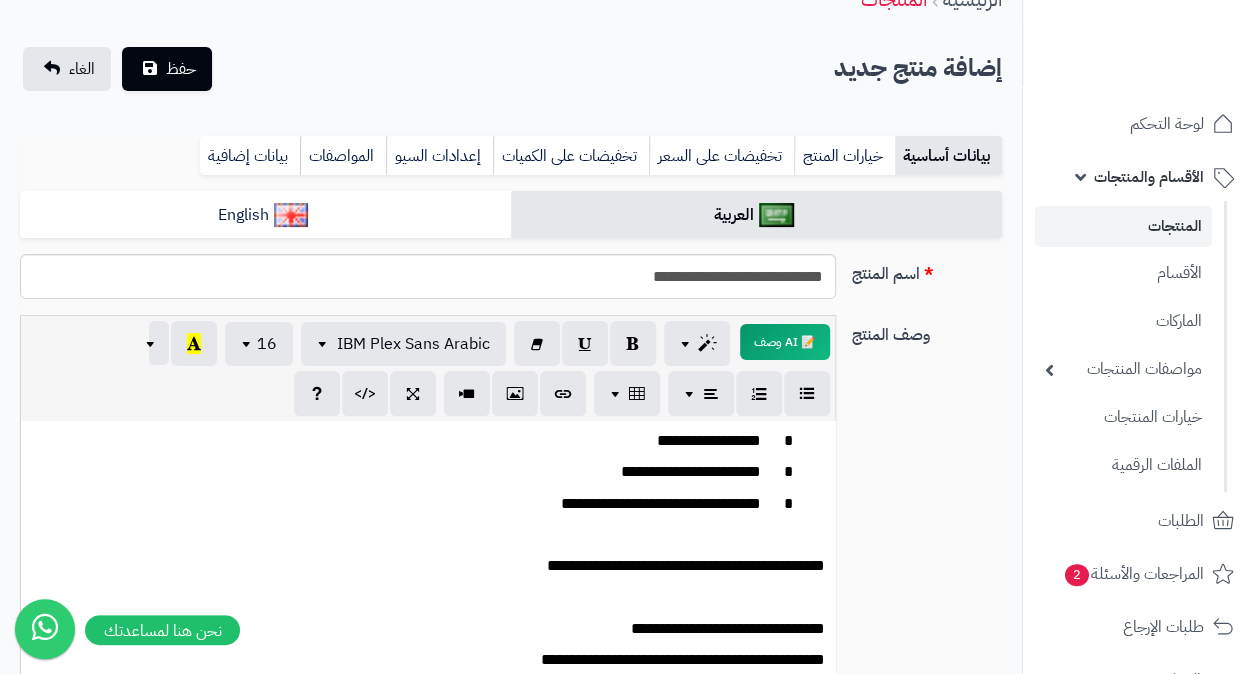 scroll, scrollTop: 100, scrollLeft: 0, axis: vertical 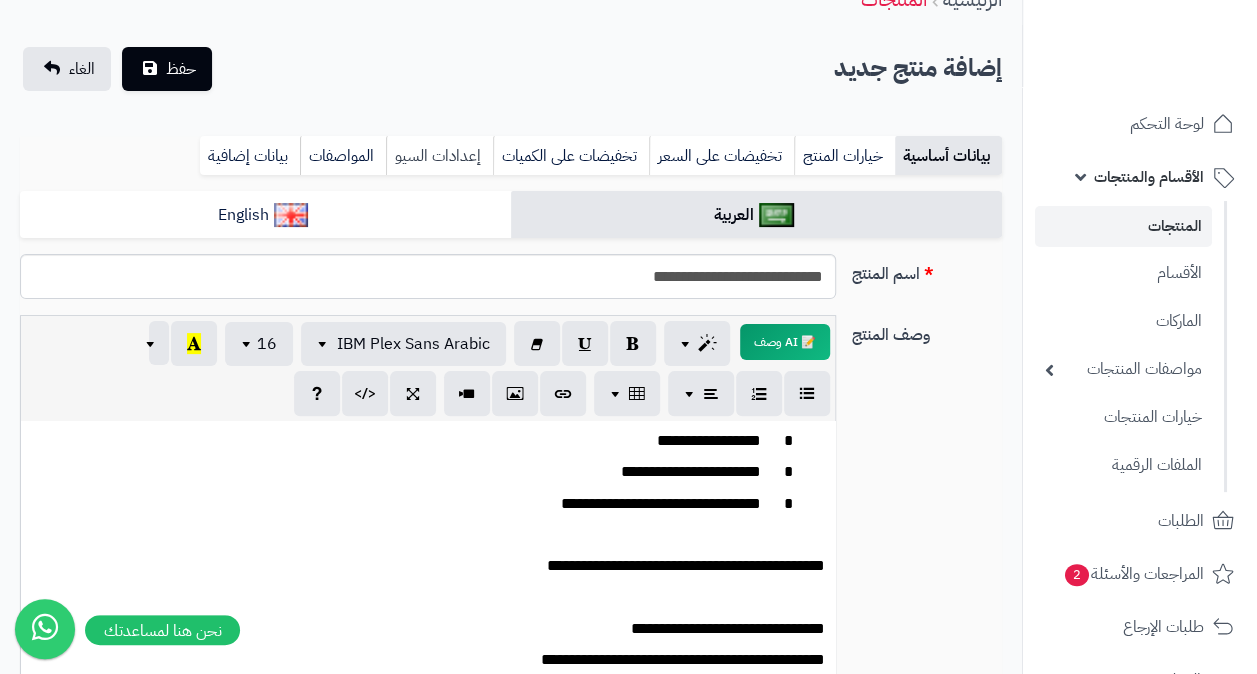 click on "إعدادات السيو" at bounding box center [439, 156] 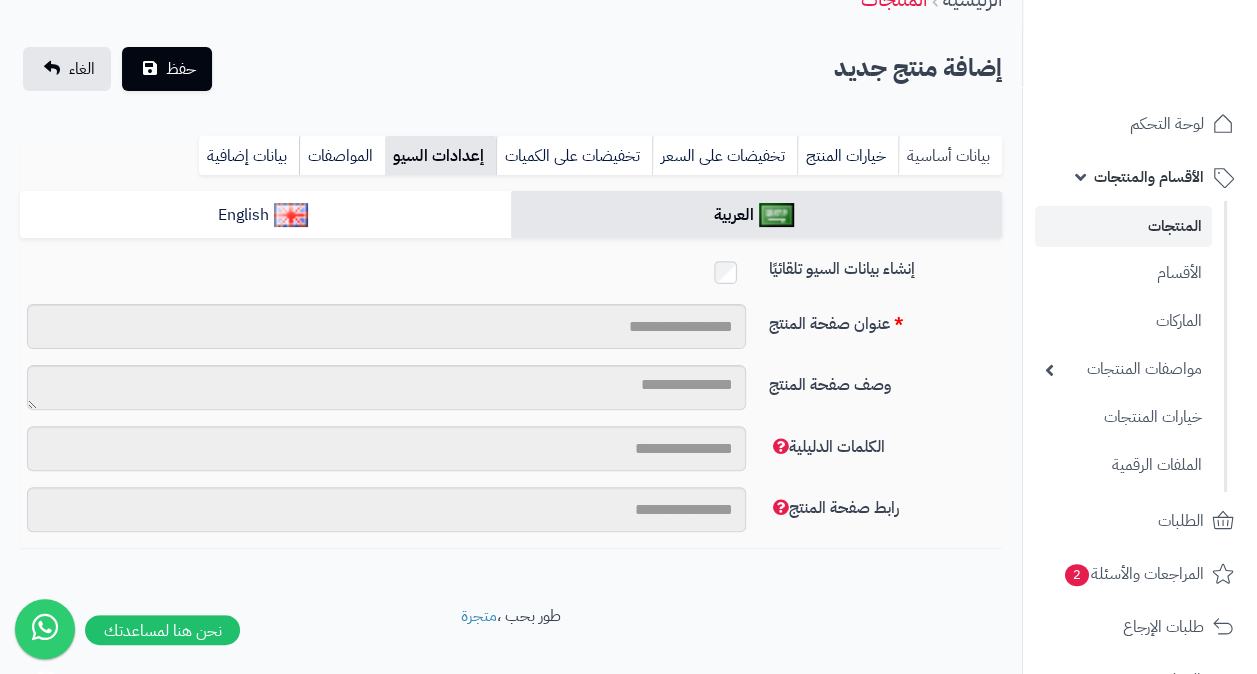 click on "بيانات أساسية" at bounding box center (950, 156) 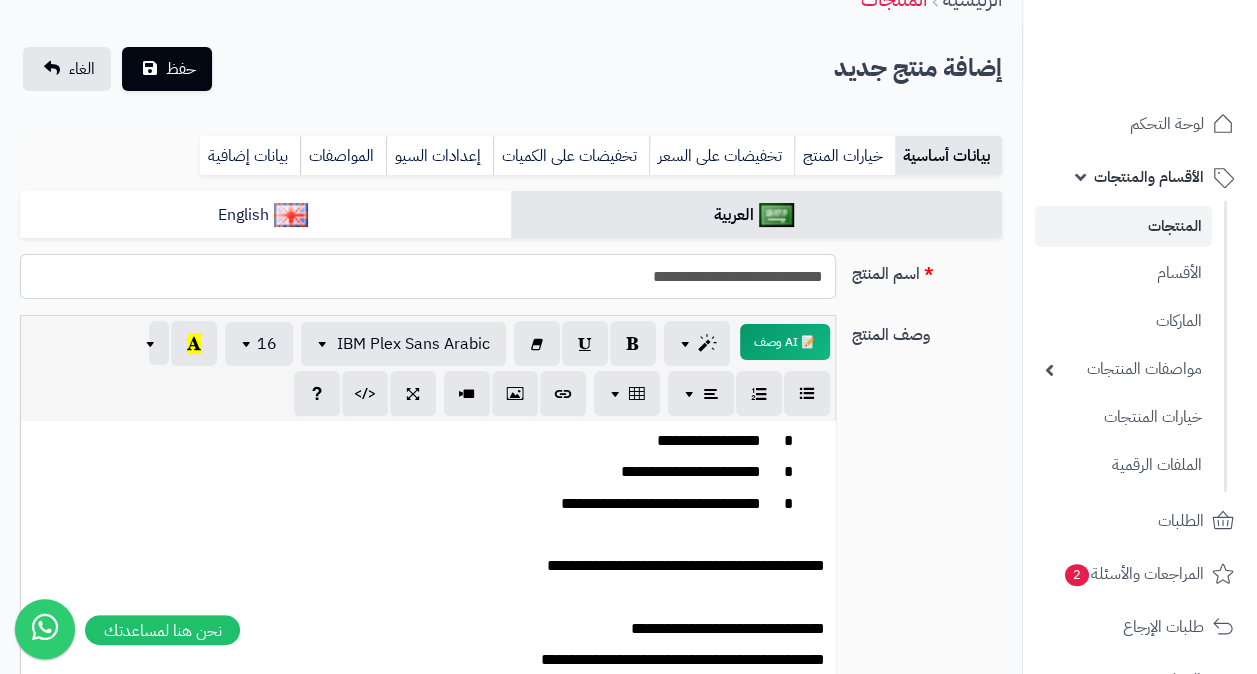 click on "**********" at bounding box center (428, 276) 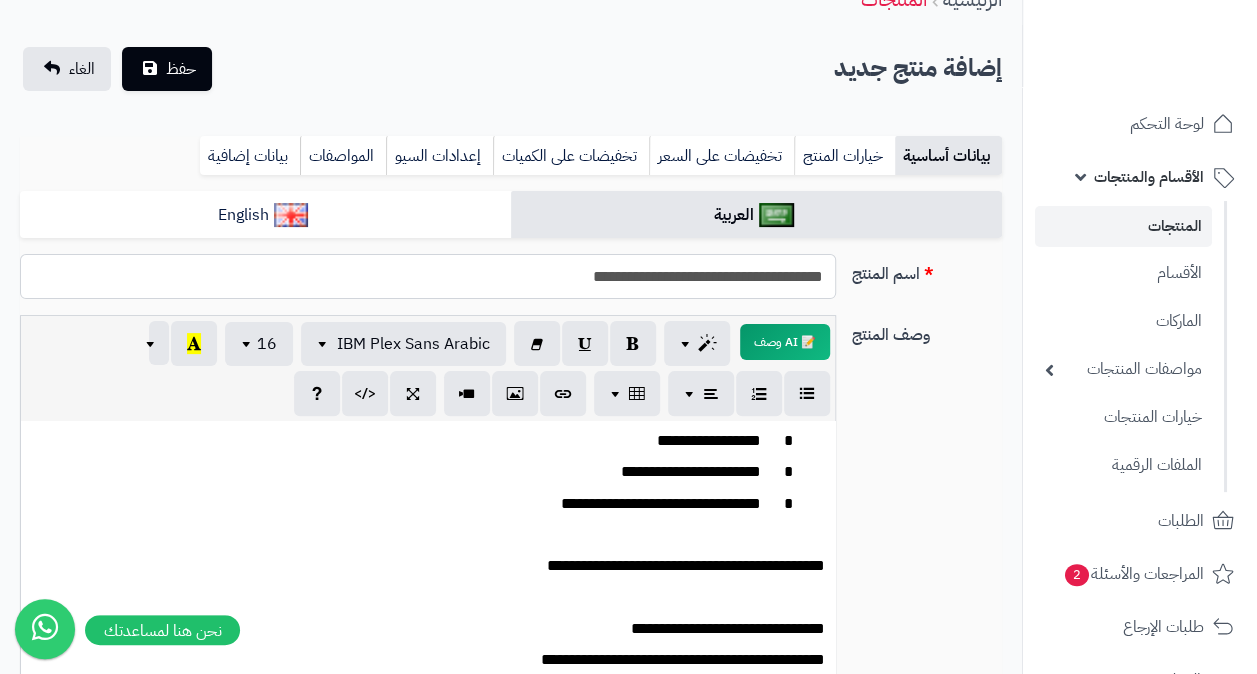 type on "**********" 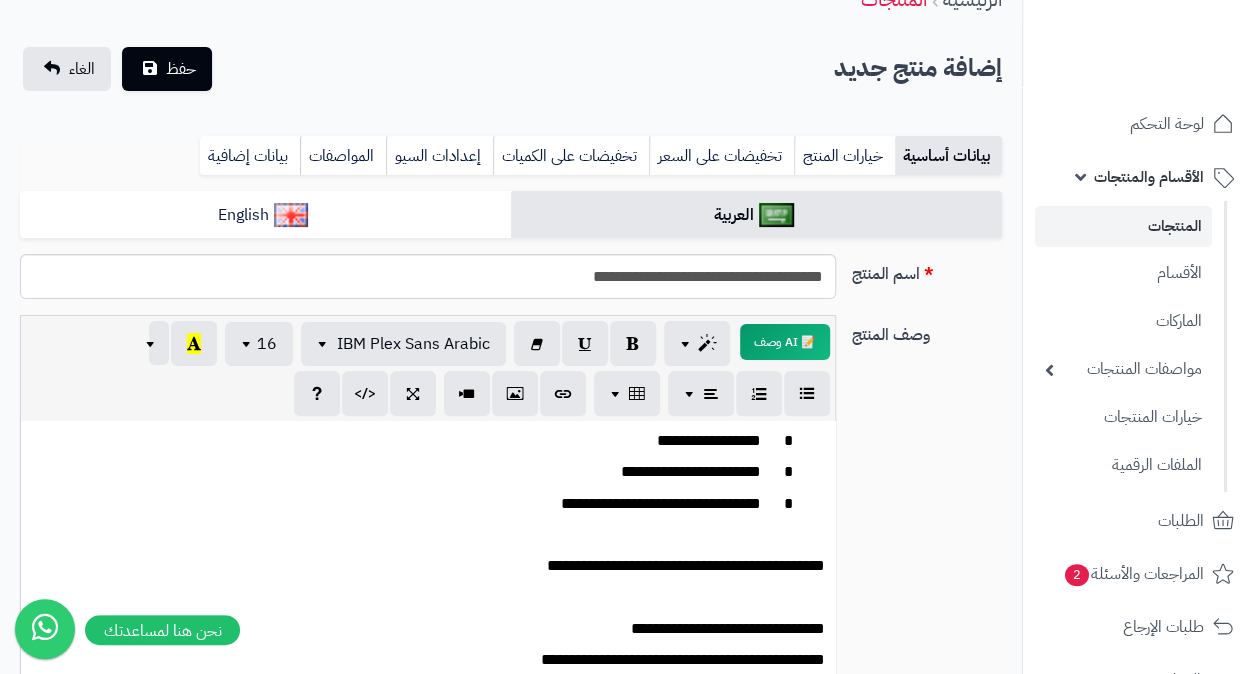 click on "**********" at bounding box center [511, 530] 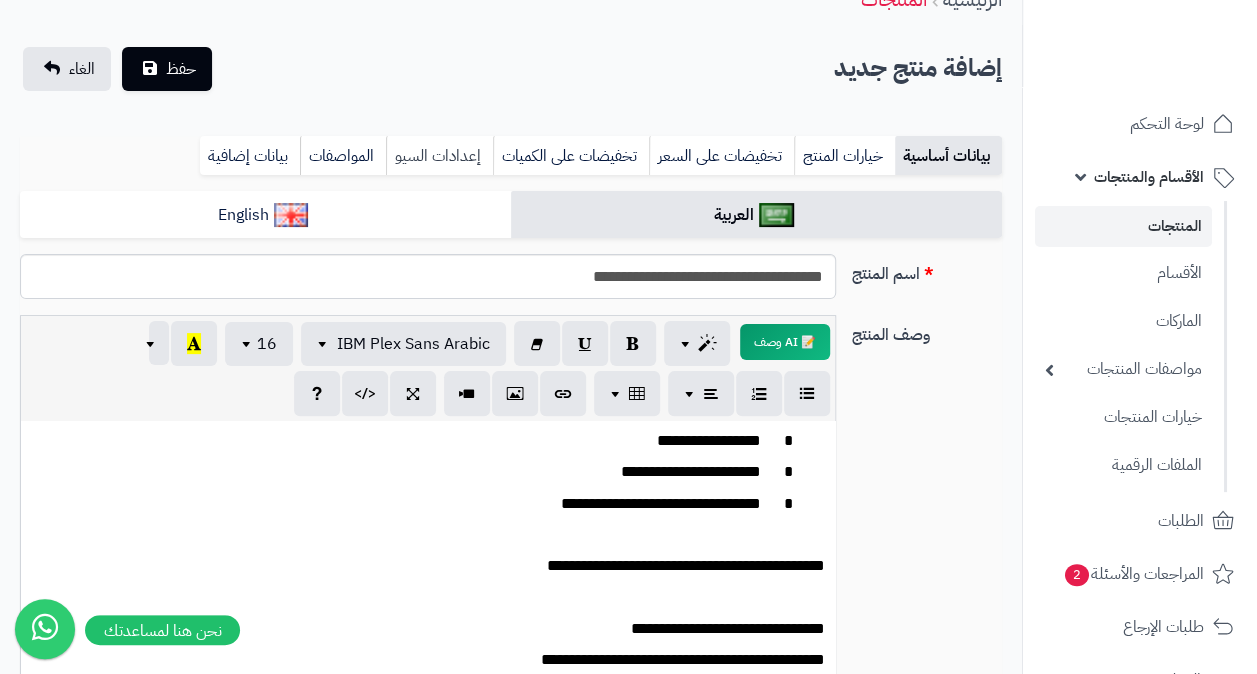 click on "إعدادات السيو" at bounding box center (439, 156) 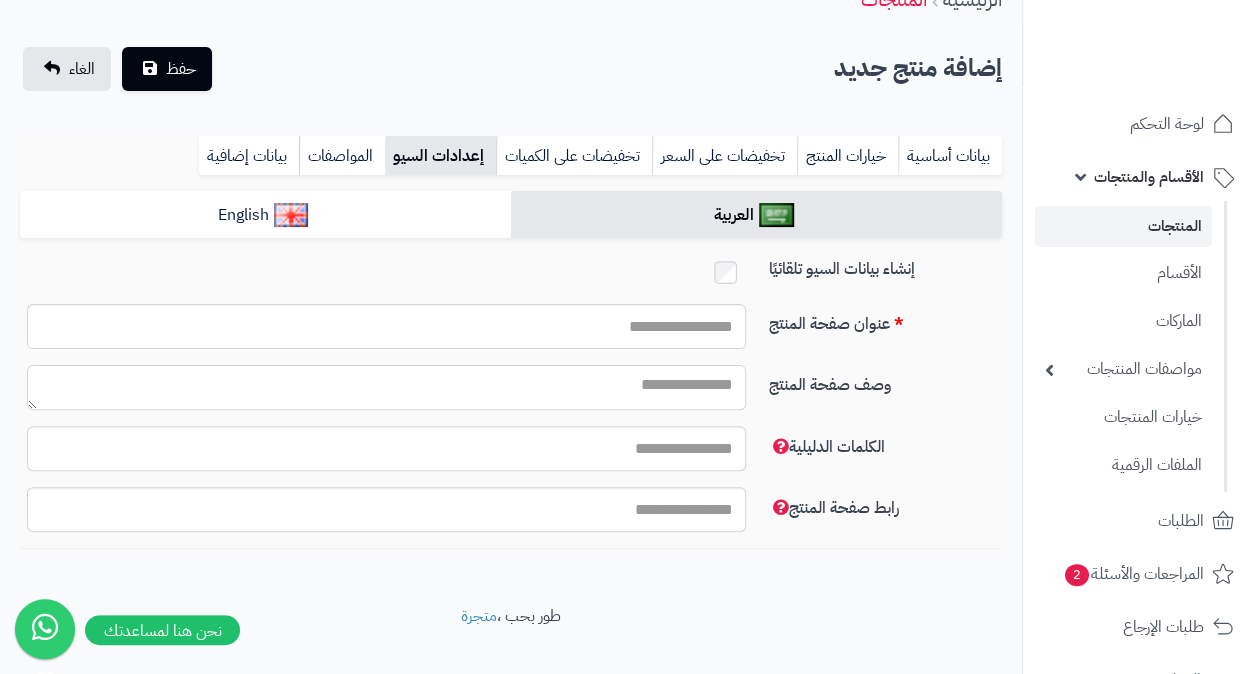 click on "وصف صفحة المنتج" at bounding box center (386, 387) 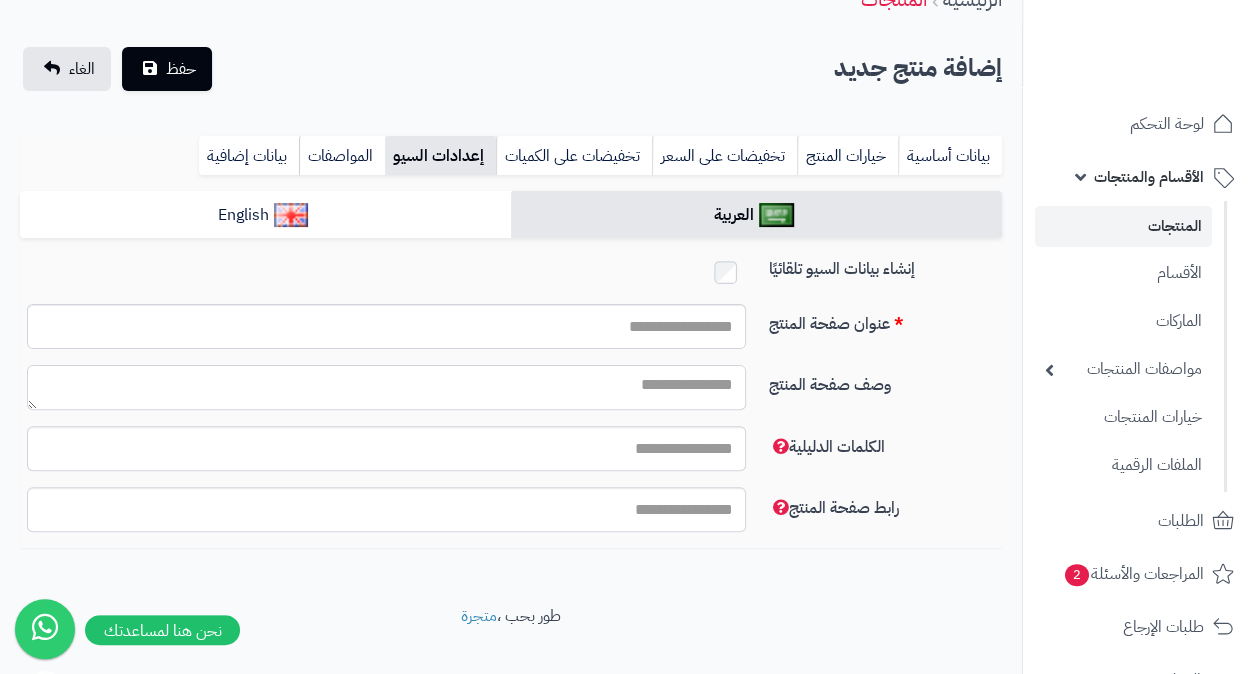 paste on "**********" 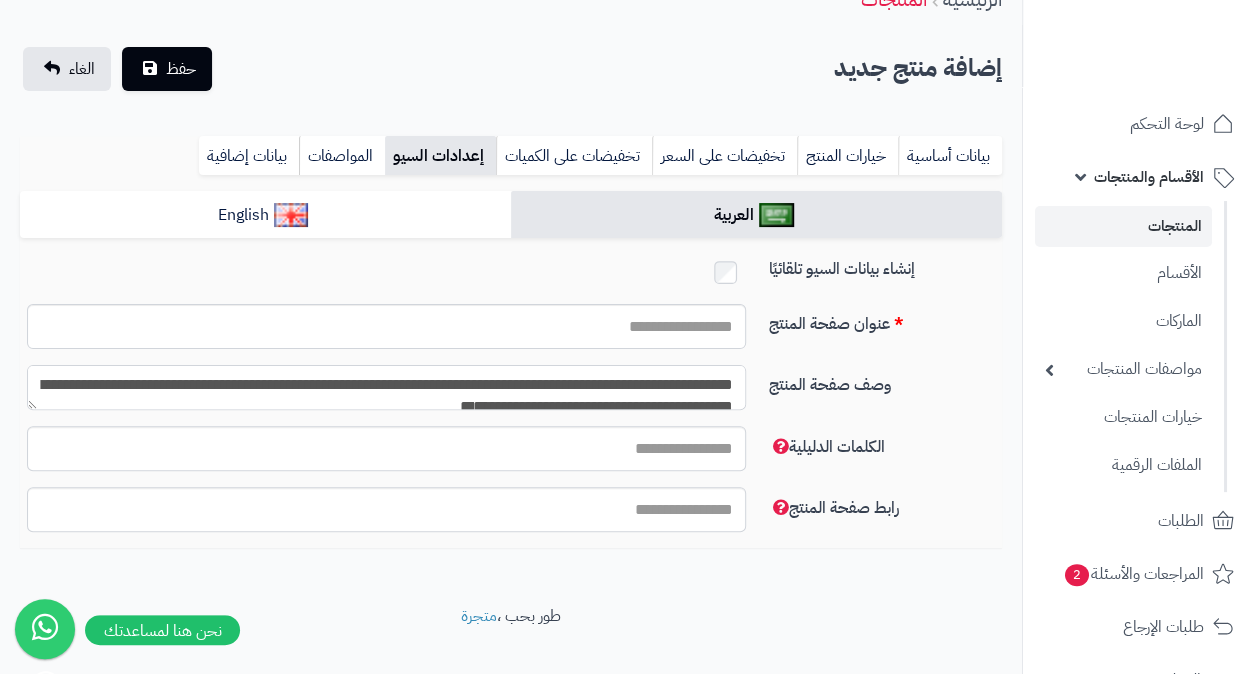 scroll, scrollTop: 10, scrollLeft: 0, axis: vertical 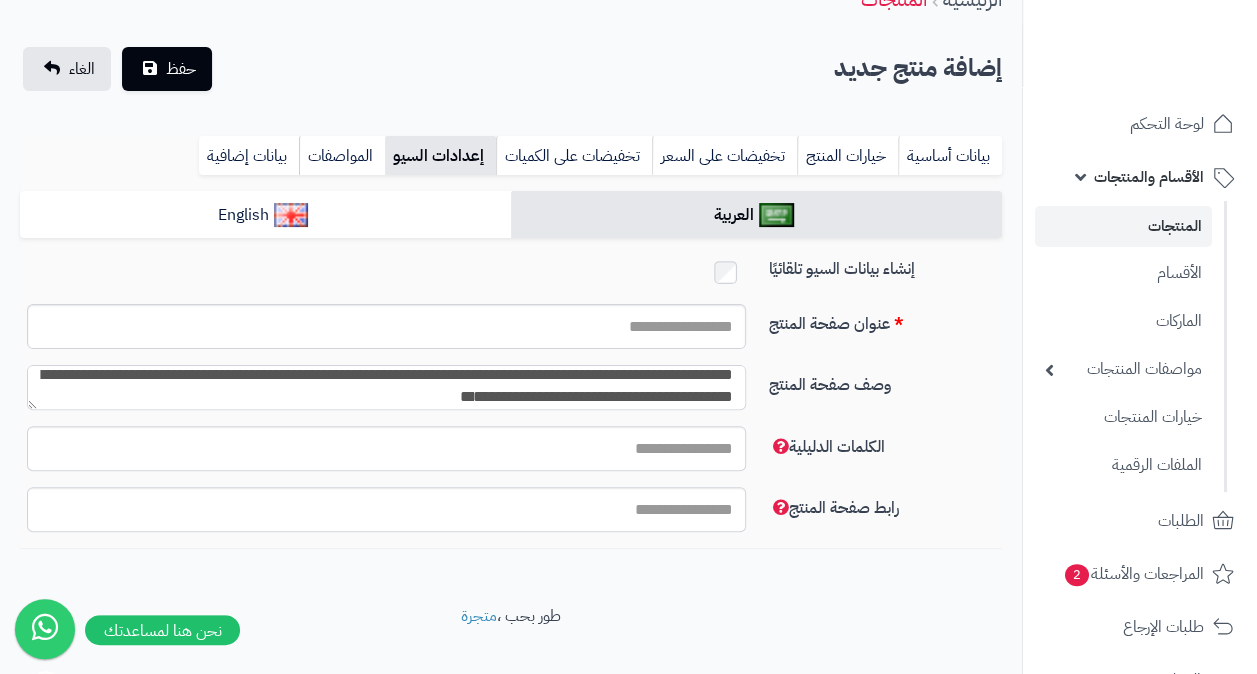 type on "**********" 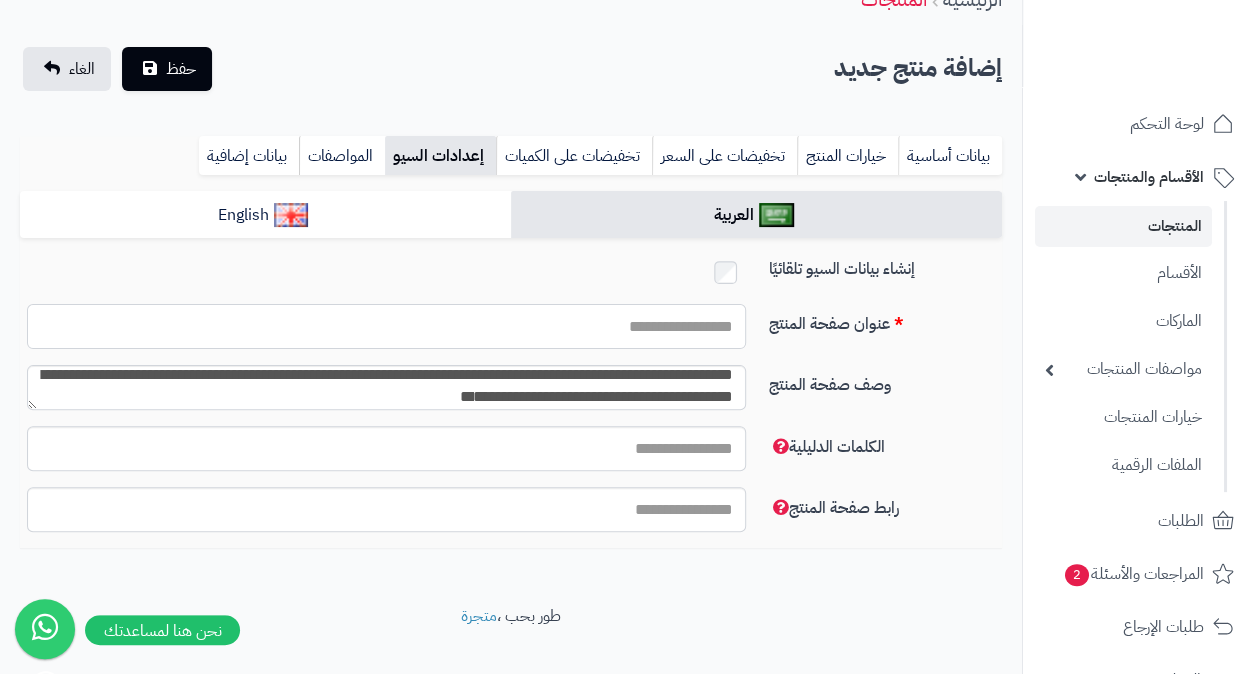 click on "عنوان صفحة المنتج" at bounding box center [386, 326] 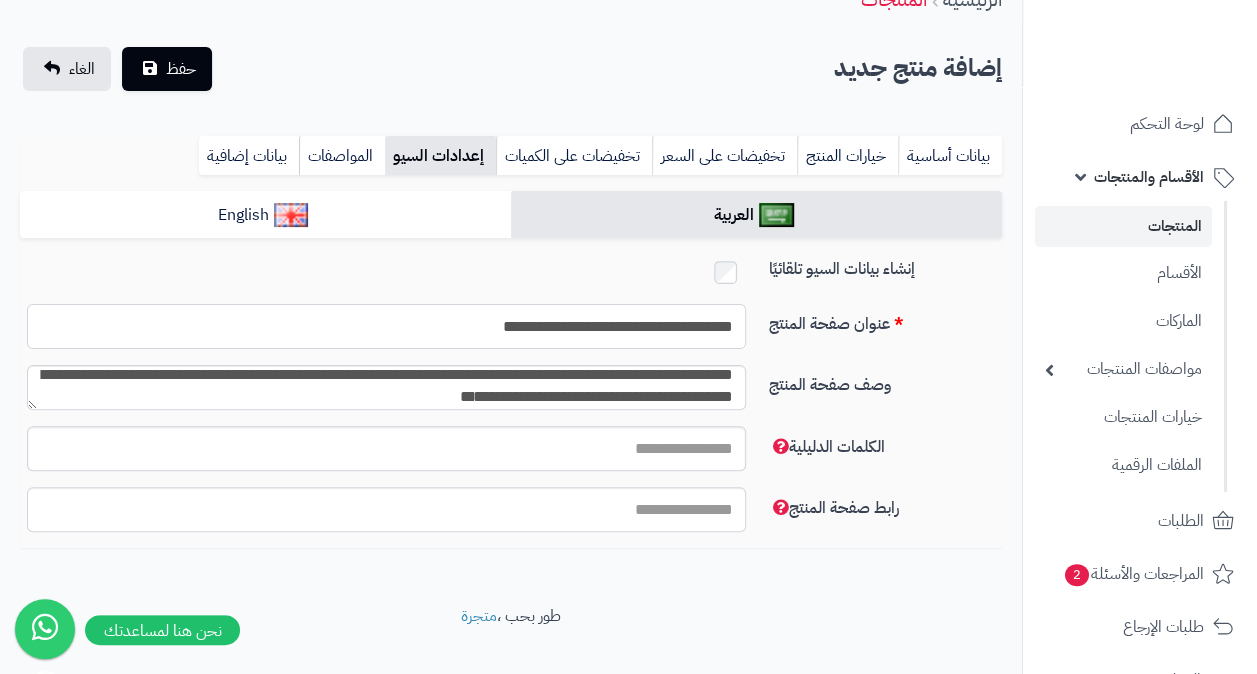 type on "**********" 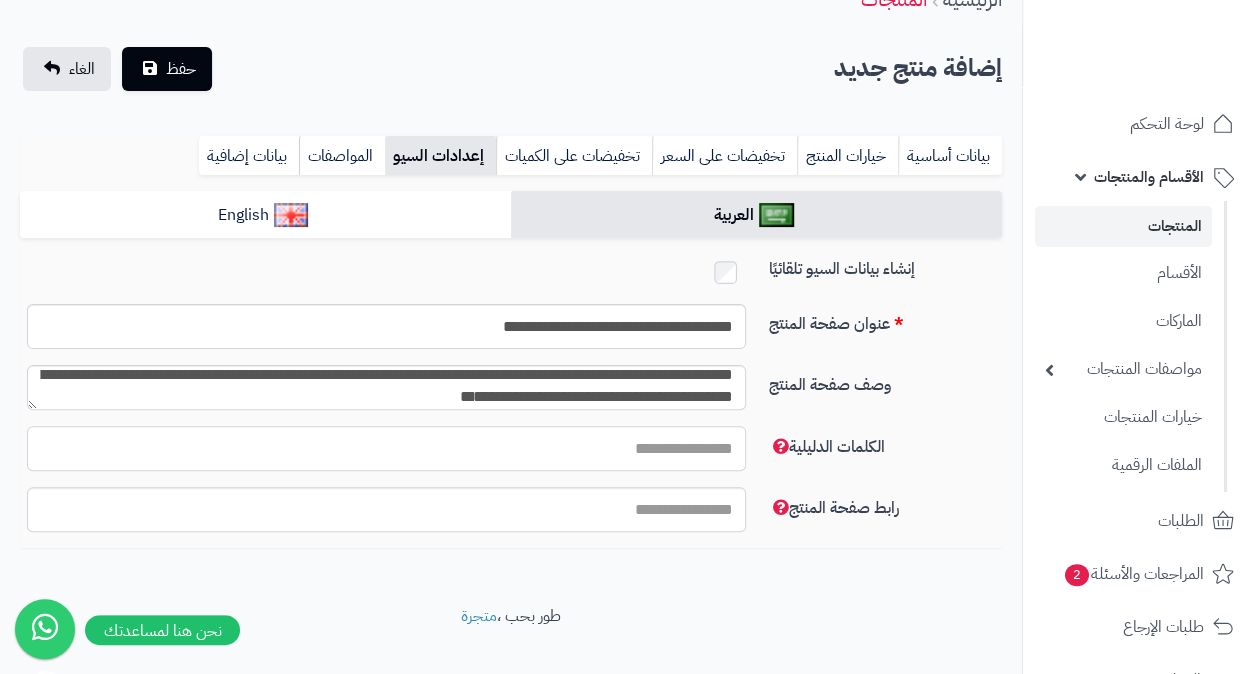 click on "الكلمات الدليلية" at bounding box center [386, 448] 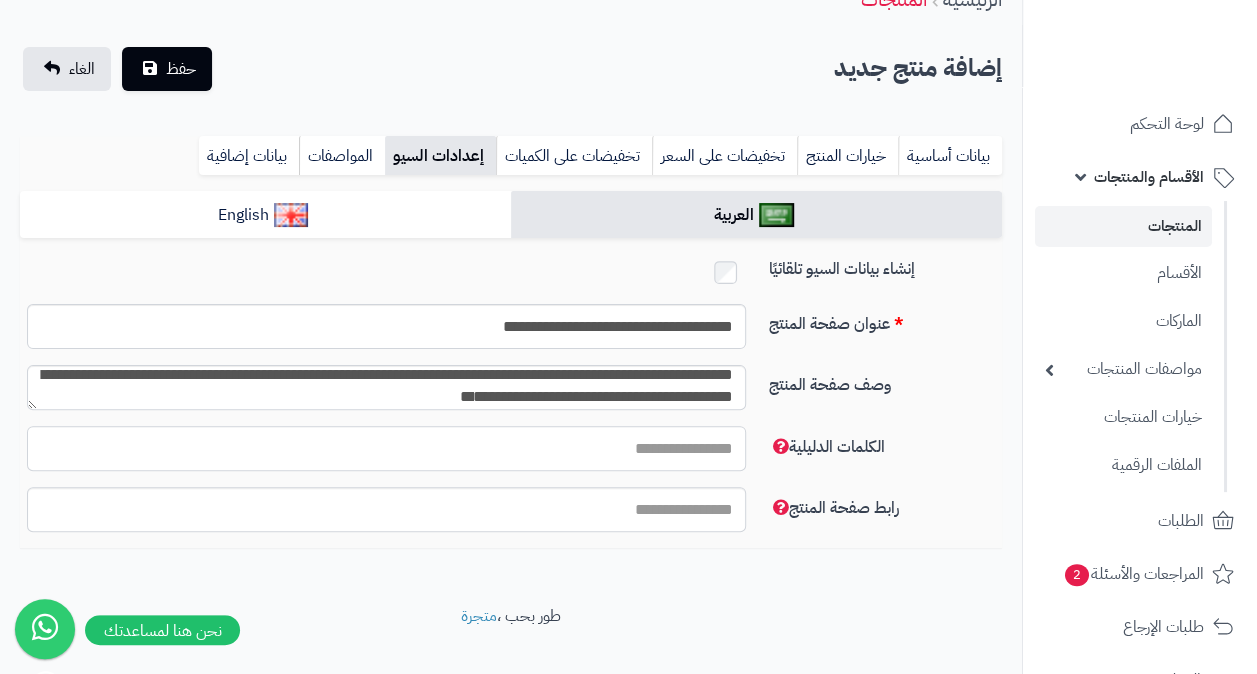 paste on "**********" 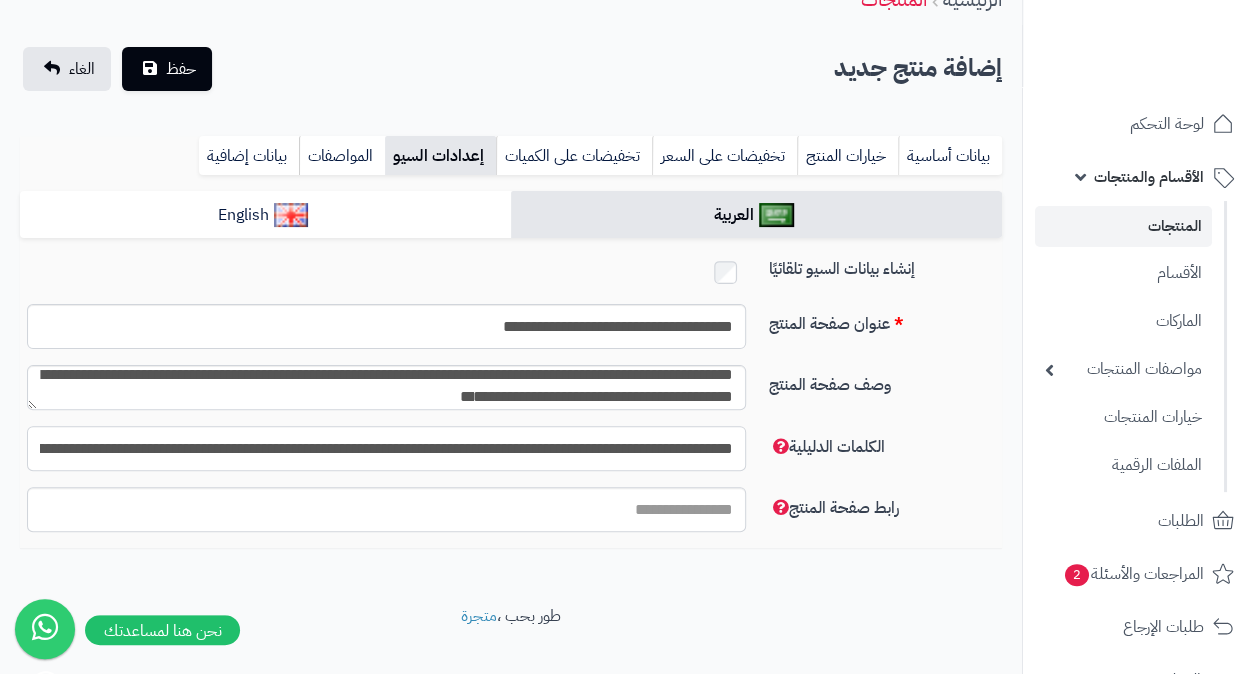 scroll, scrollTop: 0, scrollLeft: -198, axis: horizontal 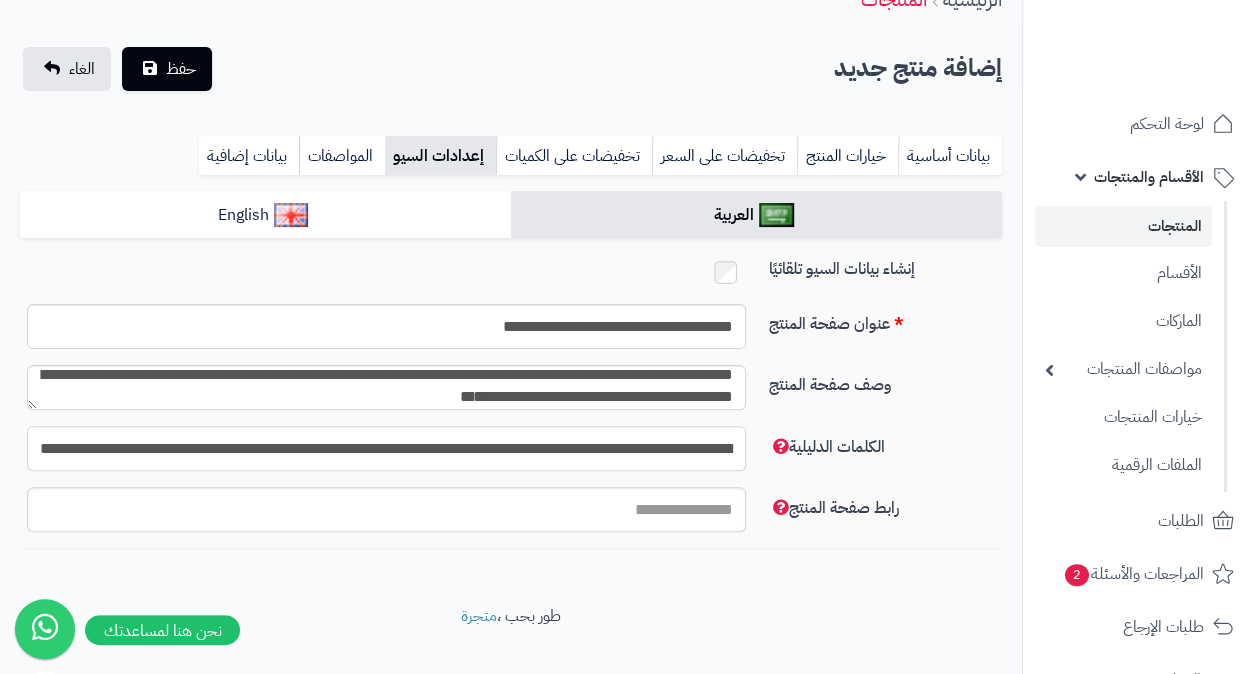 type on "**********" 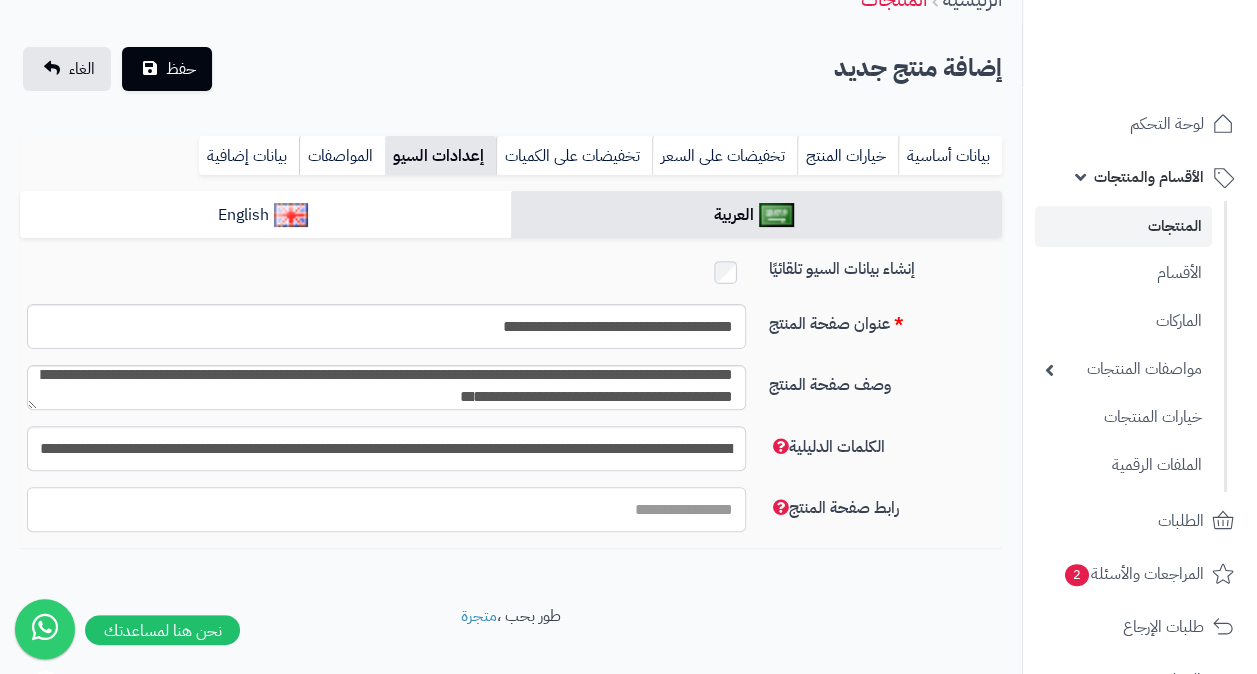 click on "رابط صفحة المنتج" at bounding box center [386, 509] 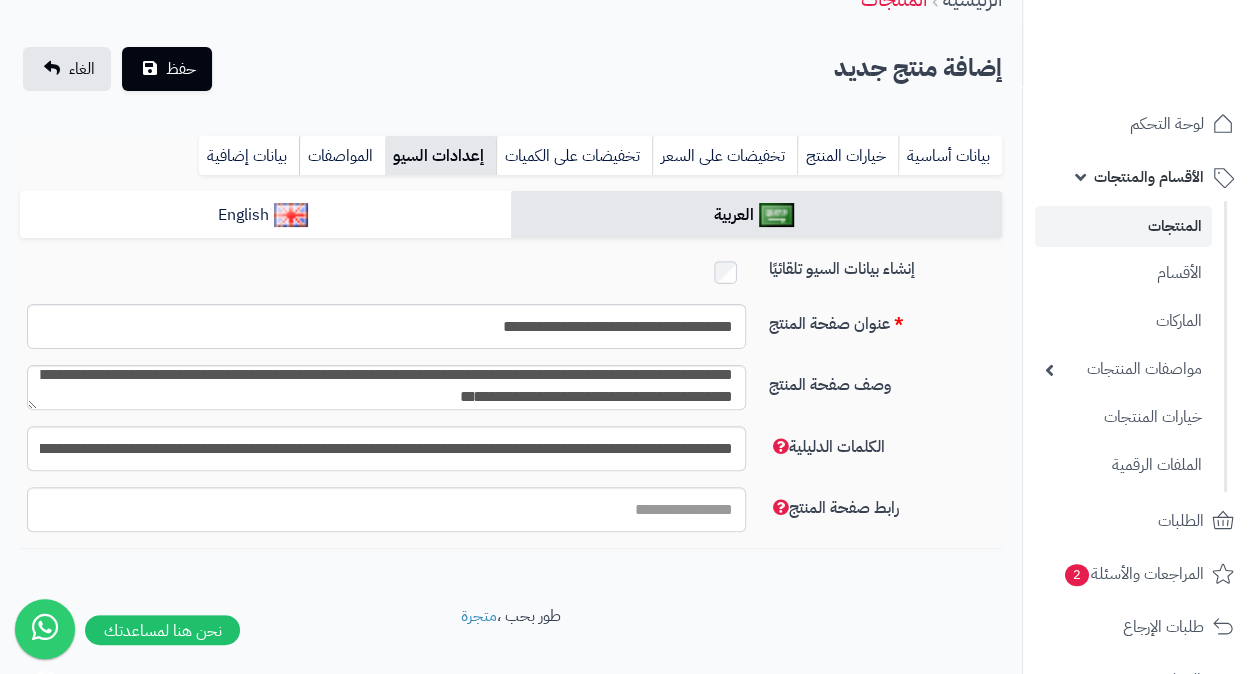 click on "**********" at bounding box center (511, 282) 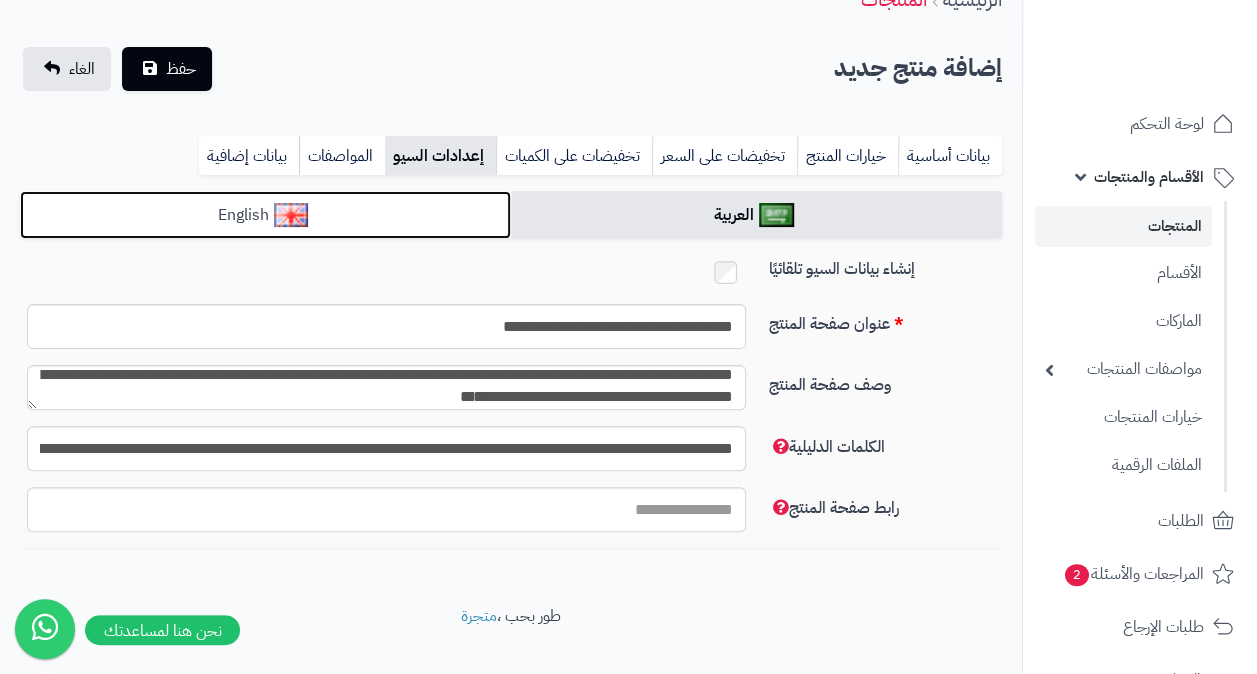 click on "English" at bounding box center [265, 215] 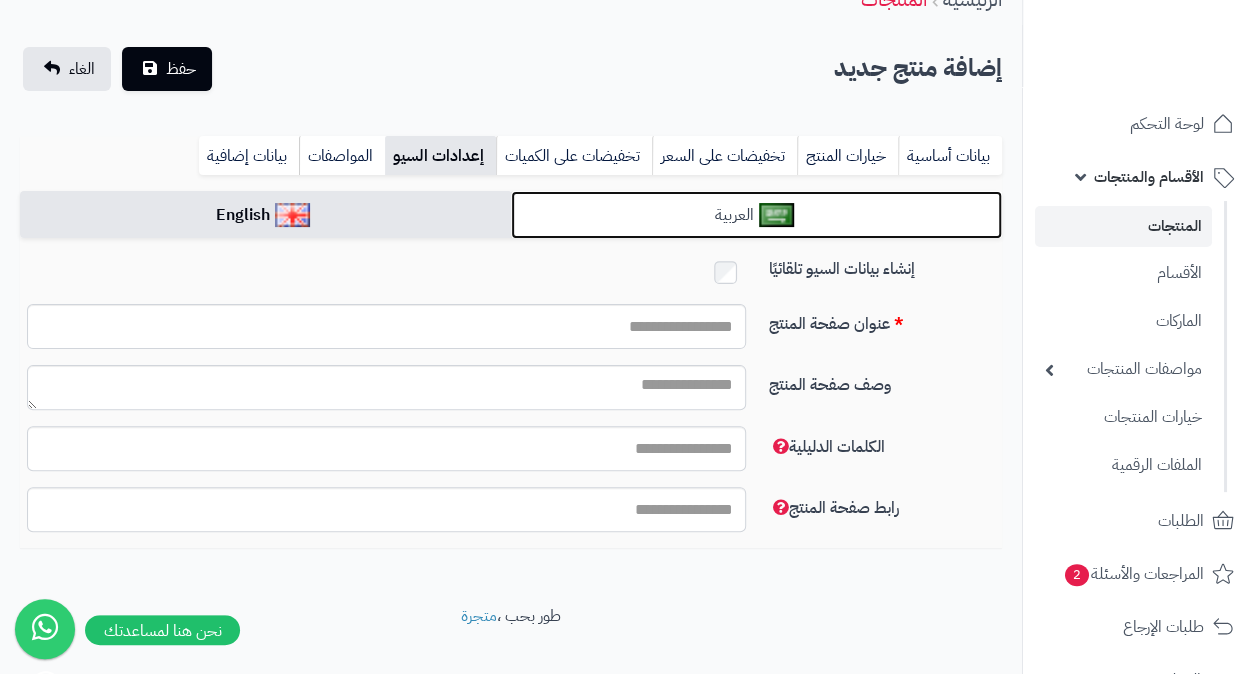 click on "العربية" at bounding box center (756, 215) 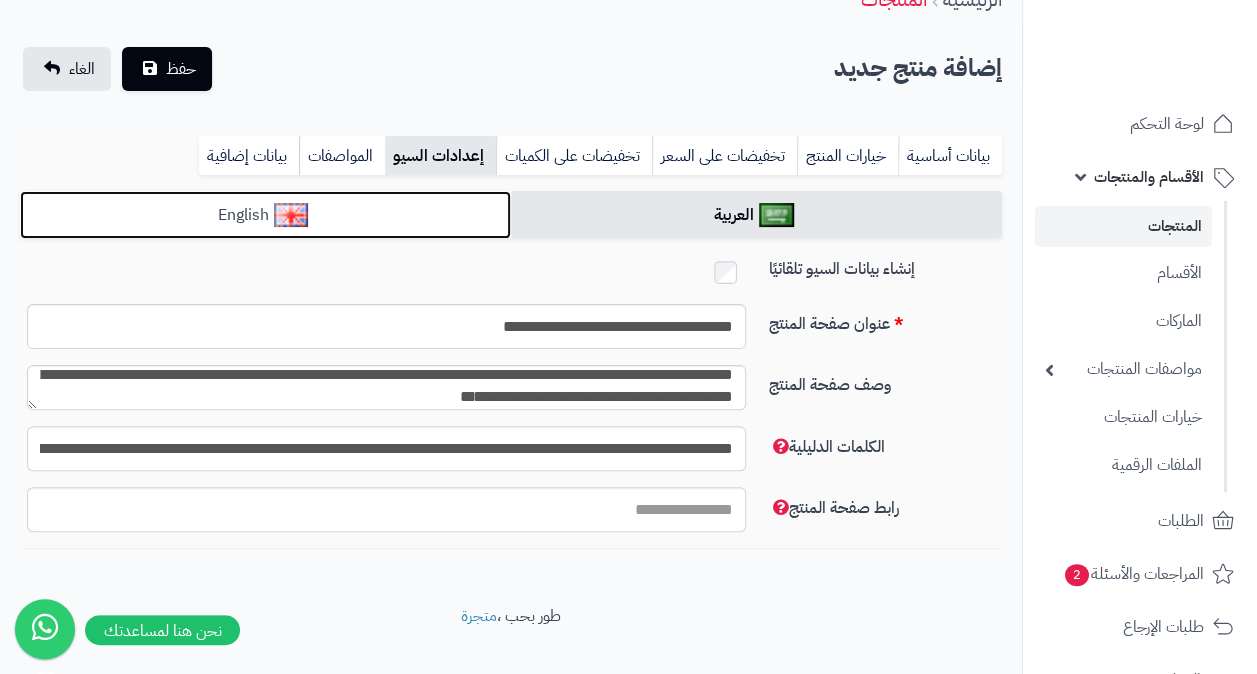 click on "English" at bounding box center [265, 215] 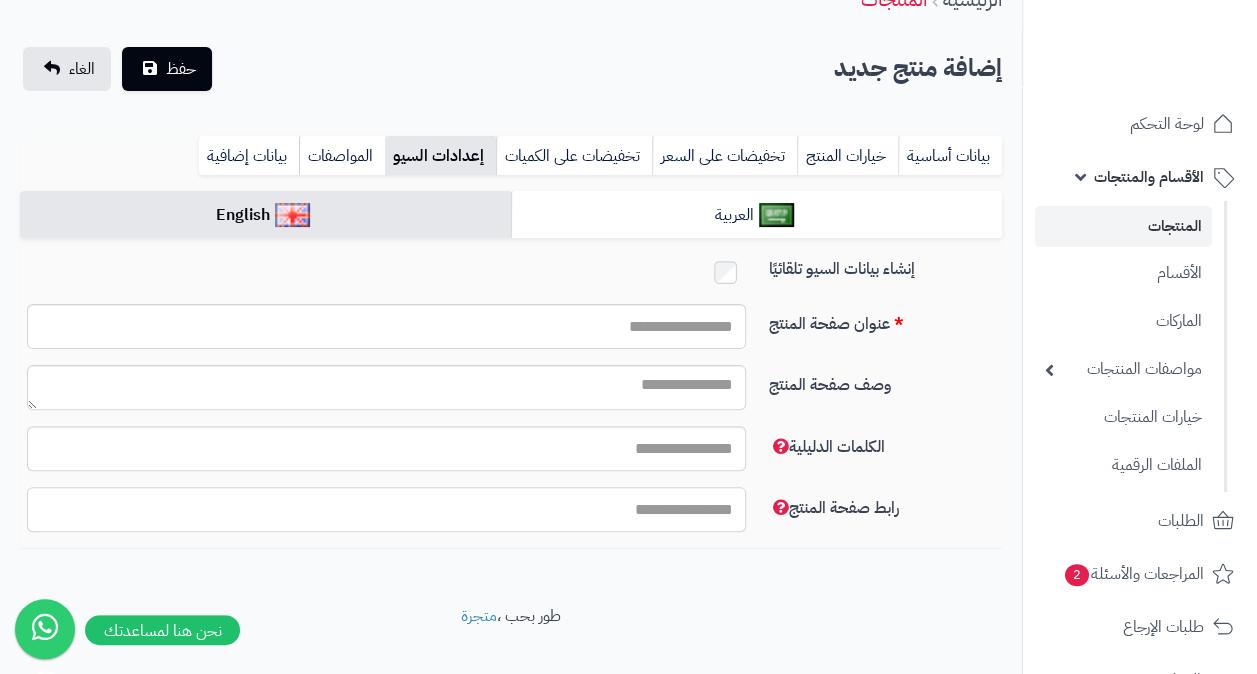 click on "رابط صفحة المنتج" at bounding box center [386, 509] 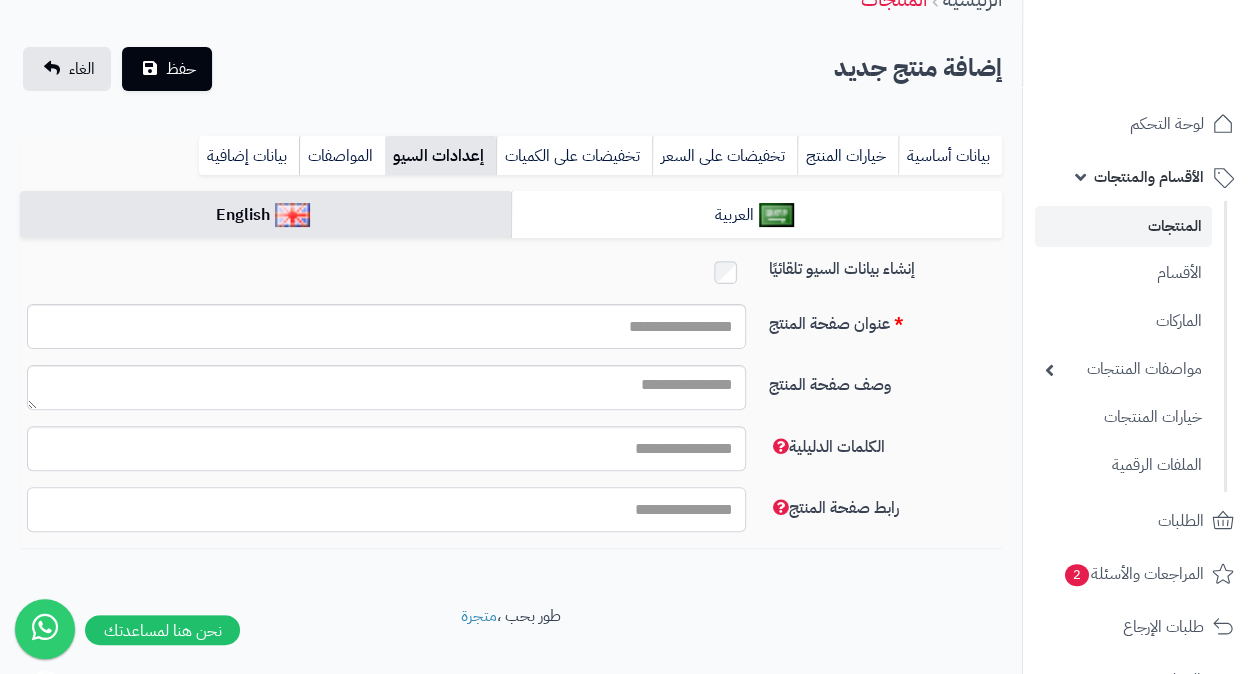 paste on "**********" 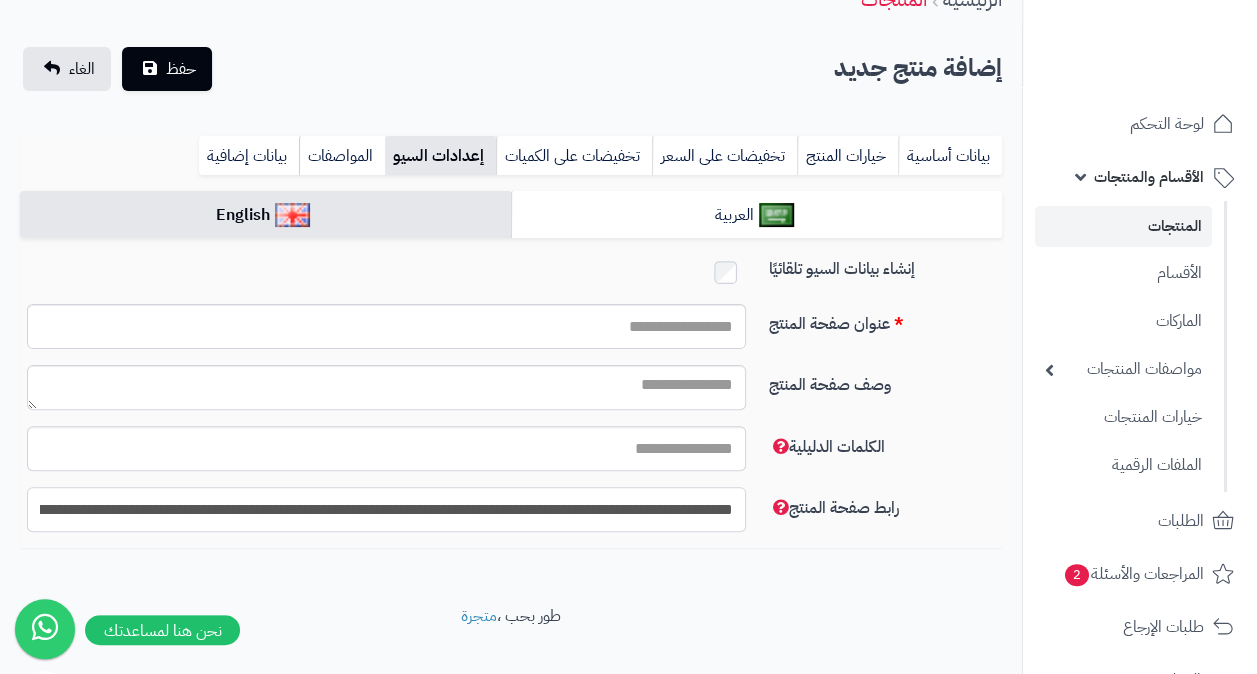 scroll, scrollTop: 0, scrollLeft: -198, axis: horizontal 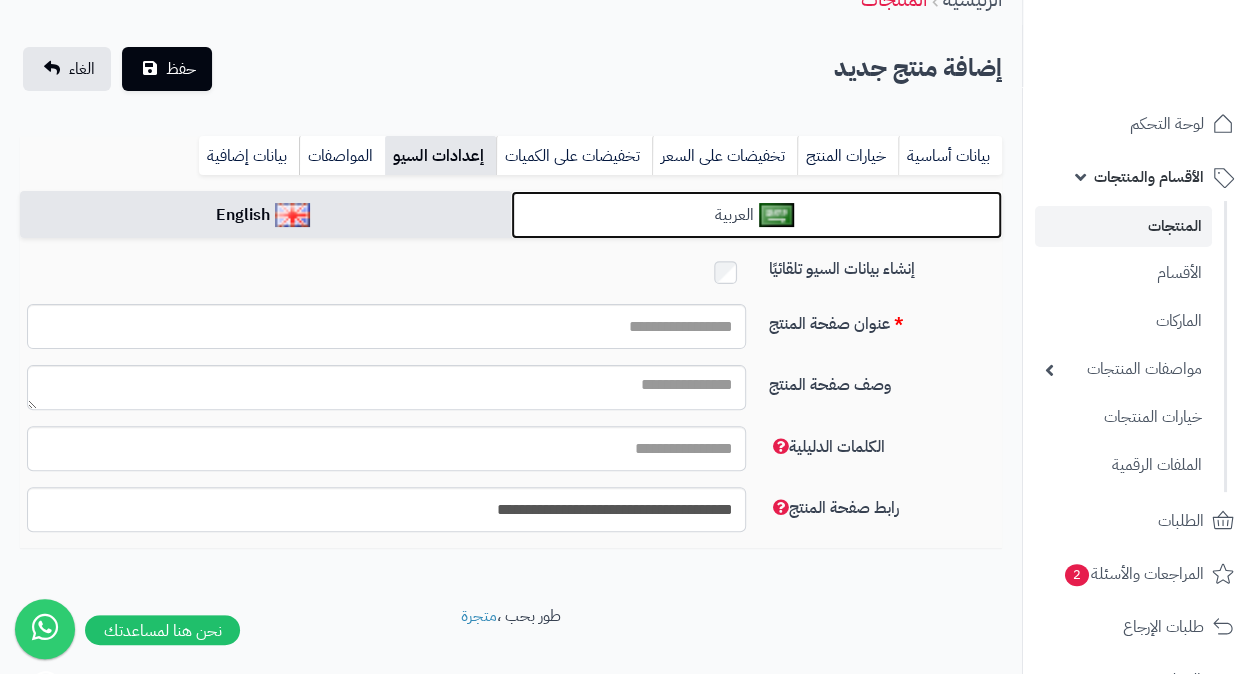 click on "العربية" at bounding box center (756, 215) 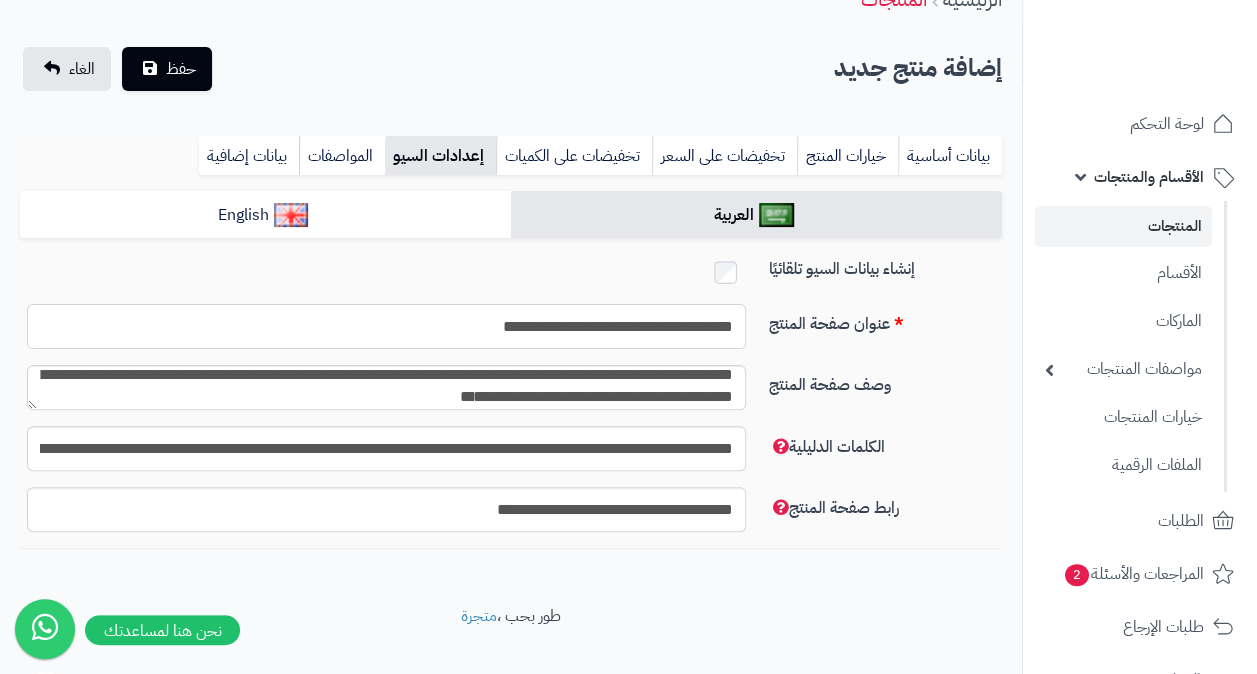 click on "**********" at bounding box center (386, 326) 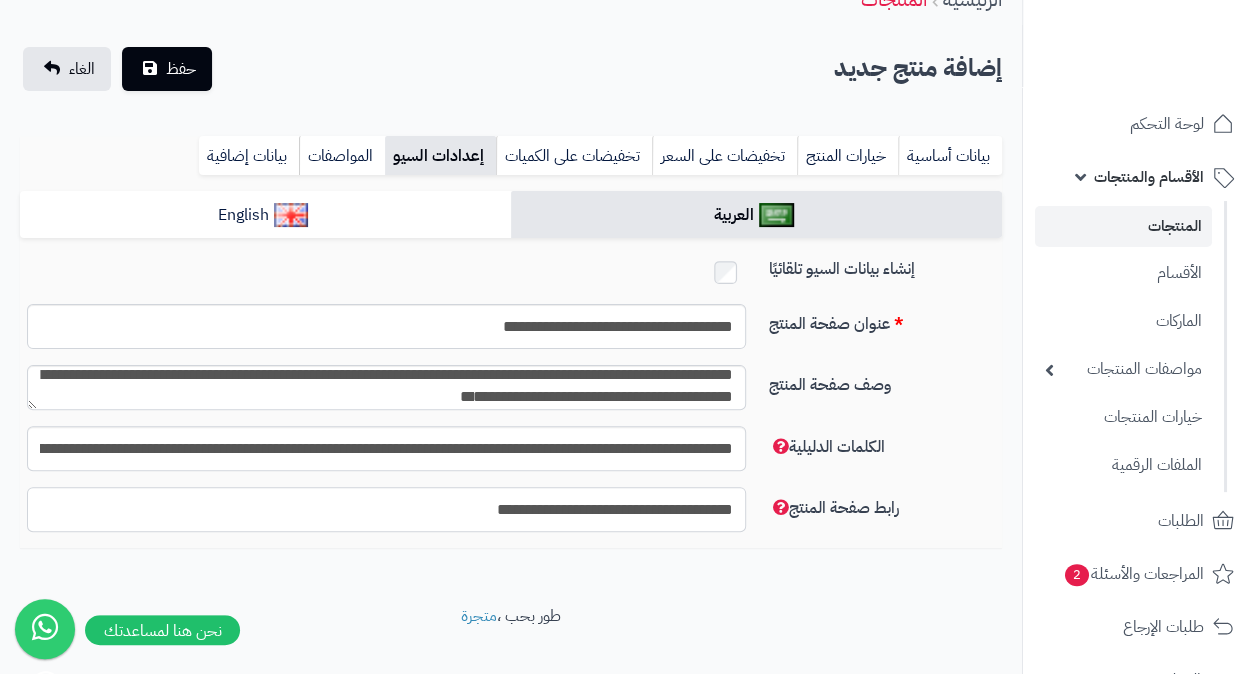 click on "**********" at bounding box center [386, 509] 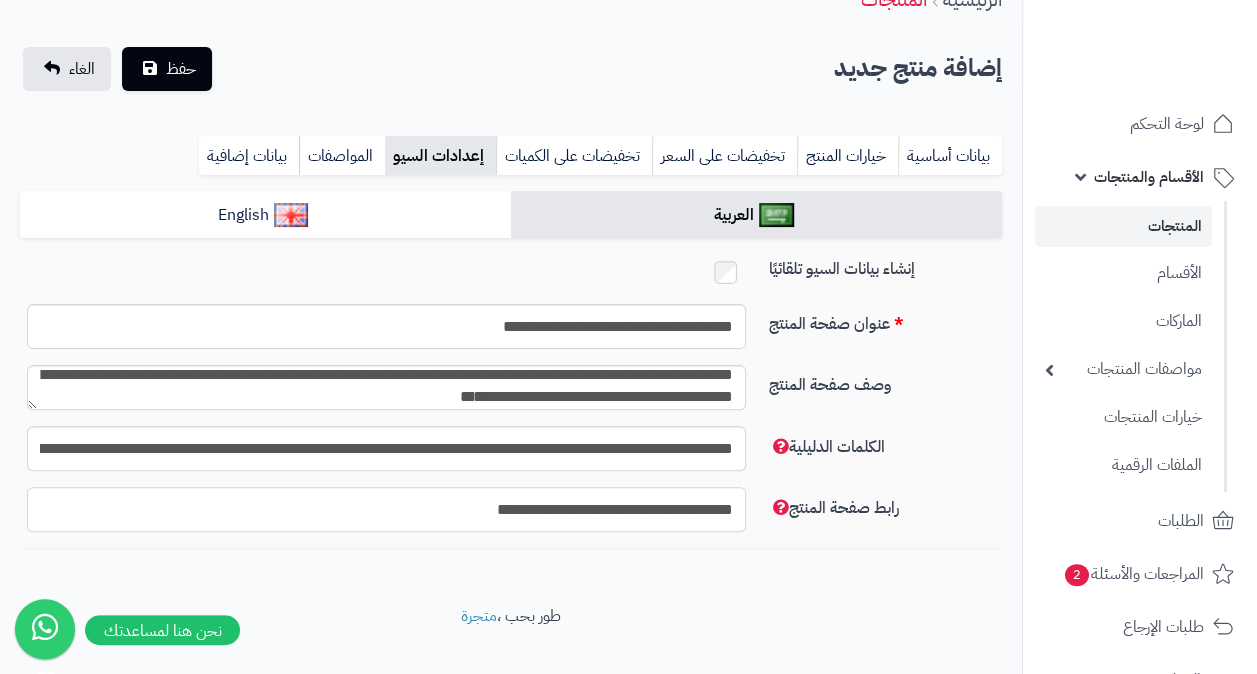 paste 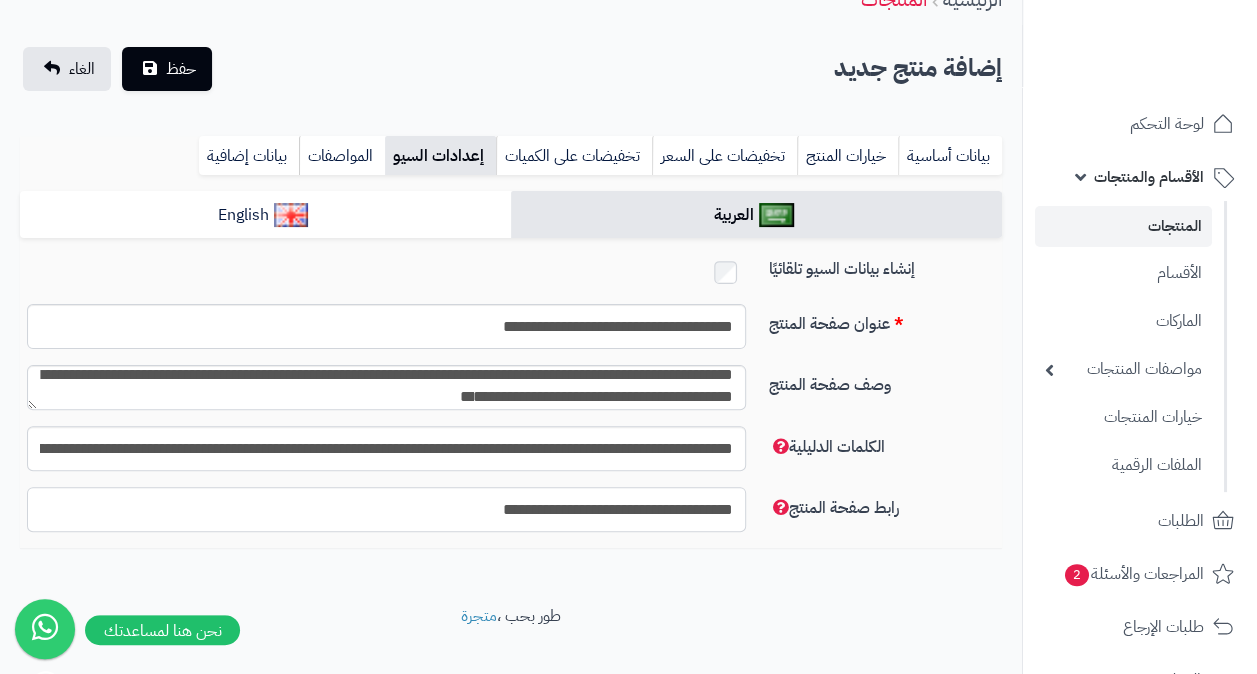click on "**********" at bounding box center [386, 509] 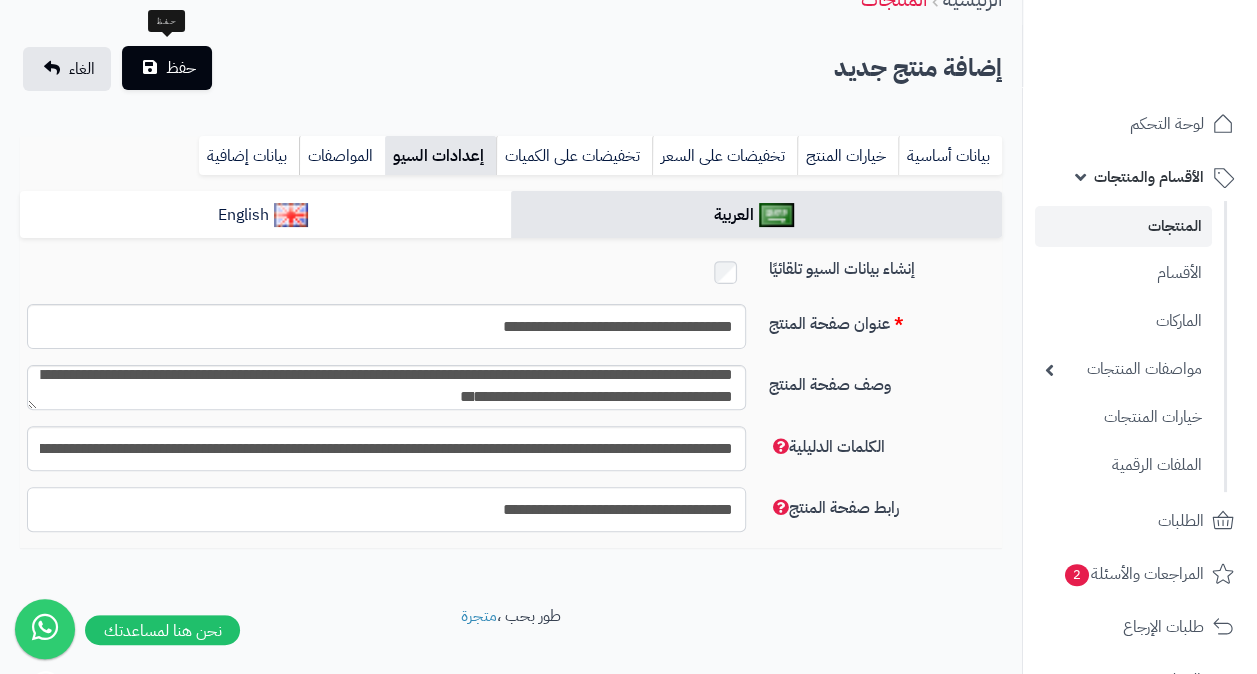type on "**********" 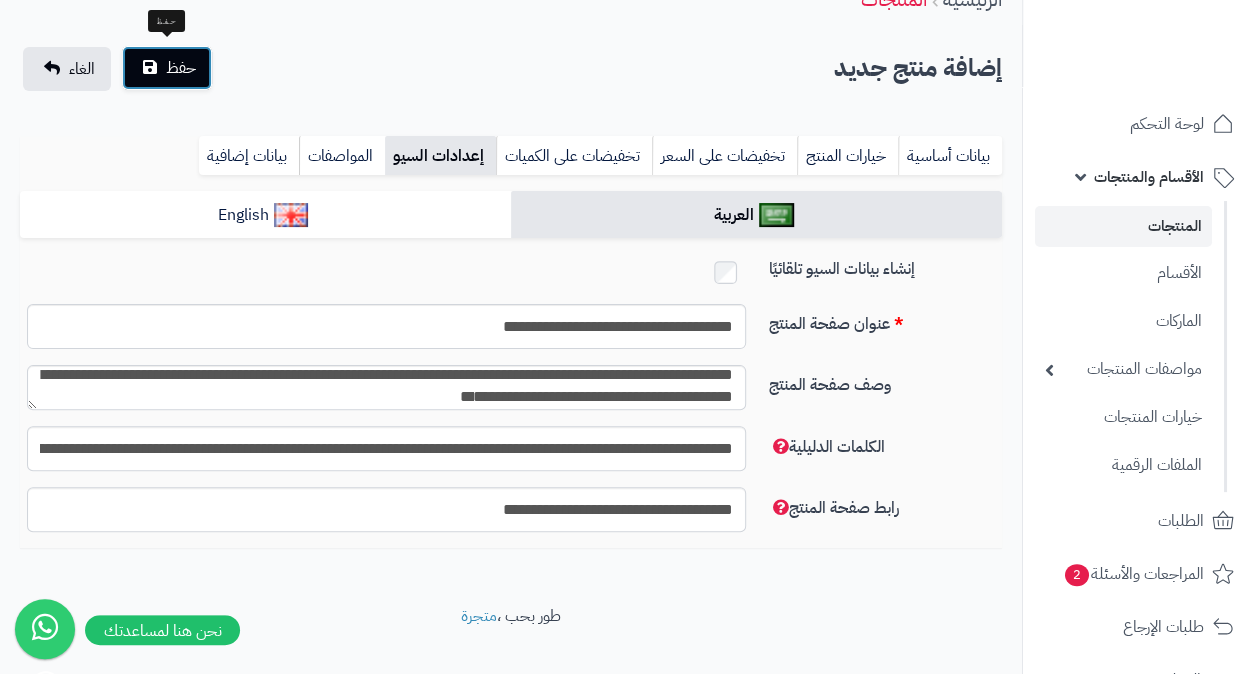 click on "حفظ" at bounding box center (167, 68) 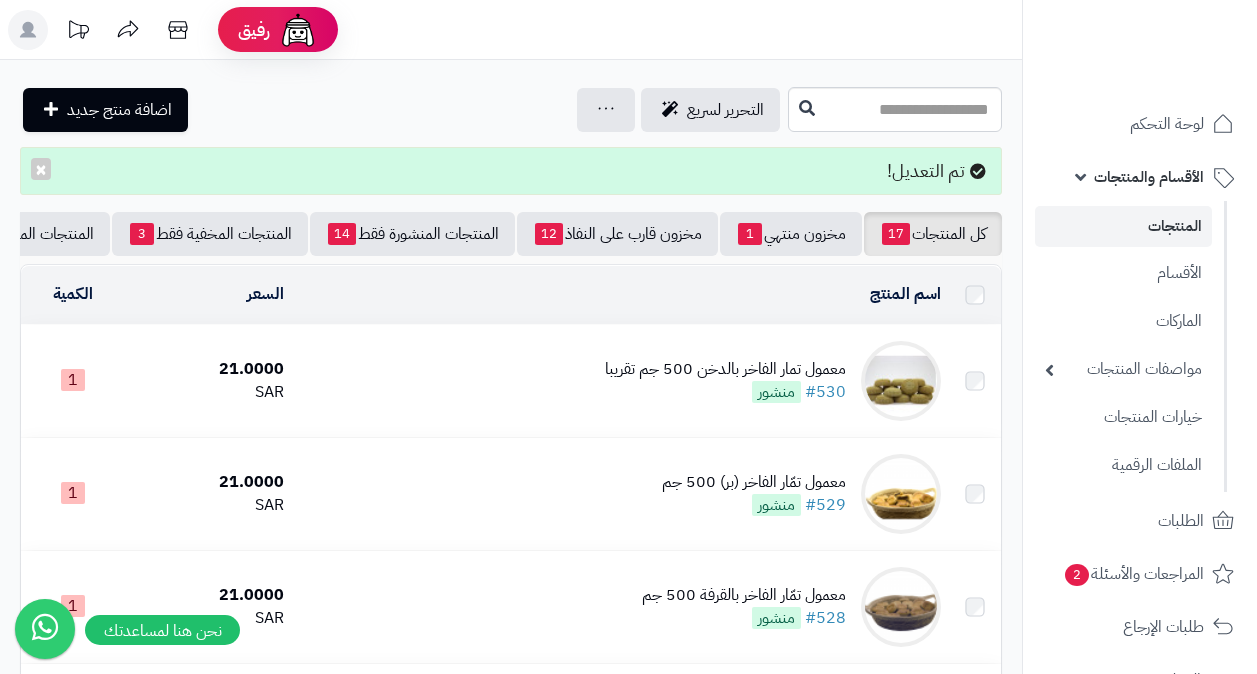 scroll, scrollTop: 0, scrollLeft: 0, axis: both 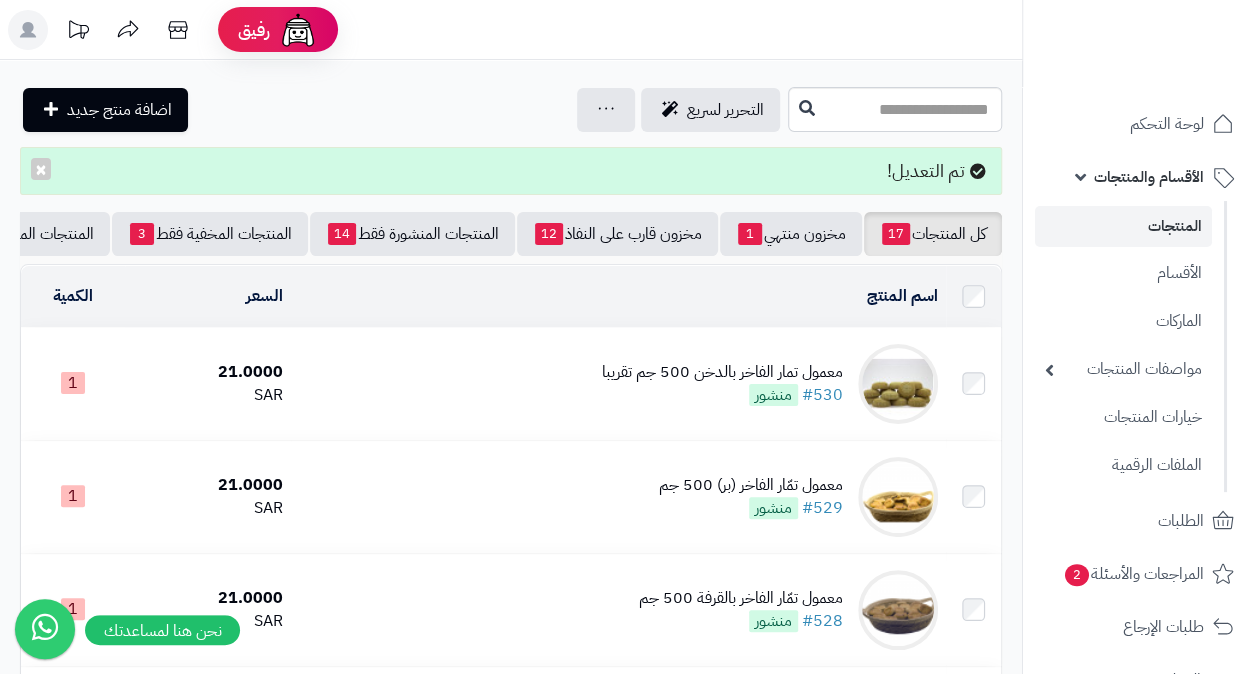 click on "معمول تمار الفاخر بالدخن 500 جم تقريبا" at bounding box center [722, 372] 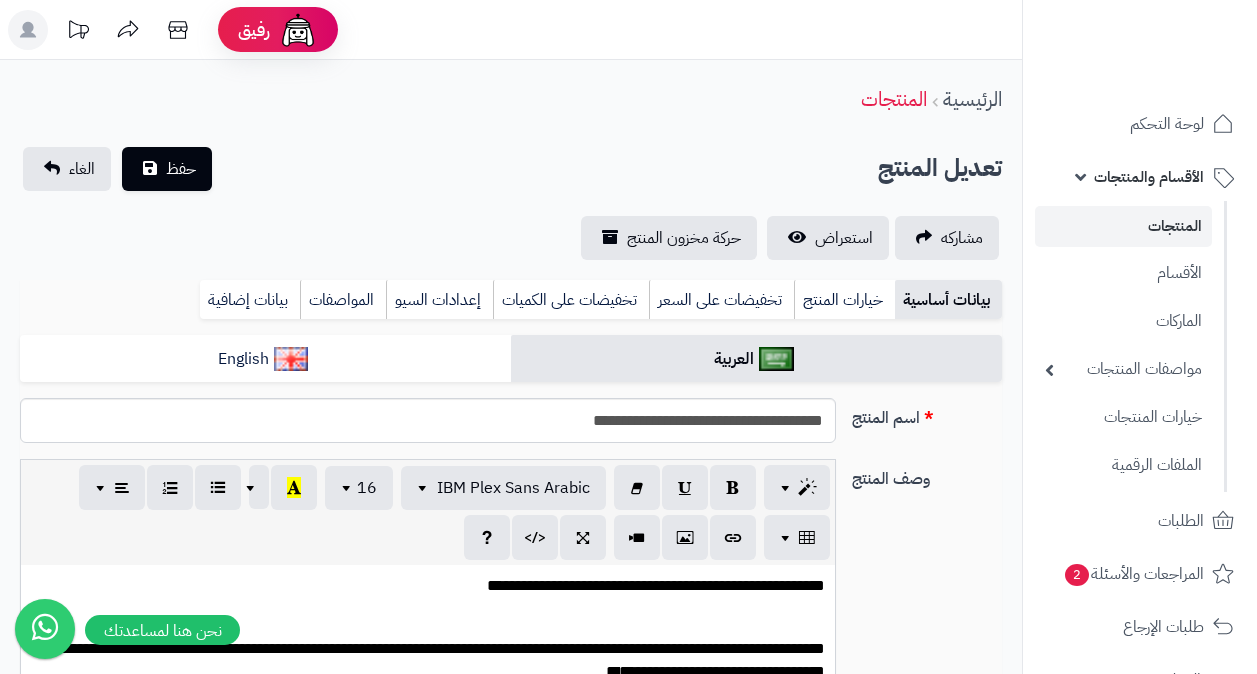 scroll, scrollTop: 0, scrollLeft: 0, axis: both 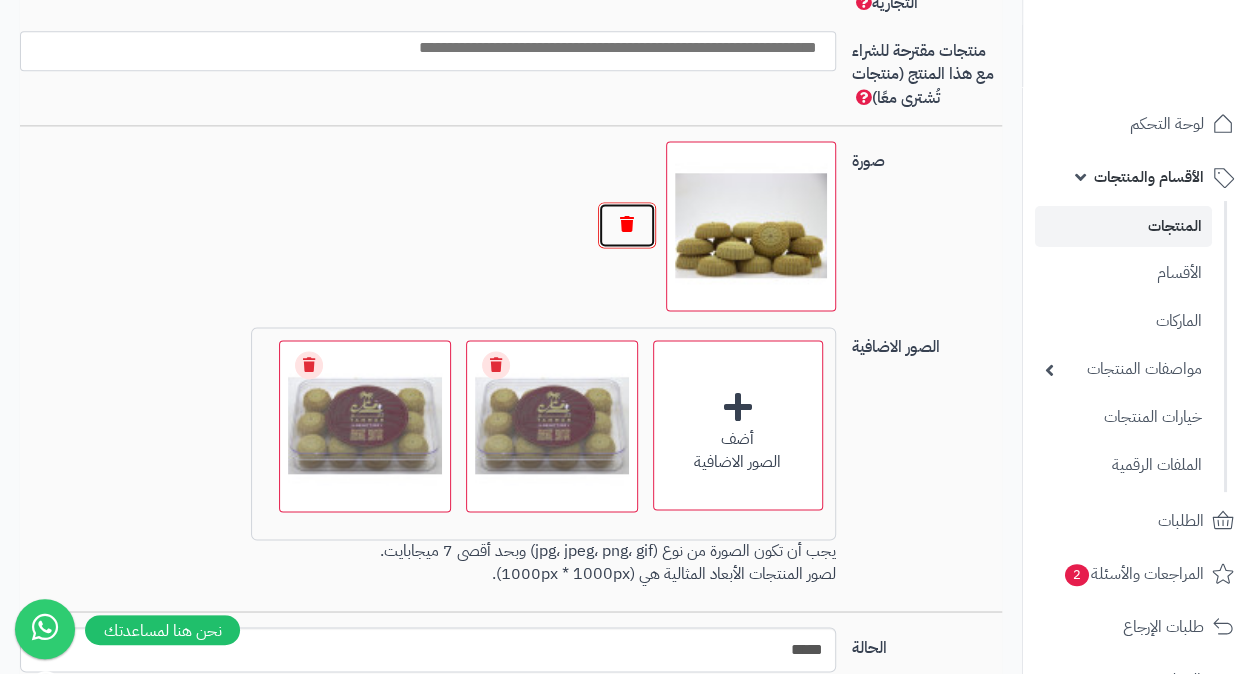 click at bounding box center [627, 225] 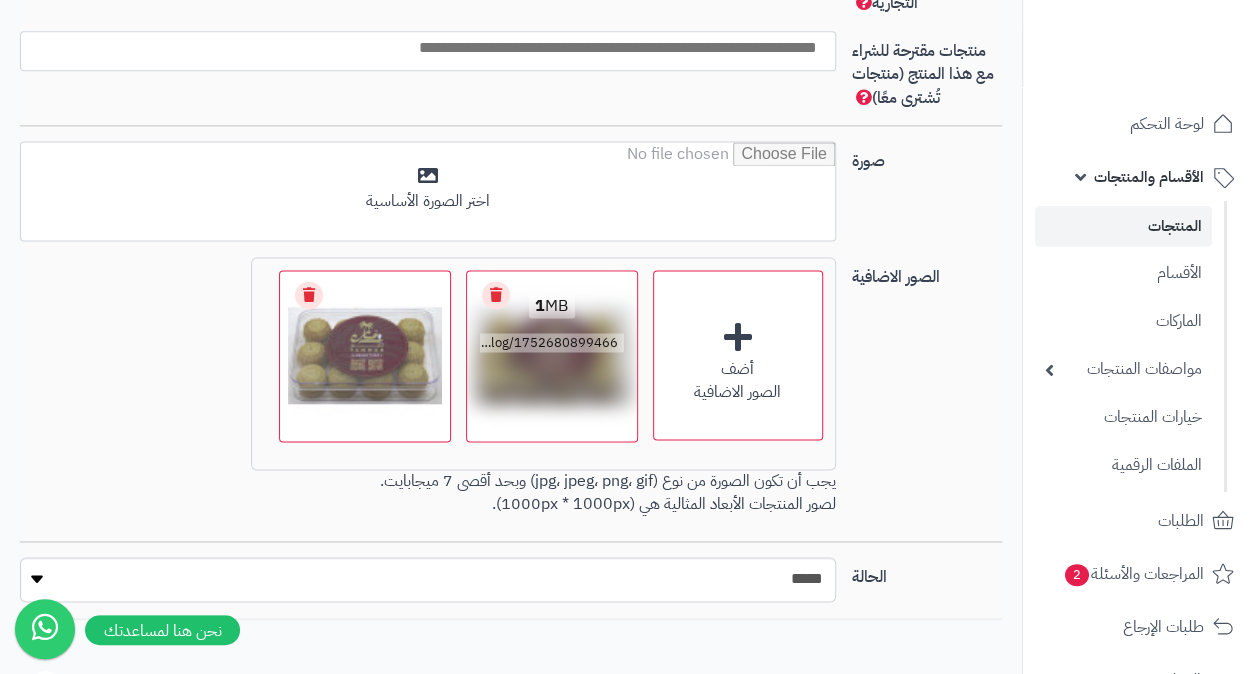 click on "Remove file" at bounding box center [496, 295] 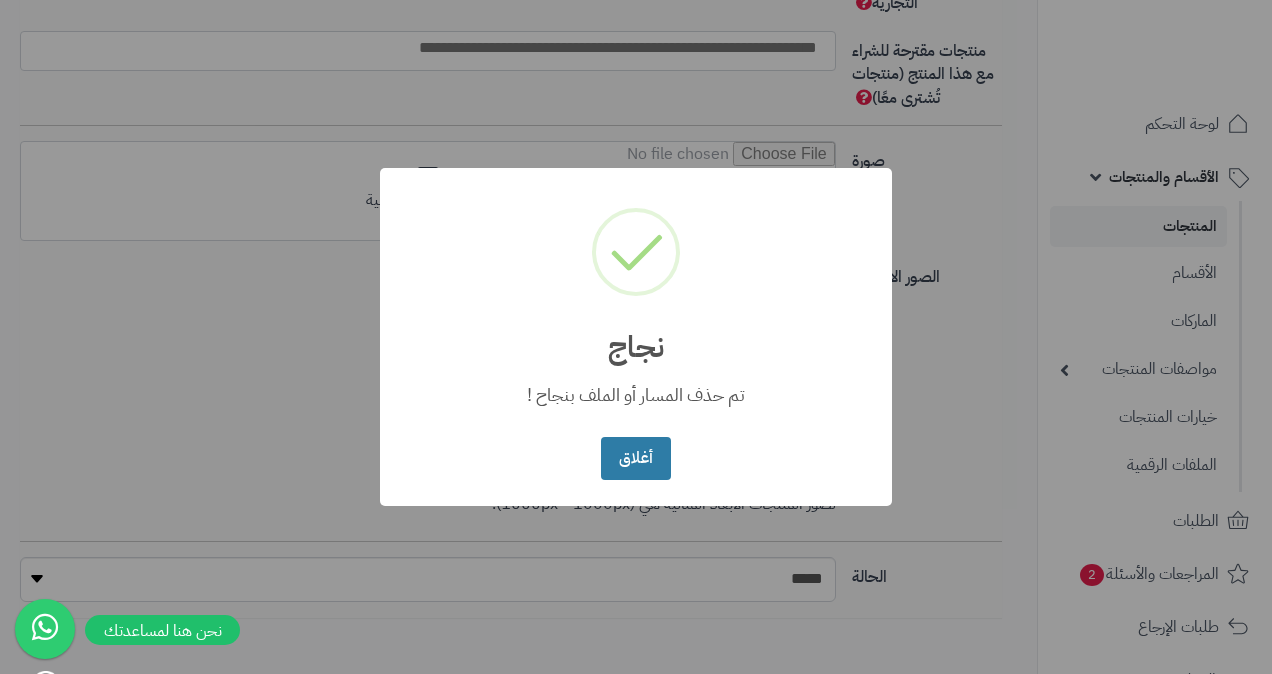 click on "أغلاق" at bounding box center (635, 458) 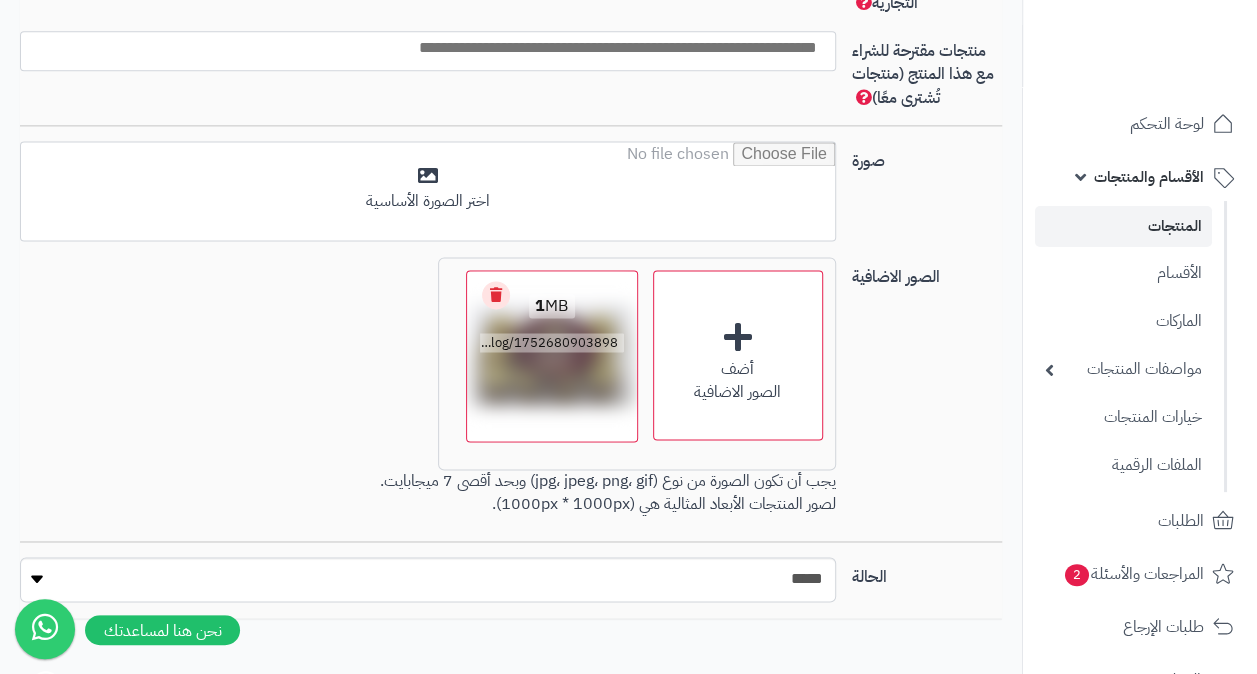 click on "Remove file" at bounding box center (496, 295) 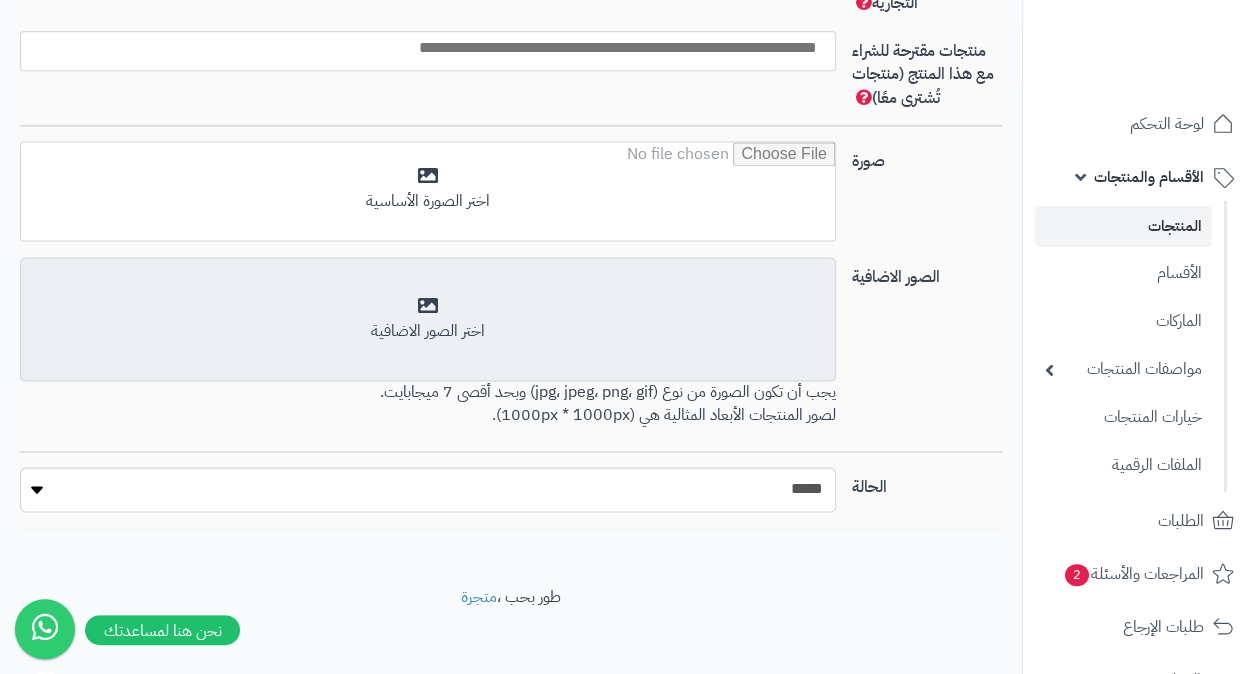 scroll, scrollTop: 1299, scrollLeft: 0, axis: vertical 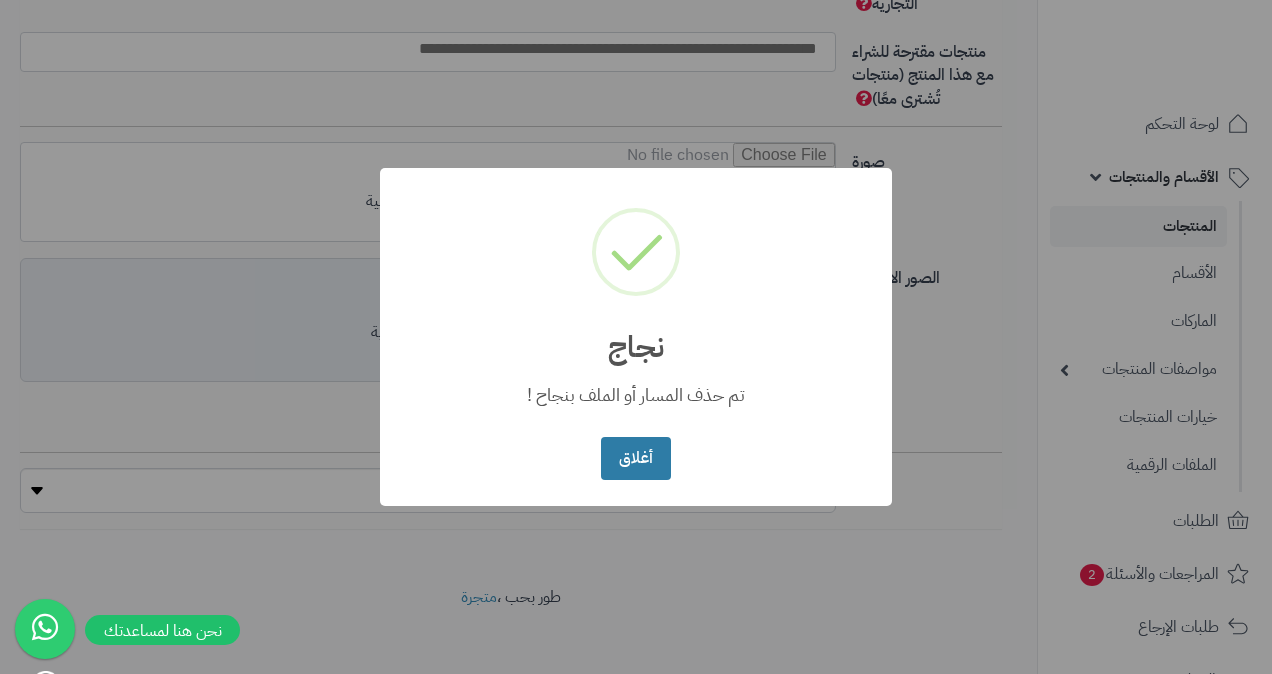 click on "أغلاق" at bounding box center [635, 458] 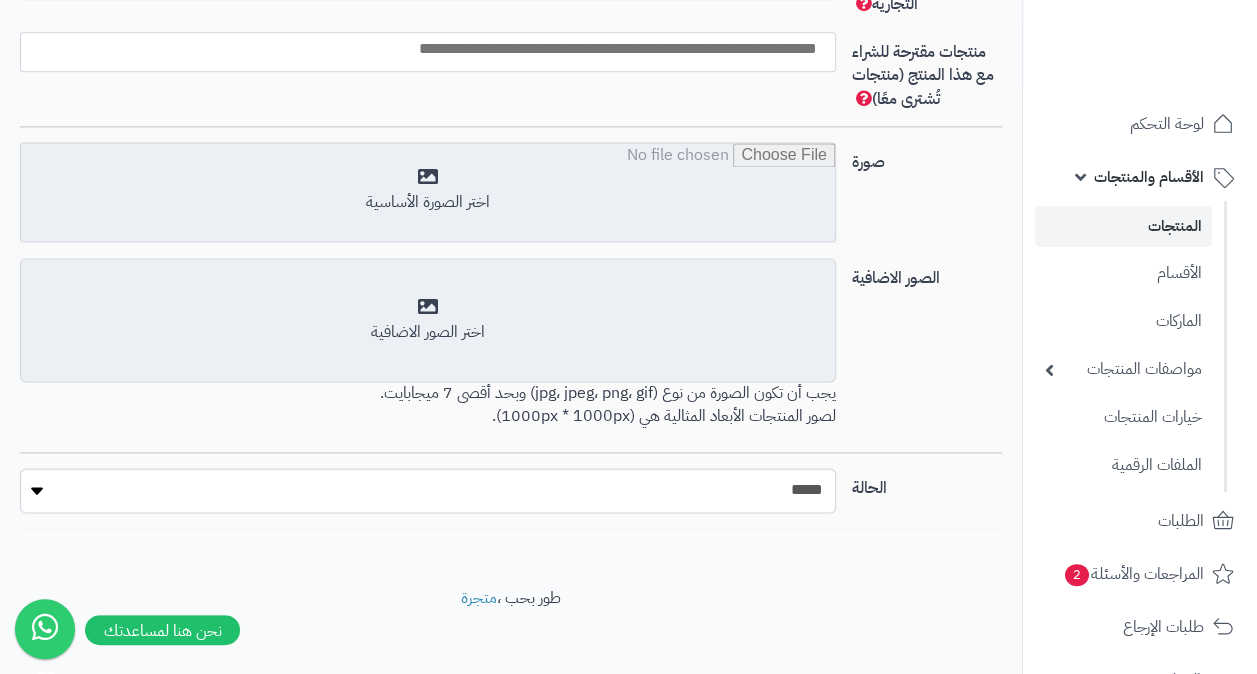 click at bounding box center [428, 193] 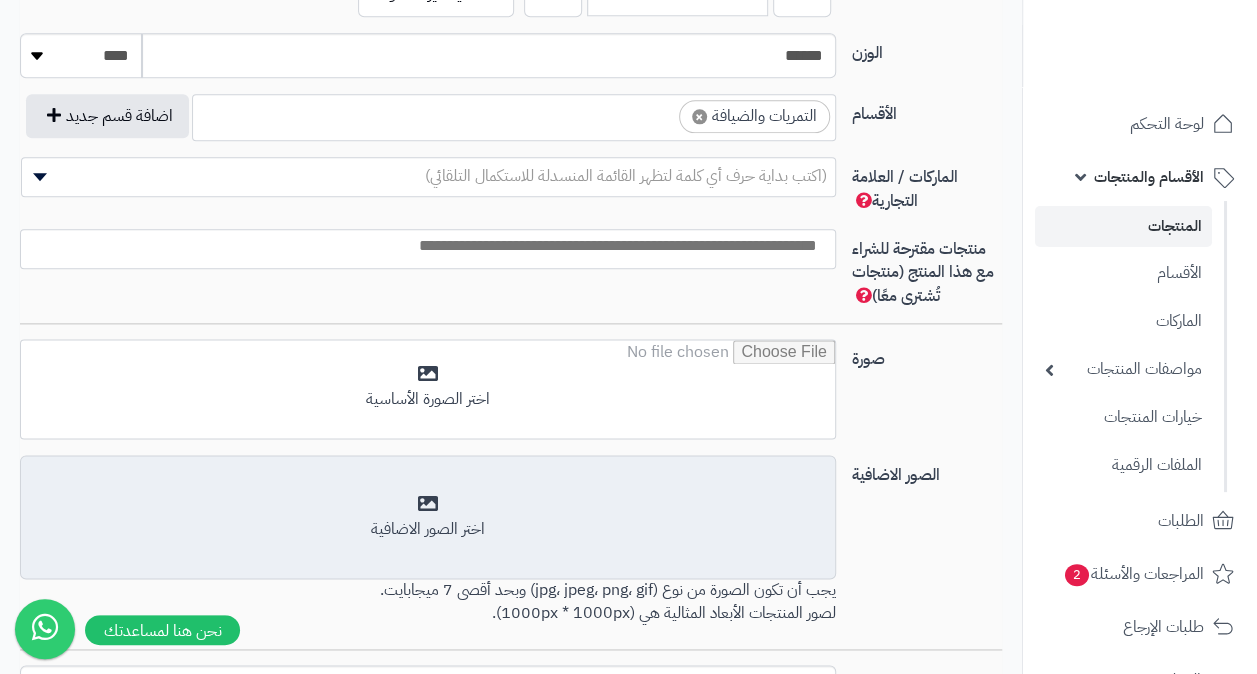 scroll, scrollTop: 1099, scrollLeft: 0, axis: vertical 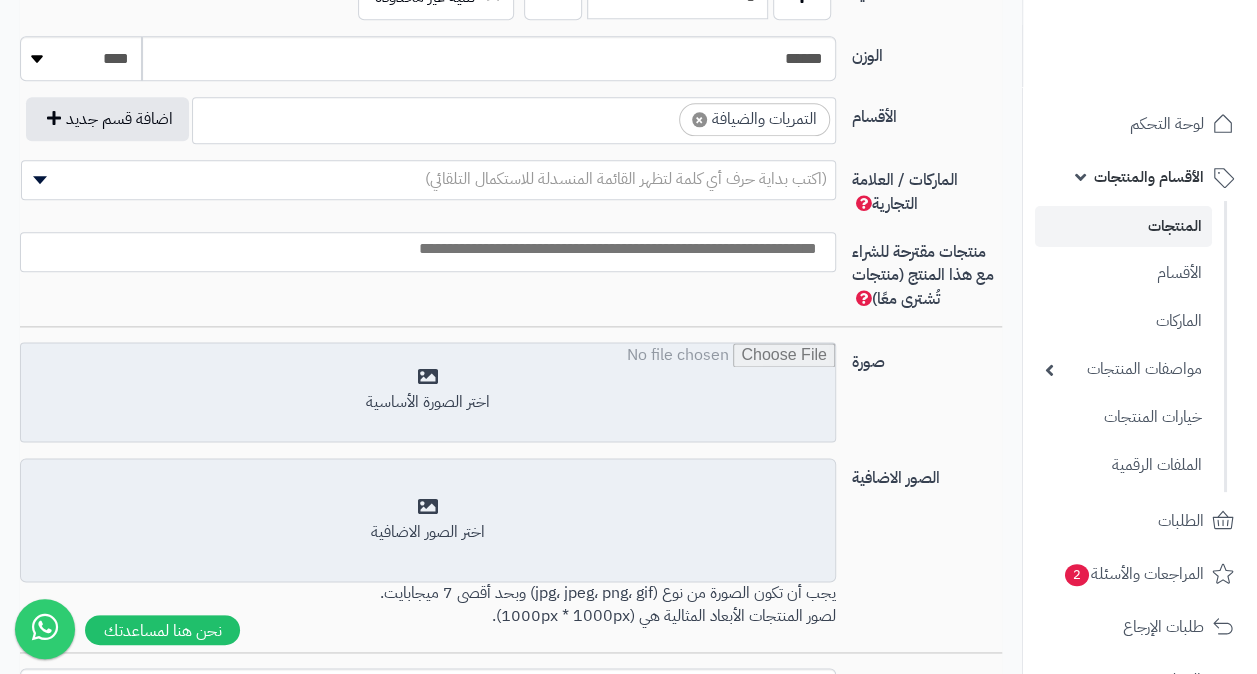 click at bounding box center (428, 393) 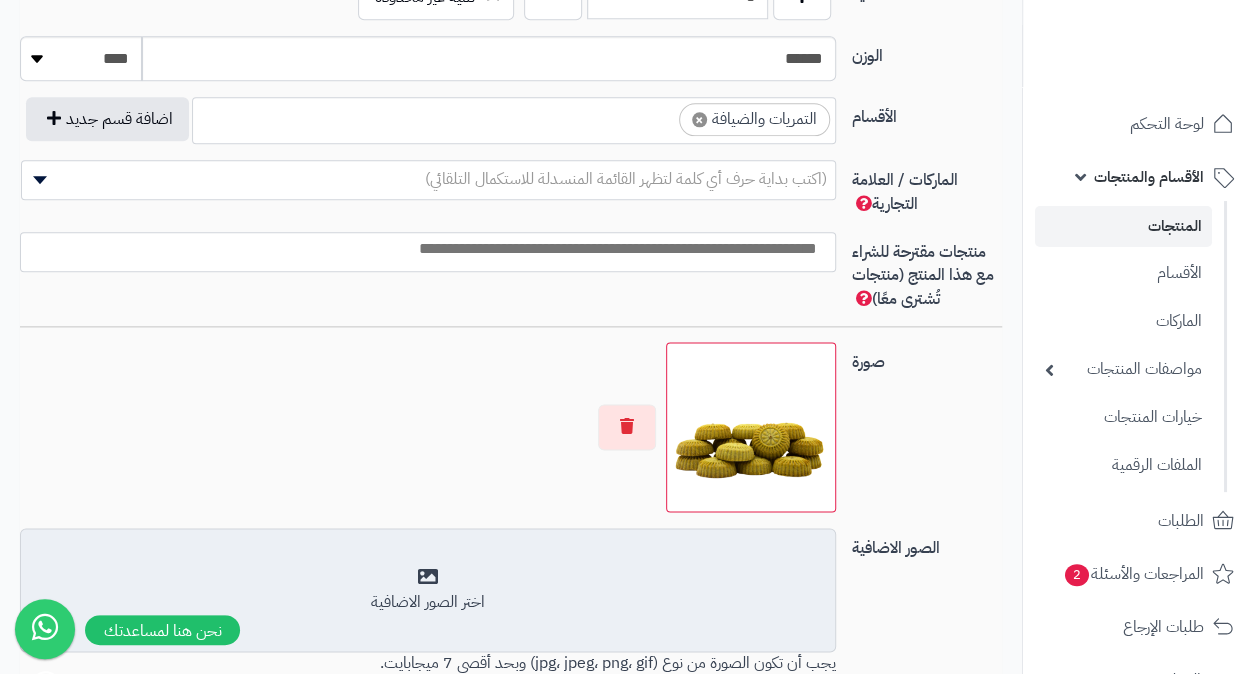 click on "أضف الصور الاضافية
اختر الصور الاضافية" at bounding box center (428, 590) 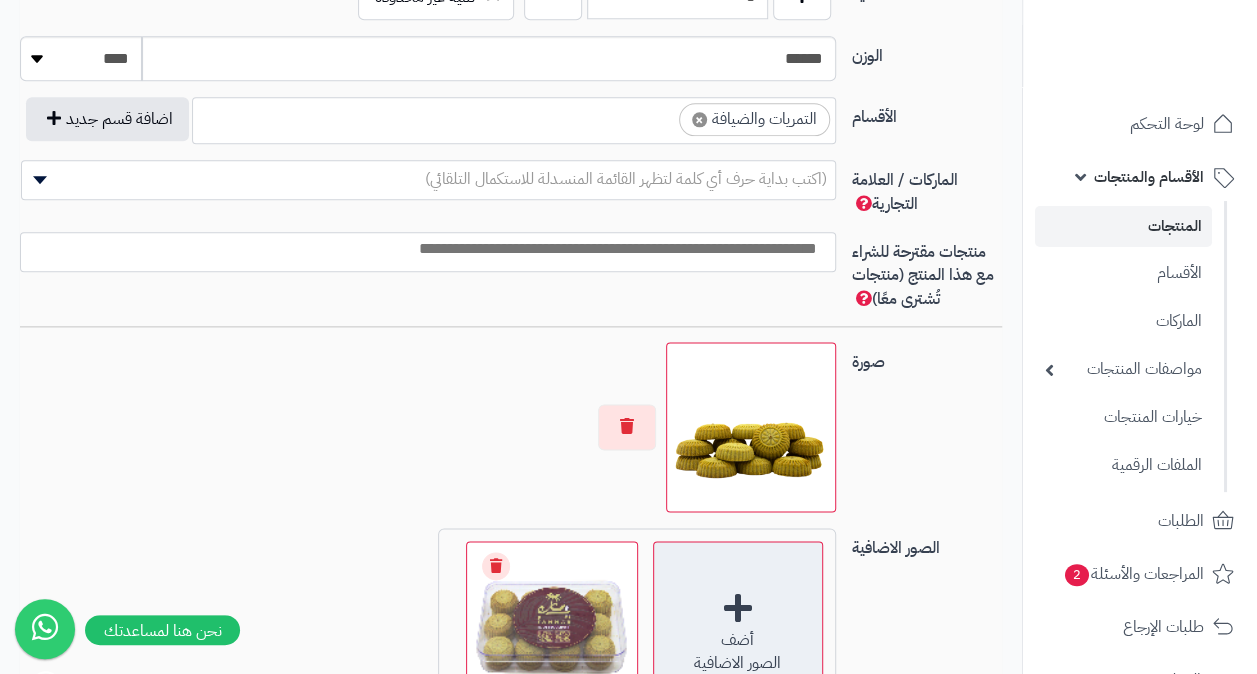click on "أضف الصور الاضافية" at bounding box center (738, 626) 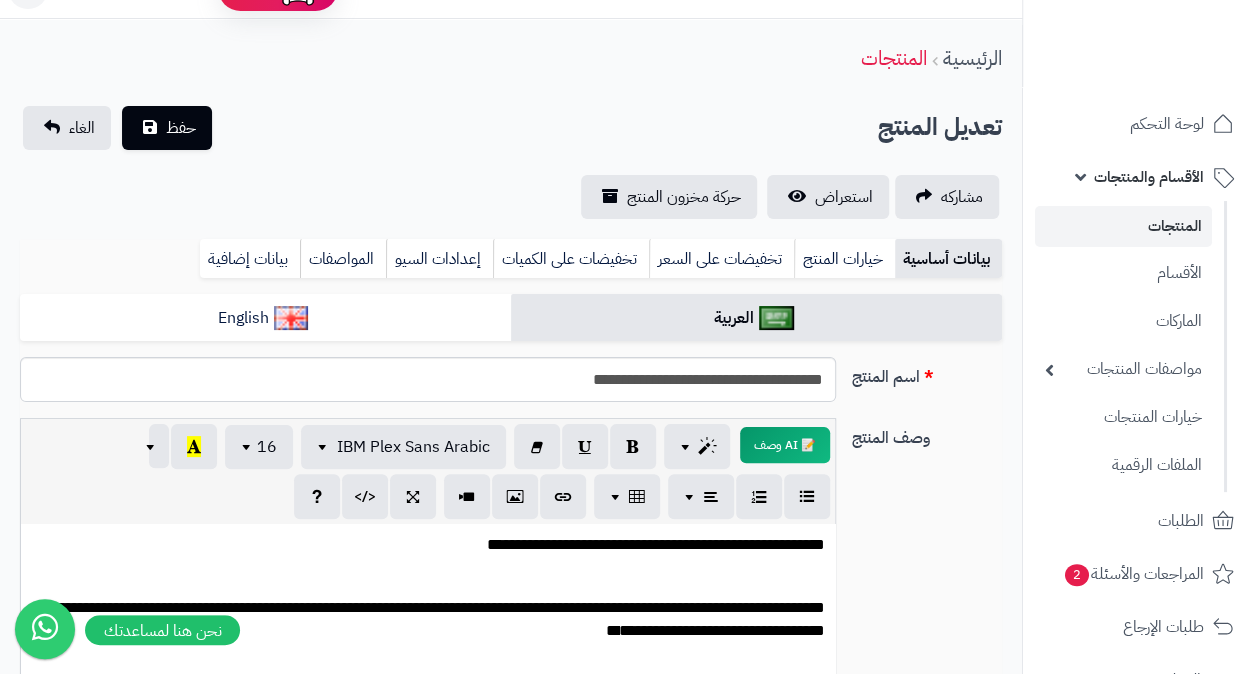 scroll, scrollTop: 0, scrollLeft: 0, axis: both 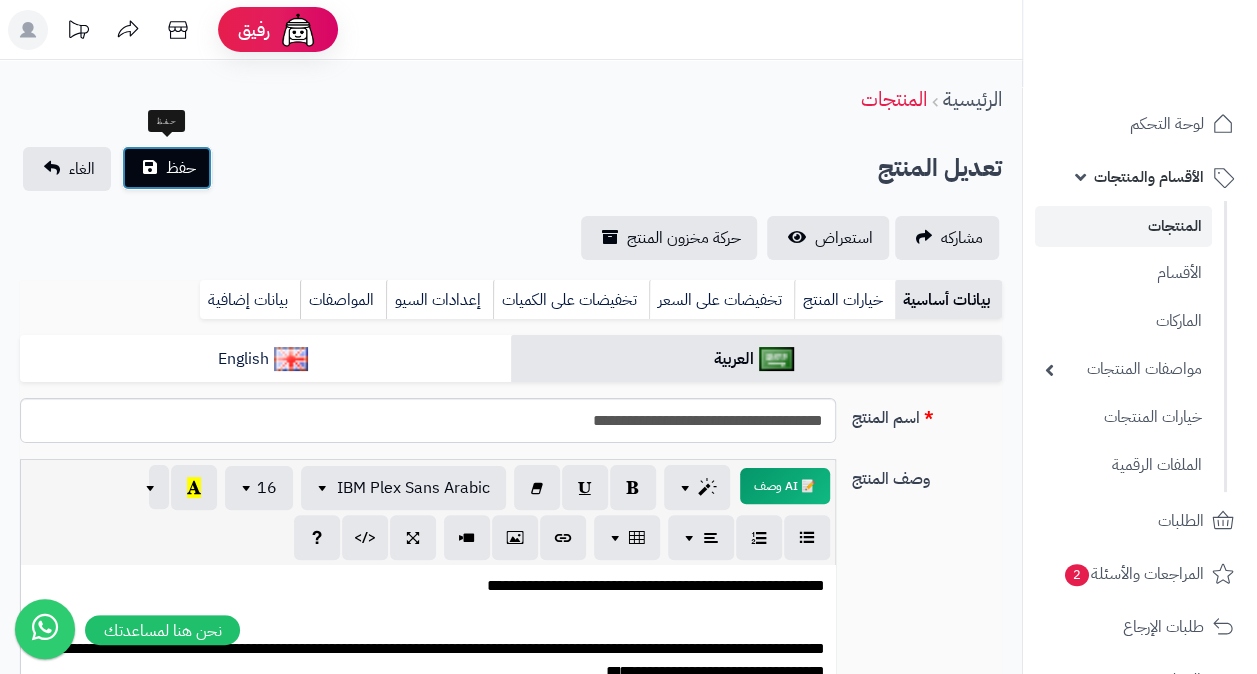 click on "حفظ" at bounding box center (167, 168) 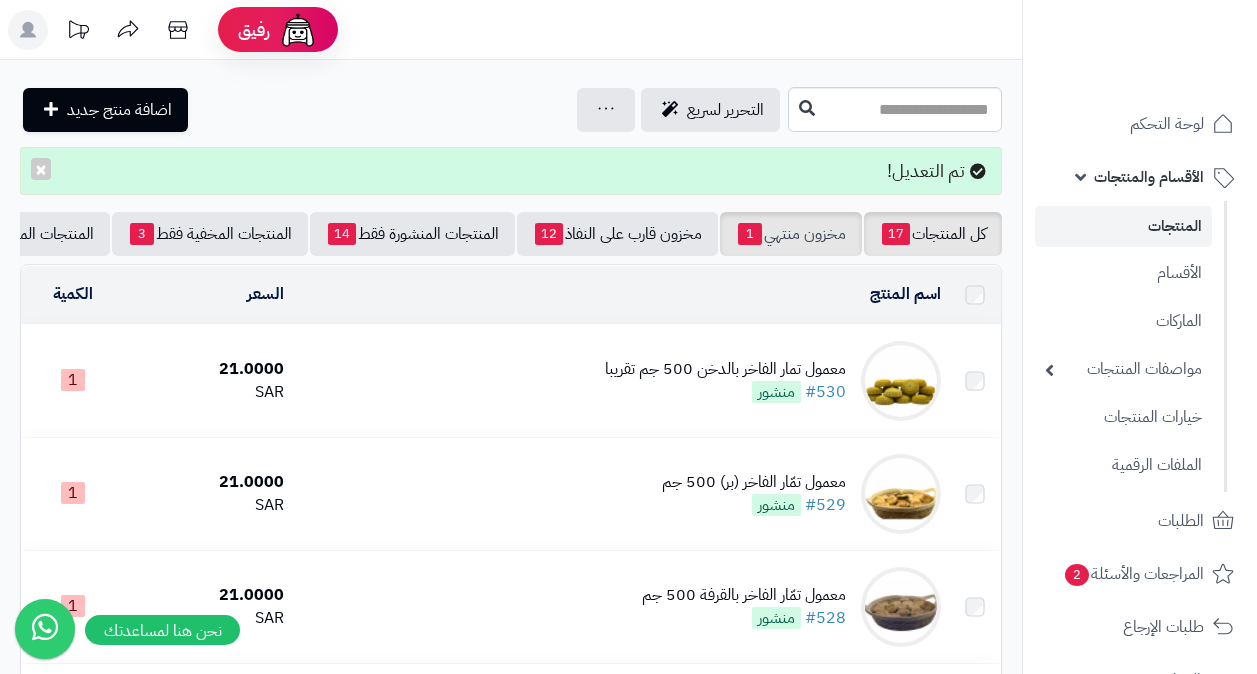 scroll, scrollTop: 0, scrollLeft: 0, axis: both 